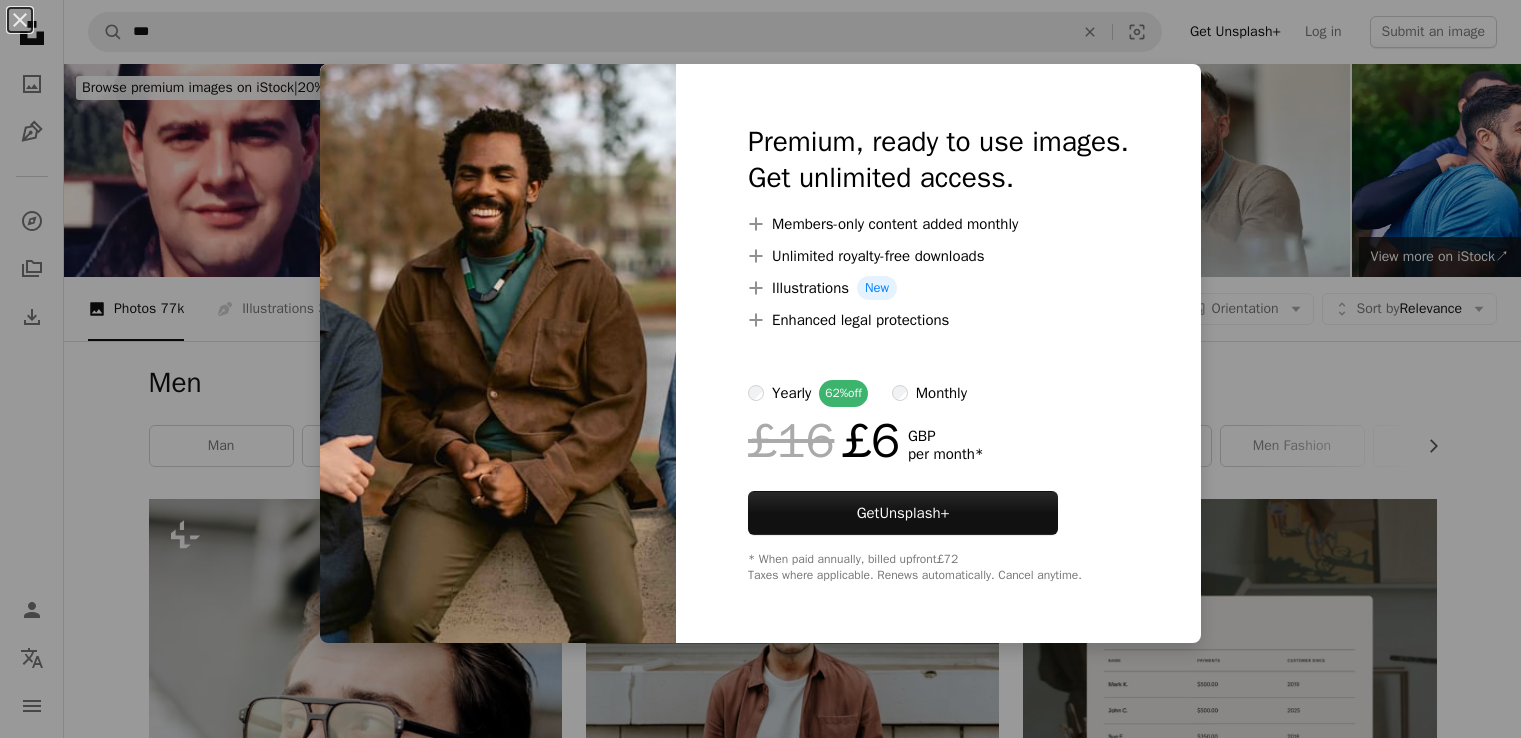 scroll, scrollTop: 14717, scrollLeft: 0, axis: vertical 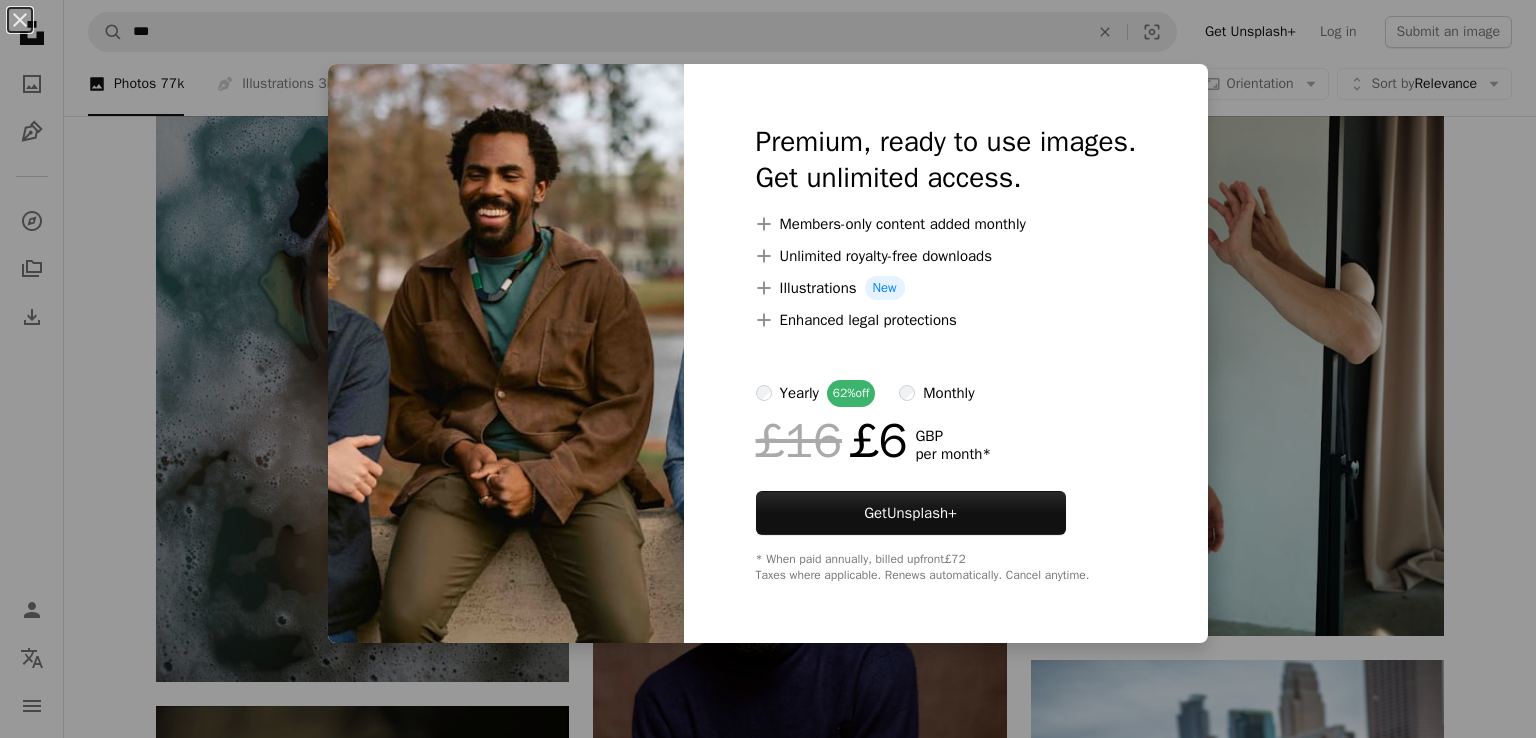 click on "An X shape Premium, ready to use images. Get unlimited access. A plus sign Members-only content added monthly A plus sign Unlimited royalty-free downloads A plus sign Illustrations  New A plus sign Enhanced legal protections yearly 62%  off monthly £16   £6 GBP per month * Get  Unsplash+ * When paid annually, billed upfront  £72 Taxes where applicable. Renews automatically. Cancel anytime." at bounding box center [768, 369] 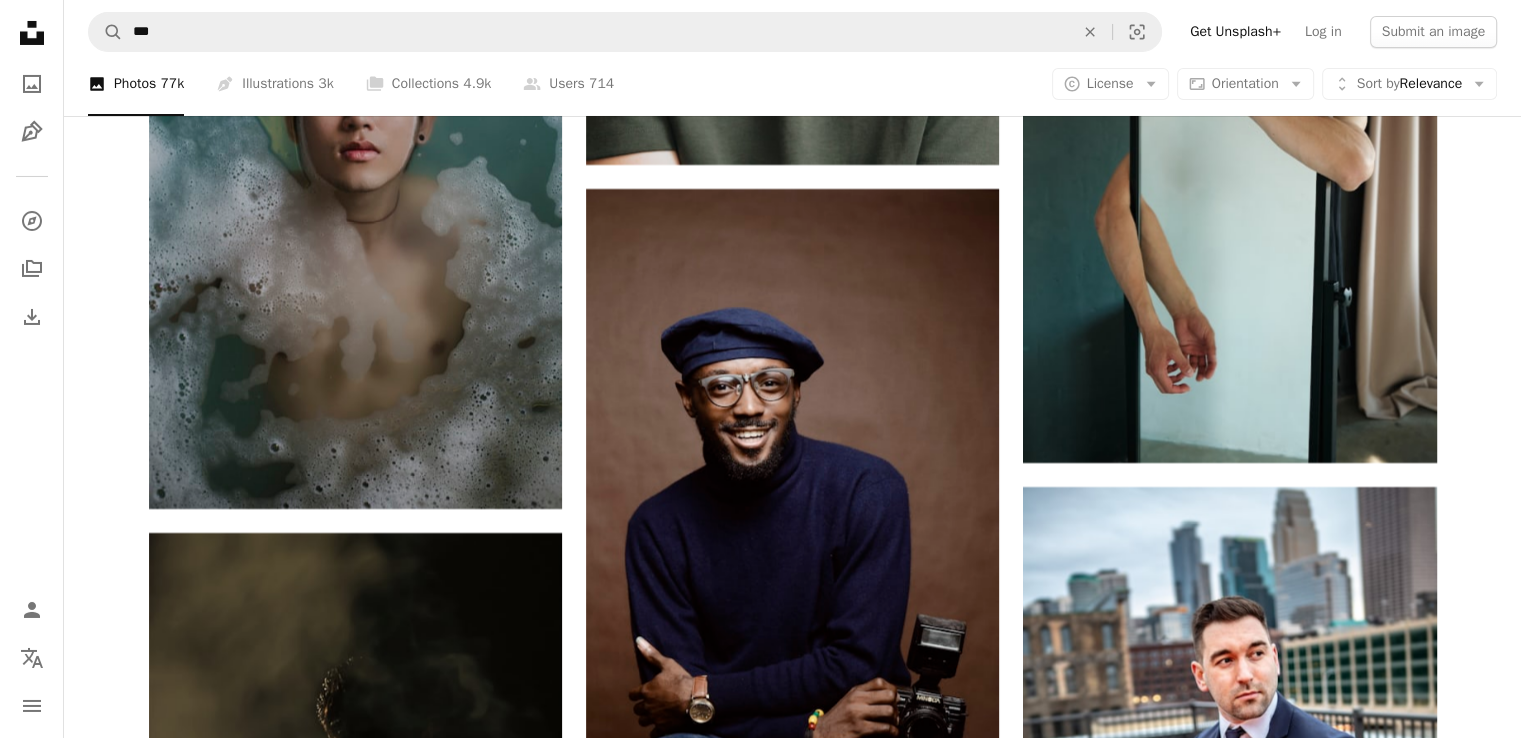 scroll, scrollTop: 14866, scrollLeft: 0, axis: vertical 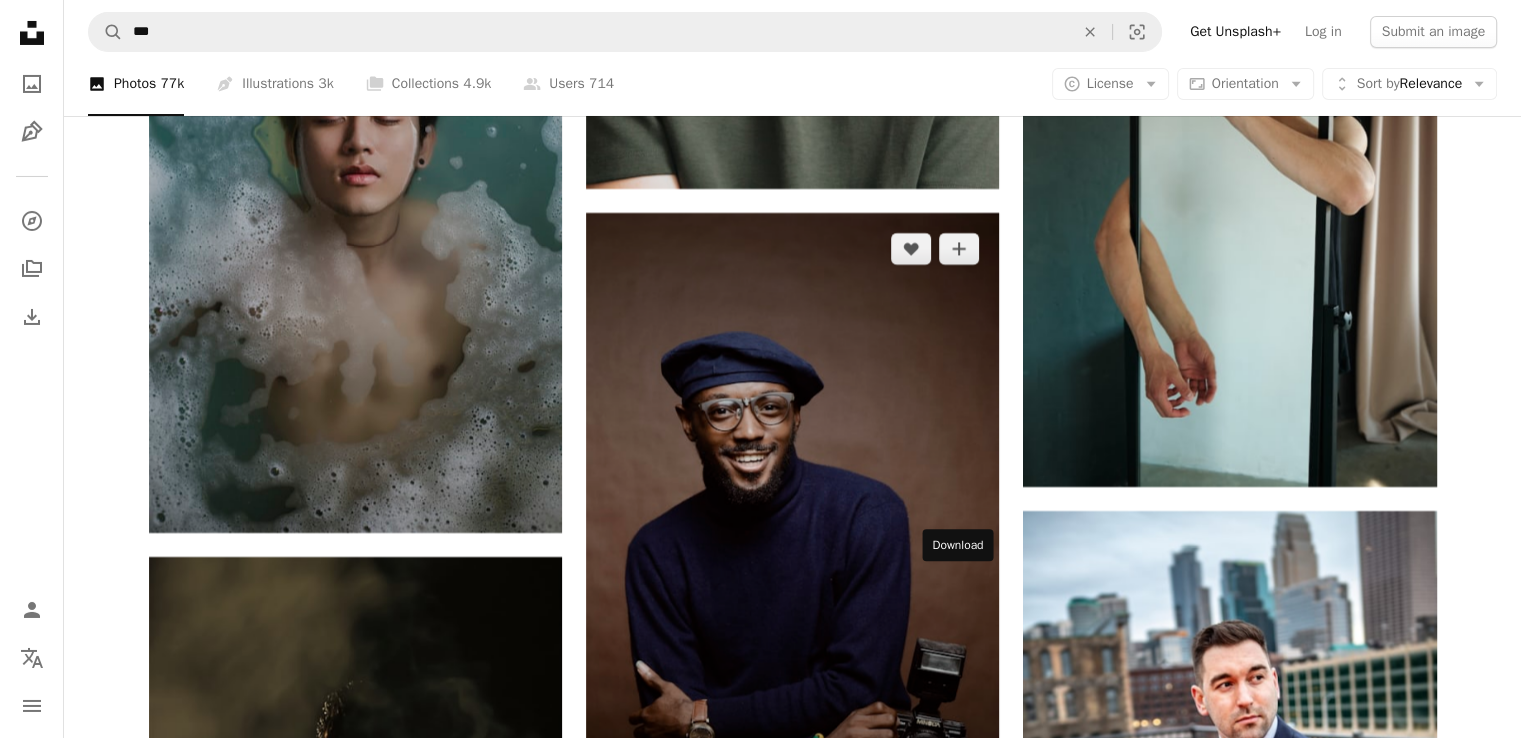 click on "Arrow pointing down" 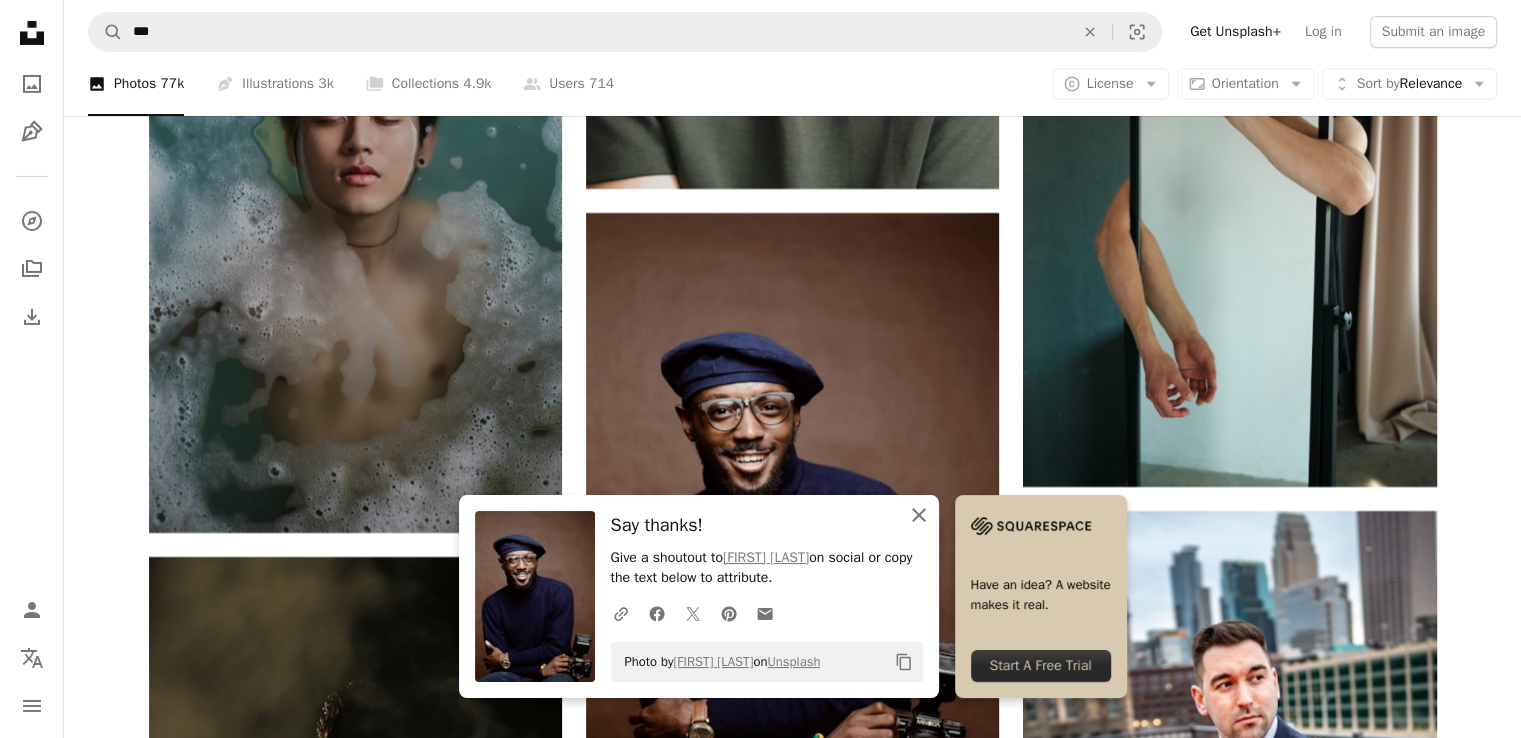click 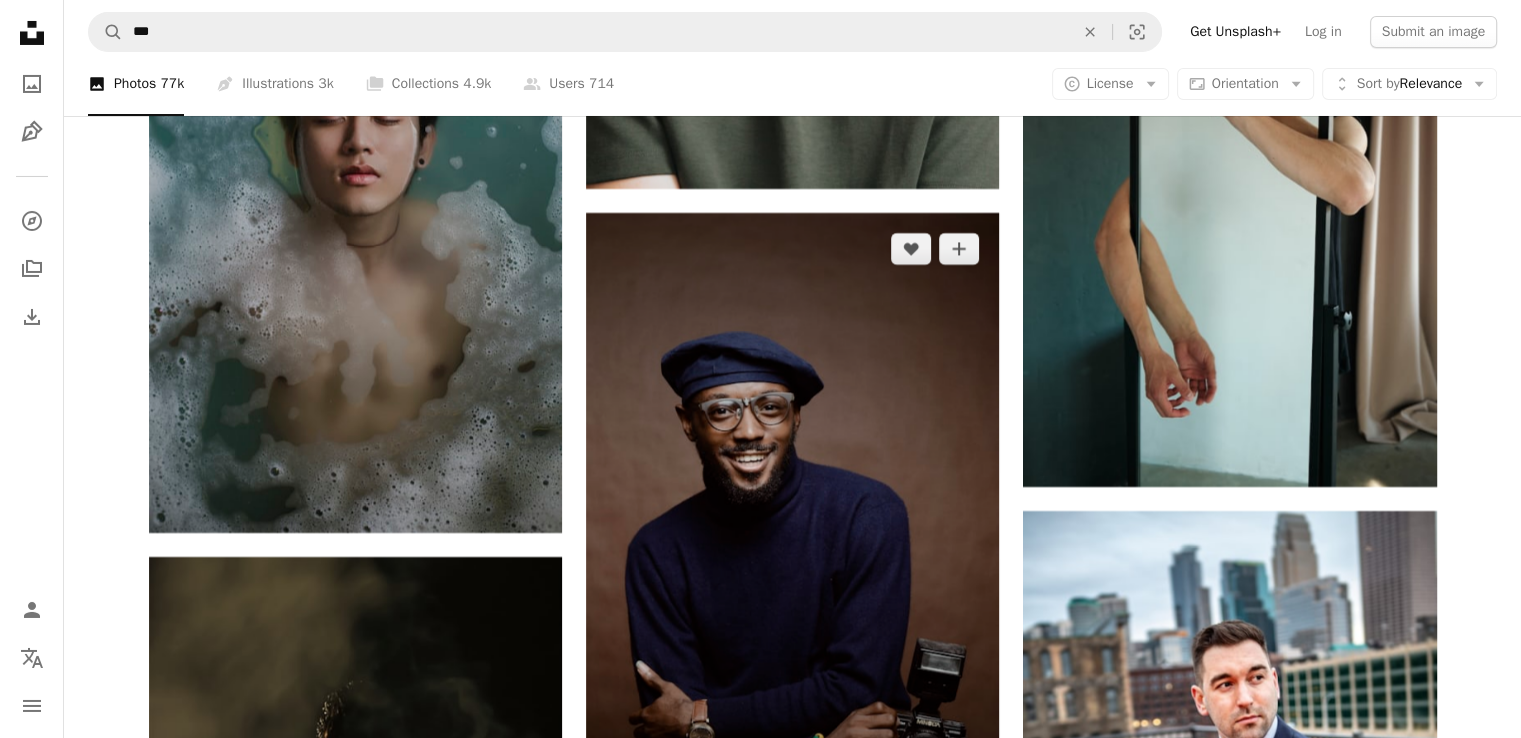 click on "Available for hire A checkmark inside of a circle" at bounding box center (699, 809) 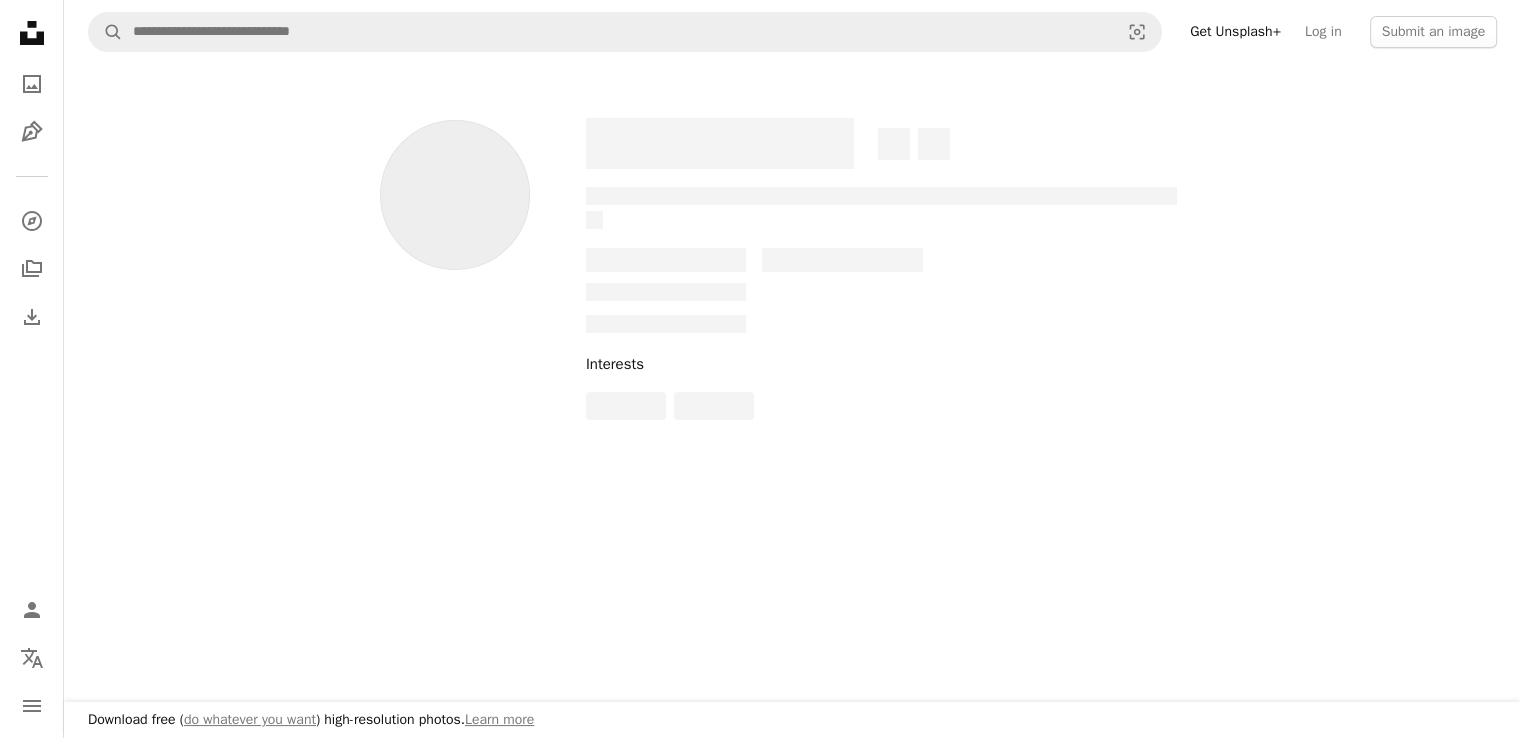 scroll, scrollTop: 0, scrollLeft: 0, axis: both 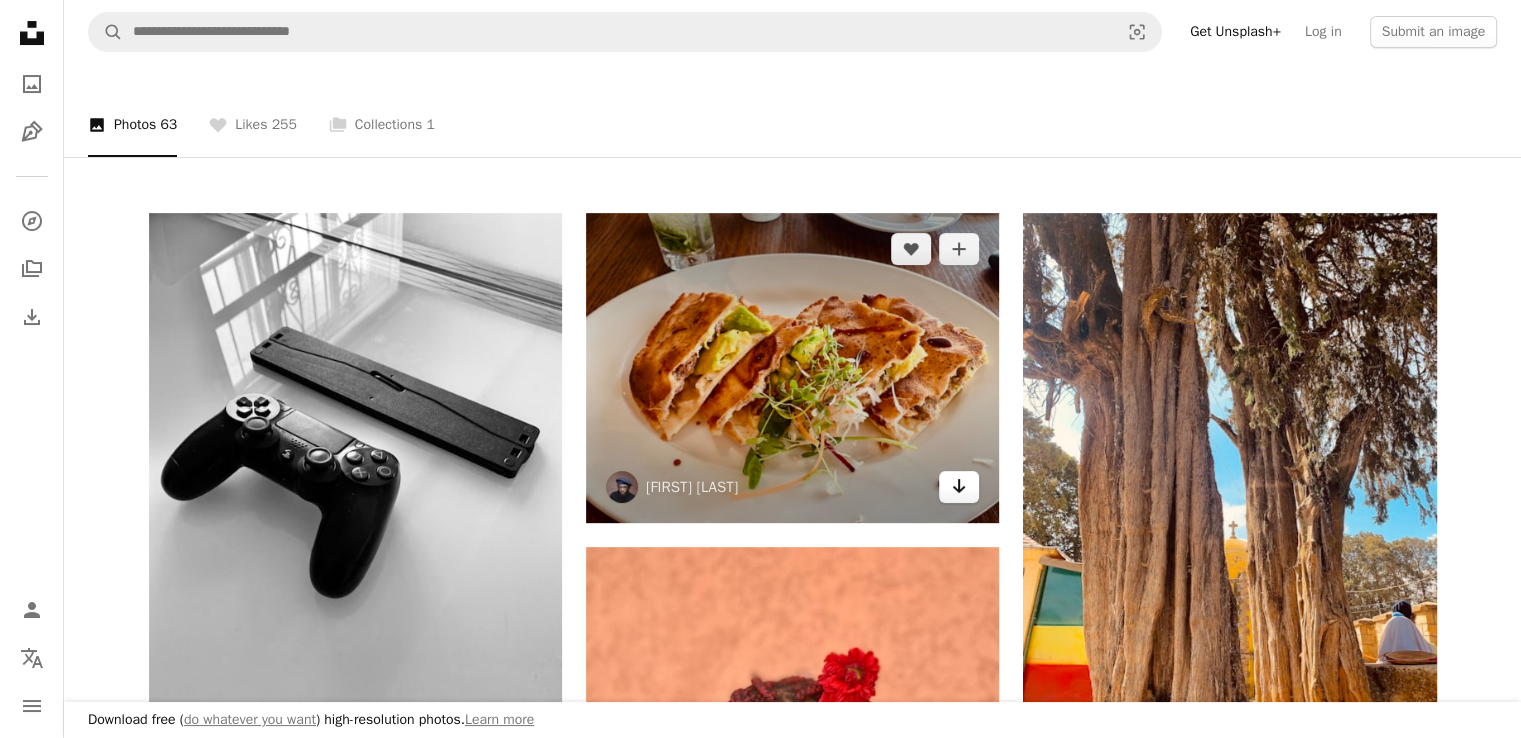 click on "Arrow pointing down" at bounding box center (959, 487) 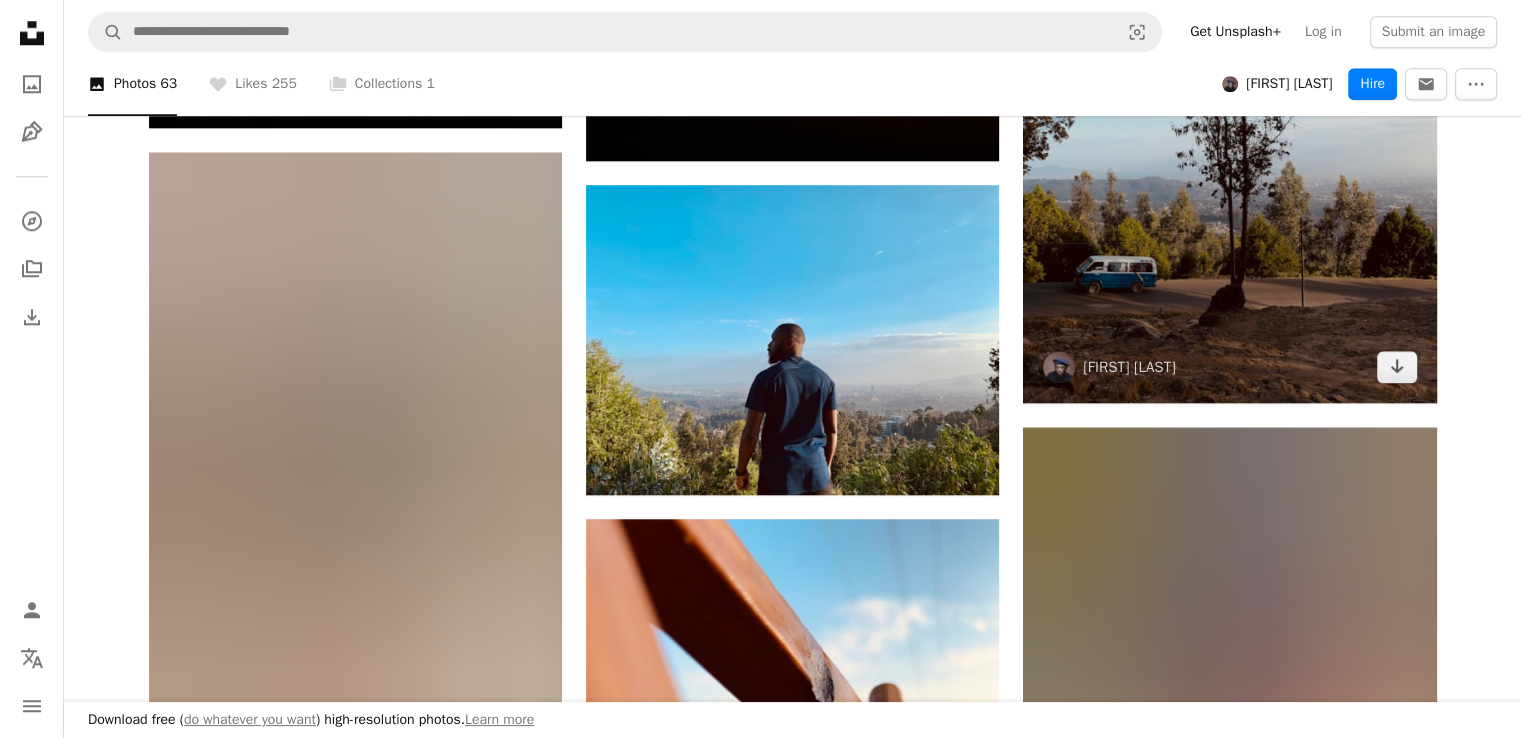 scroll, scrollTop: 1960, scrollLeft: 0, axis: vertical 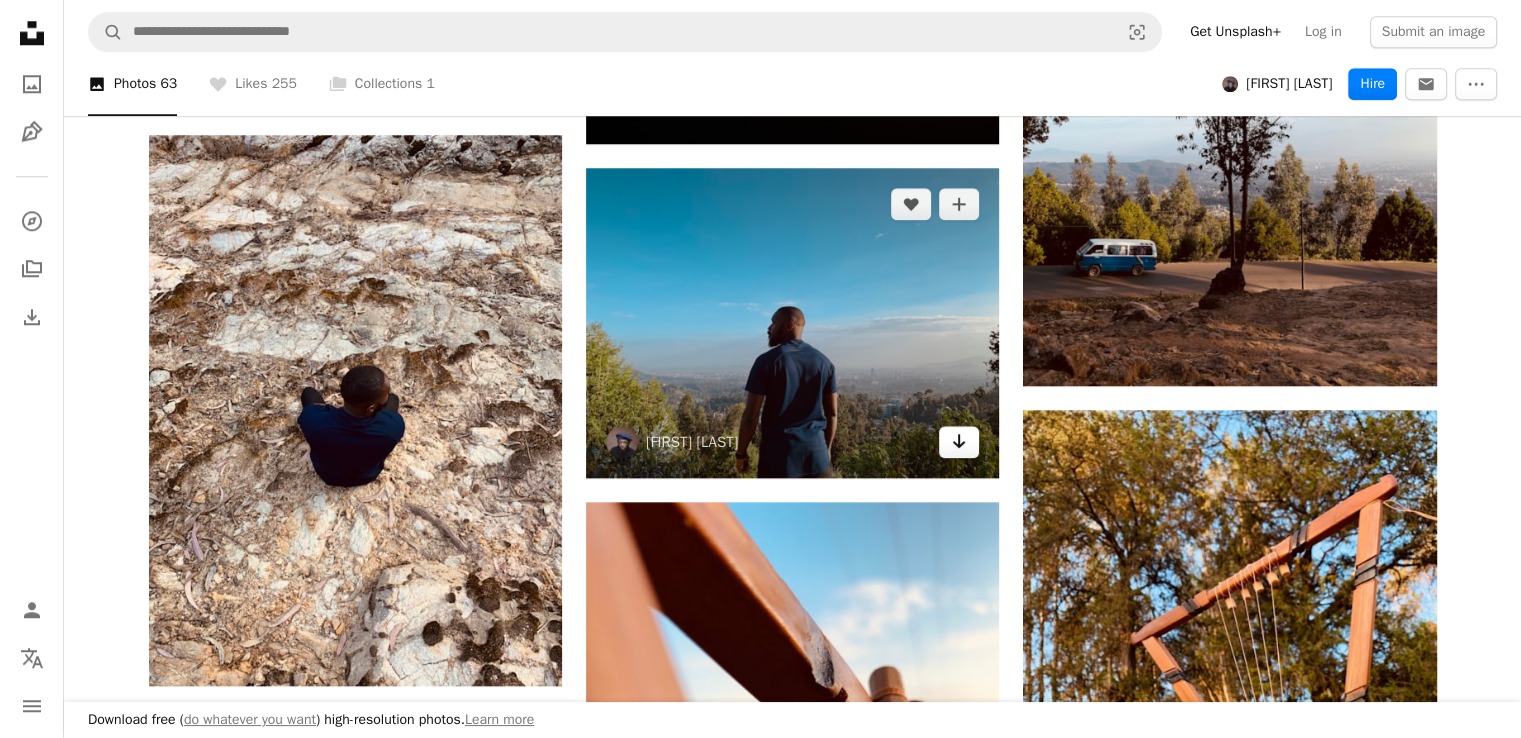 click on "Arrow pointing down" at bounding box center (959, 442) 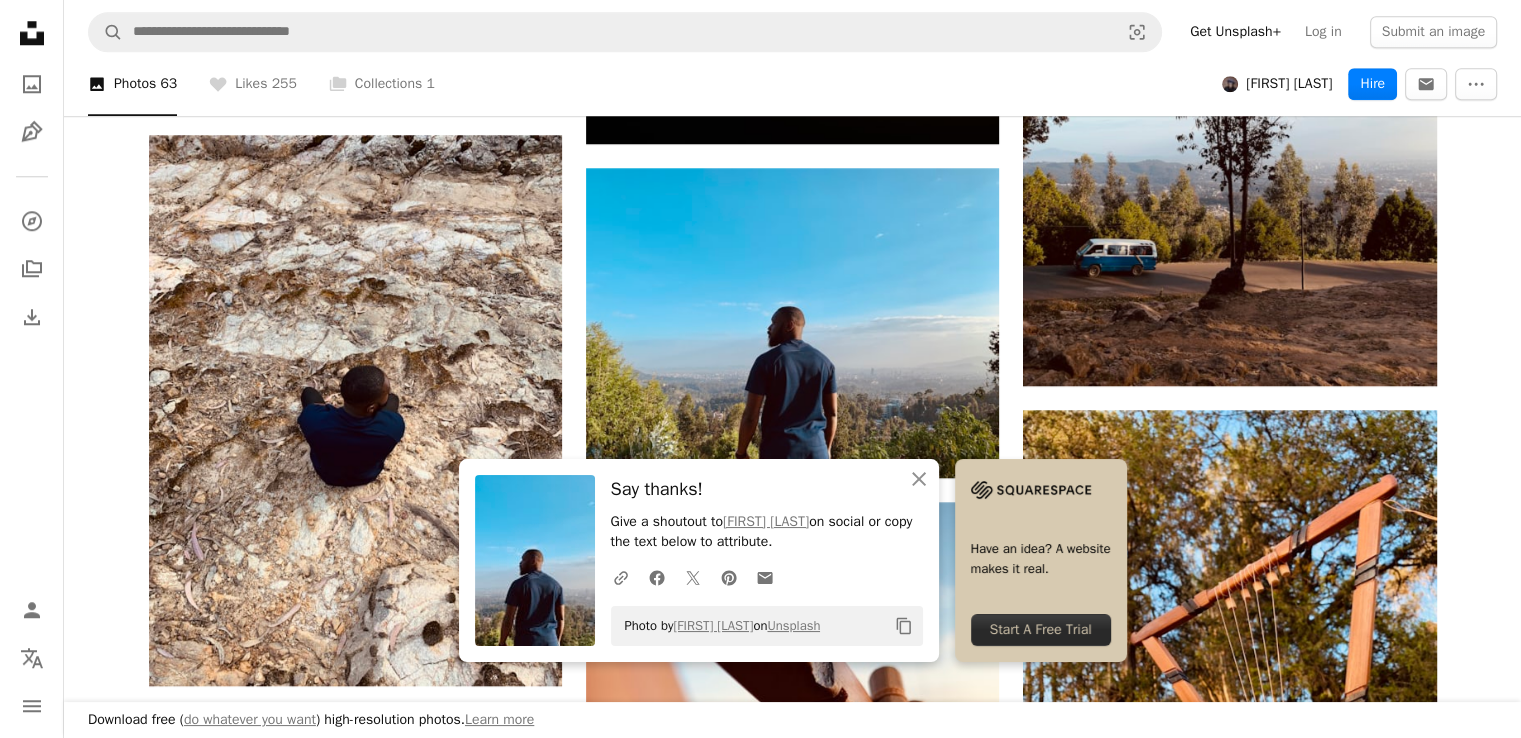 click on "A heart A plus sign [FIRST] Arrow pointing down A heart A plus sign [FIRST] Arrow pointing down A heart A plus sign [FIRST] Arrow pointing down A heart A plus sign [FIRST] Arrow pointing down A heart A plus sign [FIRST] Arrow pointing down A heart A plus sign [FIRST] Arrow pointing down A heart A plus sign [FIRST] Arrow pointing down A heart A plus sign [FIRST] Arrow pointing down A heart A plus sign [FIRST] Arrow pointing down A heart A plus sign [FIRST] Arrow pointing down A heart A plus sign [FIRST] Arrow pointing down A heart A plus sign [FIRST] Arrow pointing down A heart A plus sign [FIRST] Arrow pointing down A heart A plus sign [FIRST] Arrow pointing down A heart A plus sign [FIRST] Arrow pointing down A heart A plus sign [FIRST] Arrow pointing down A heart A plus sign [FIRST] Arrow pointing down A heart A plus sign [FIRST] Arrow pointing down A heart A plus sign [FIRST] Arrow pointing down A heart A plus sign [FIRST] A heart" at bounding box center (792, 393) 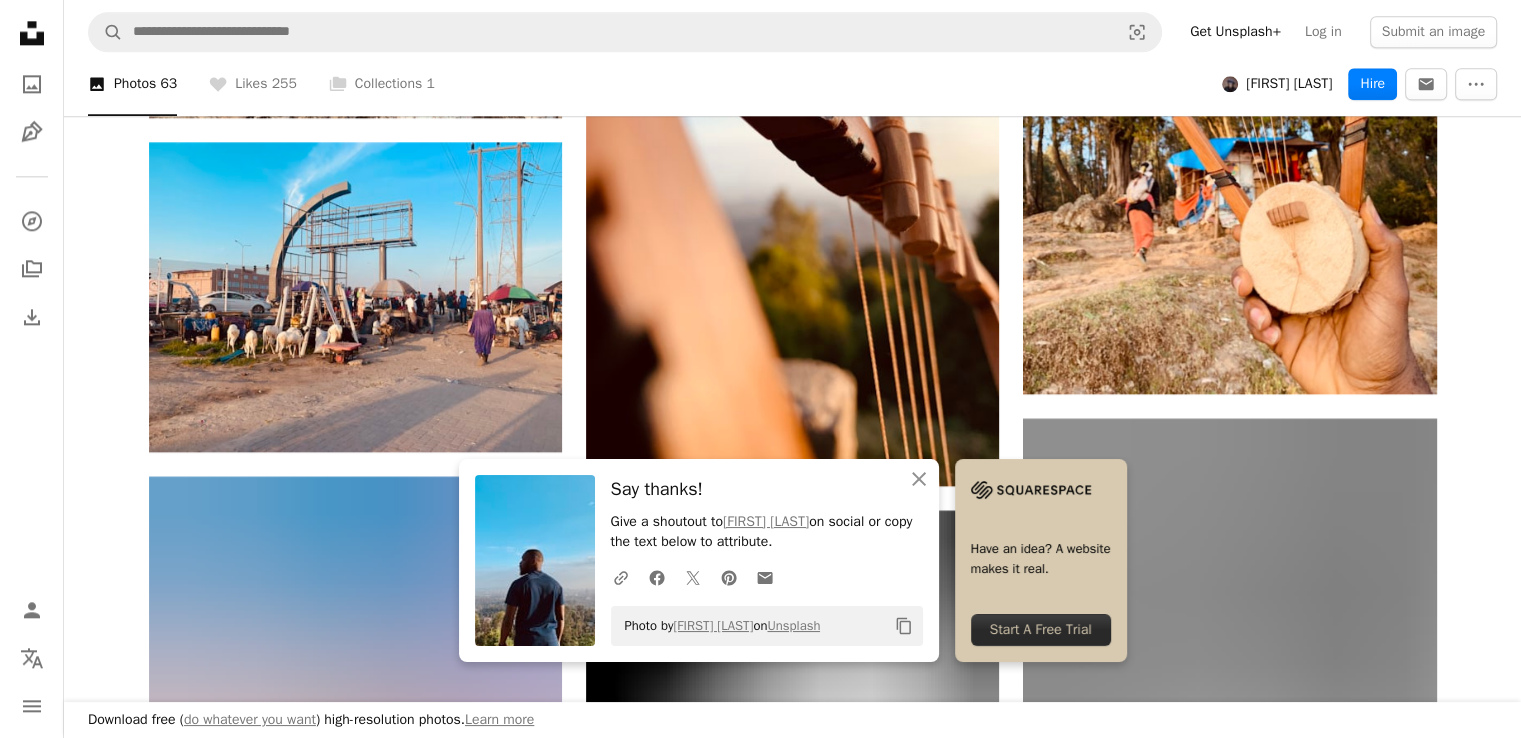 scroll, scrollTop: 2556, scrollLeft: 0, axis: vertical 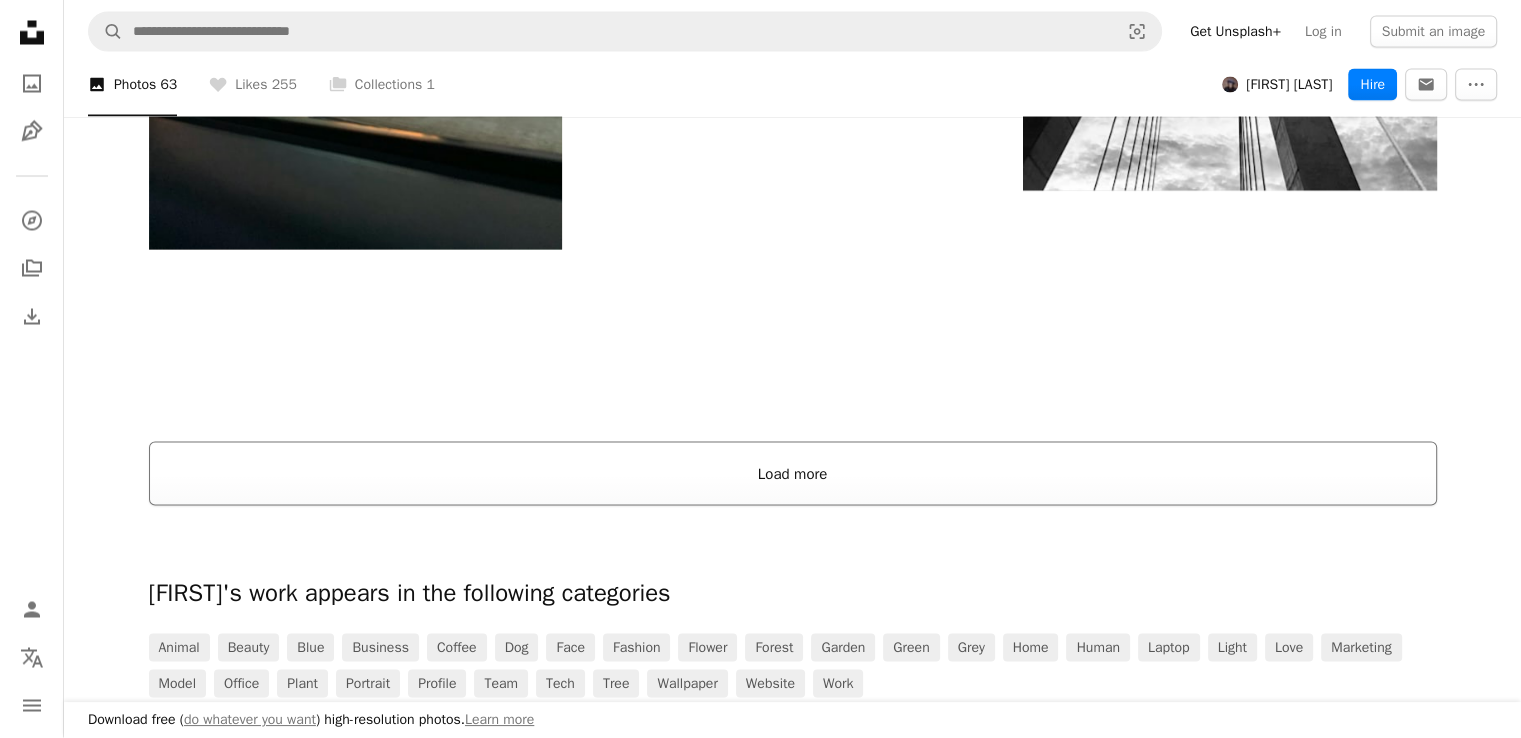 click on "Load more" at bounding box center (793, 474) 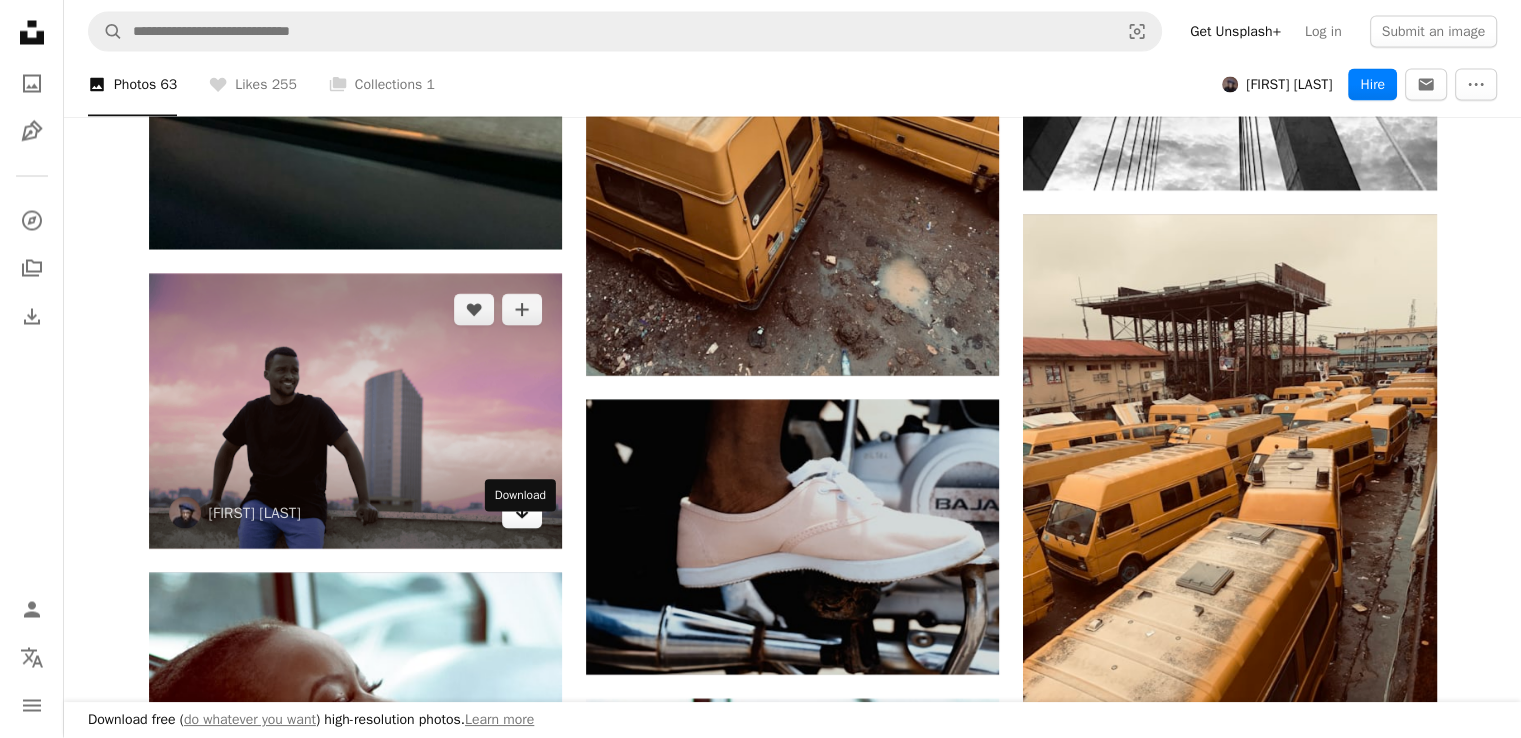 click 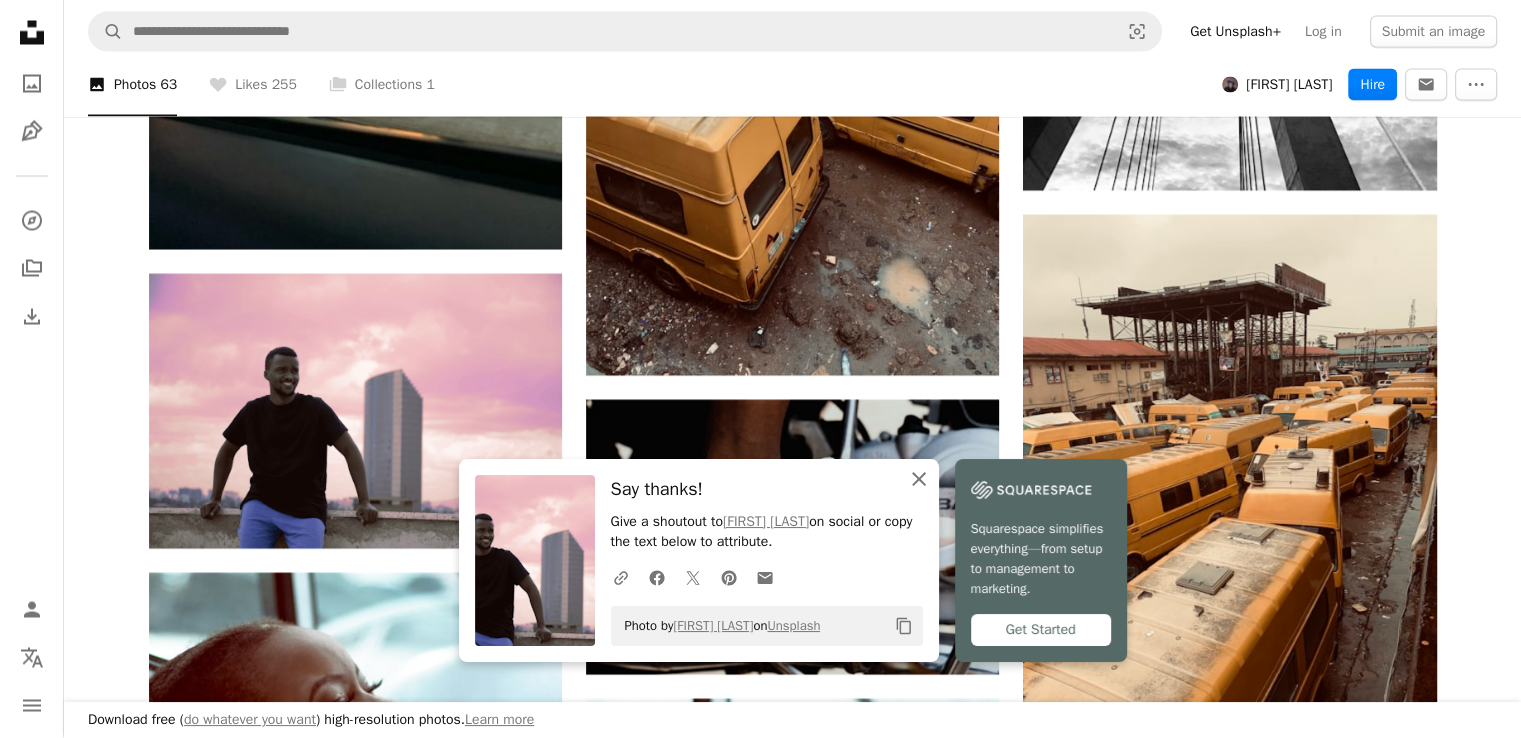 click 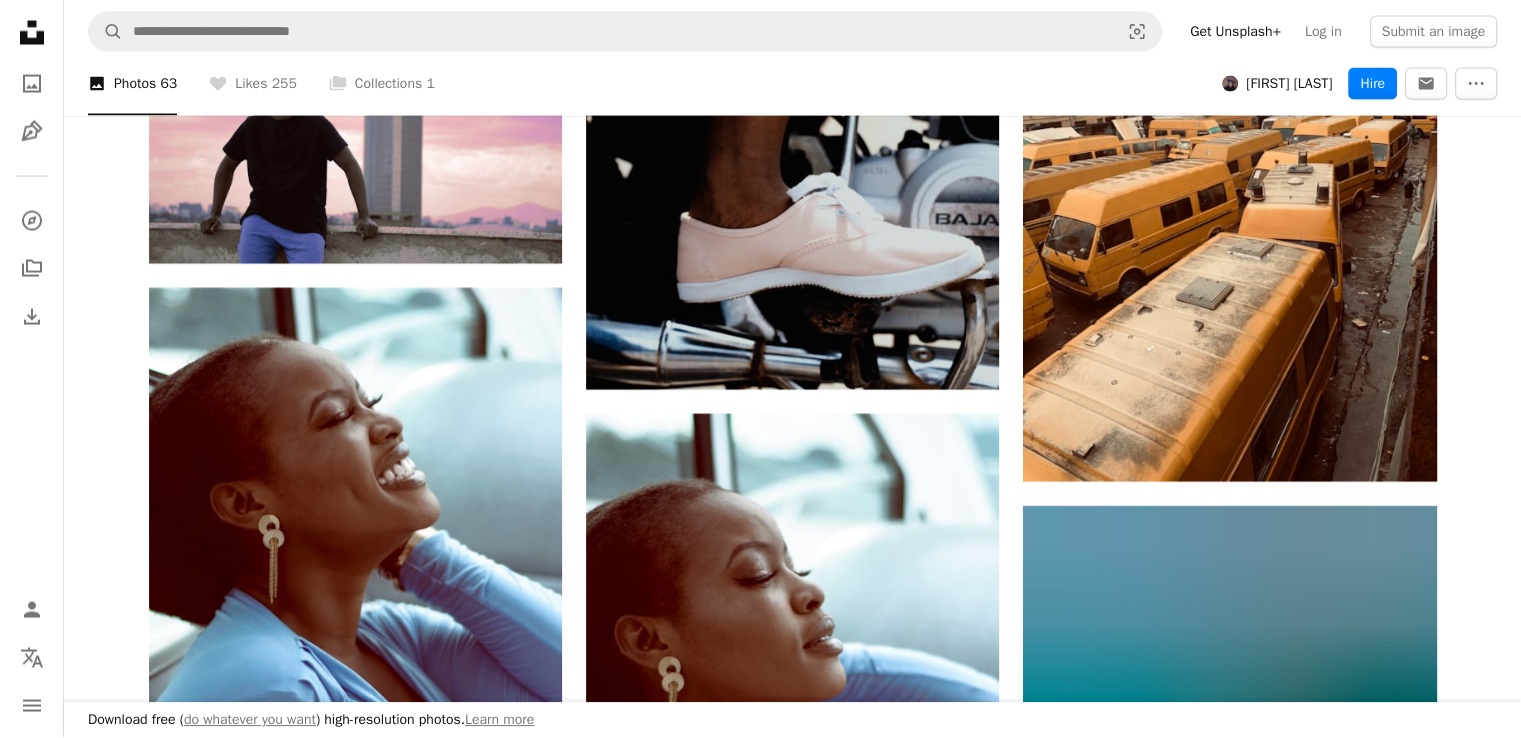 scroll, scrollTop: 4262, scrollLeft: 0, axis: vertical 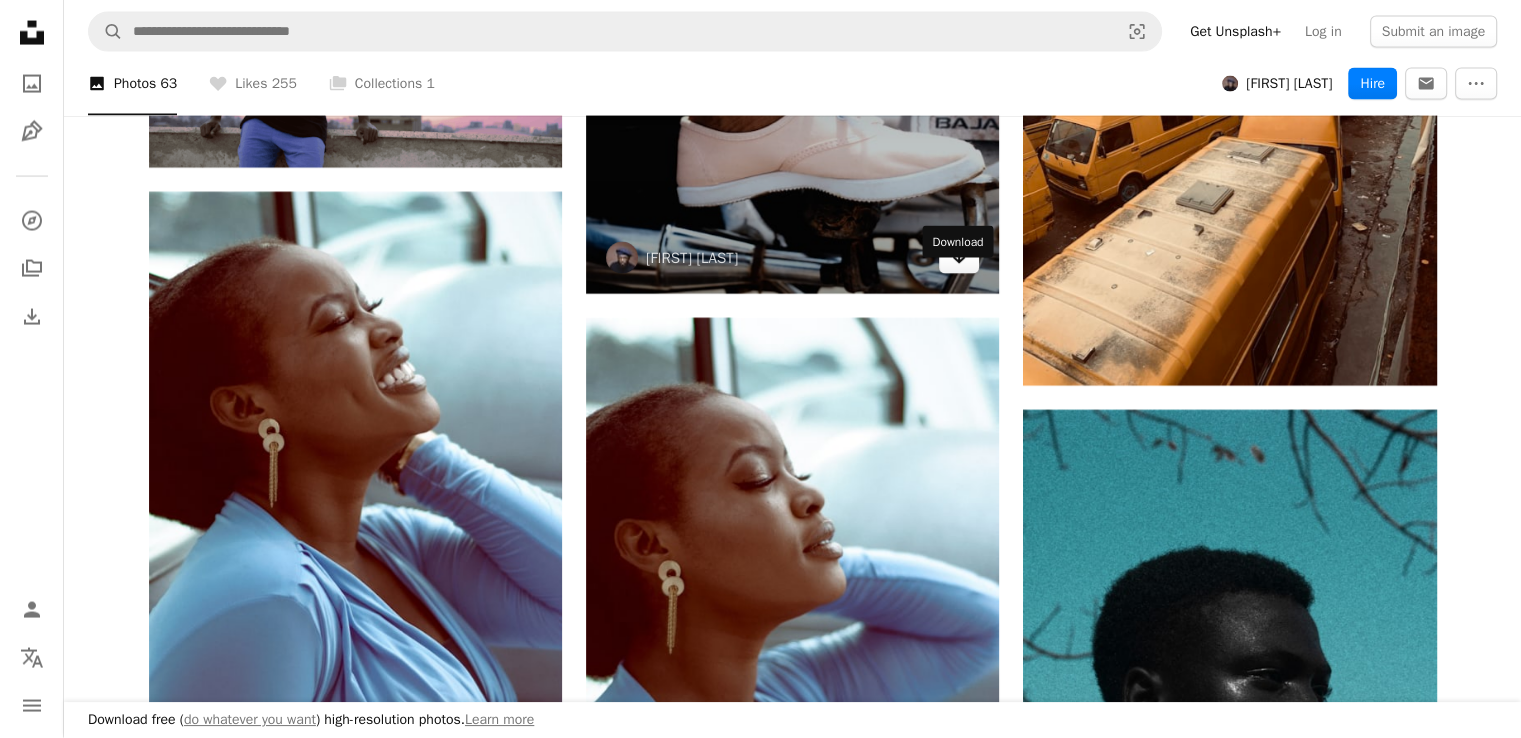 click 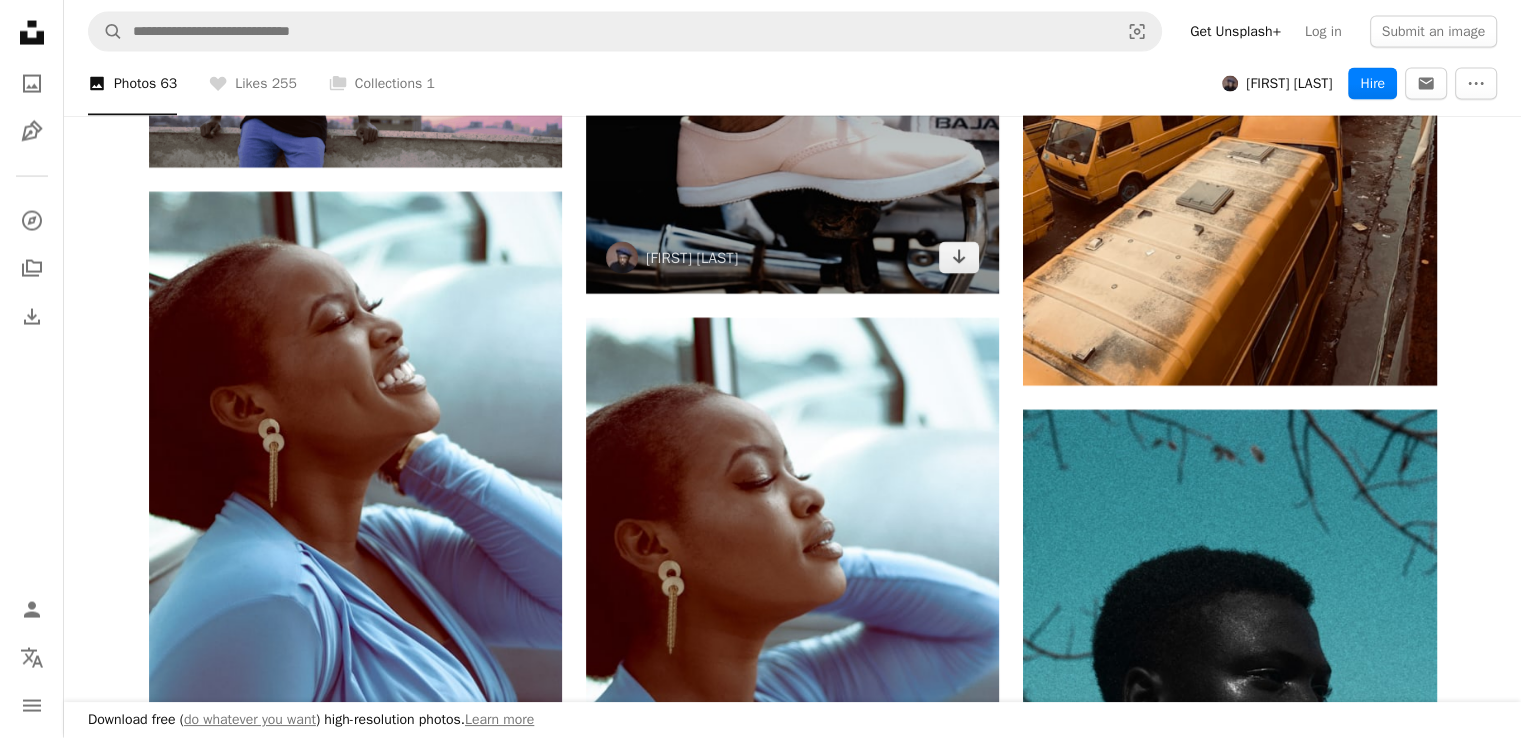 scroll, scrollTop: 8727, scrollLeft: 0, axis: vertical 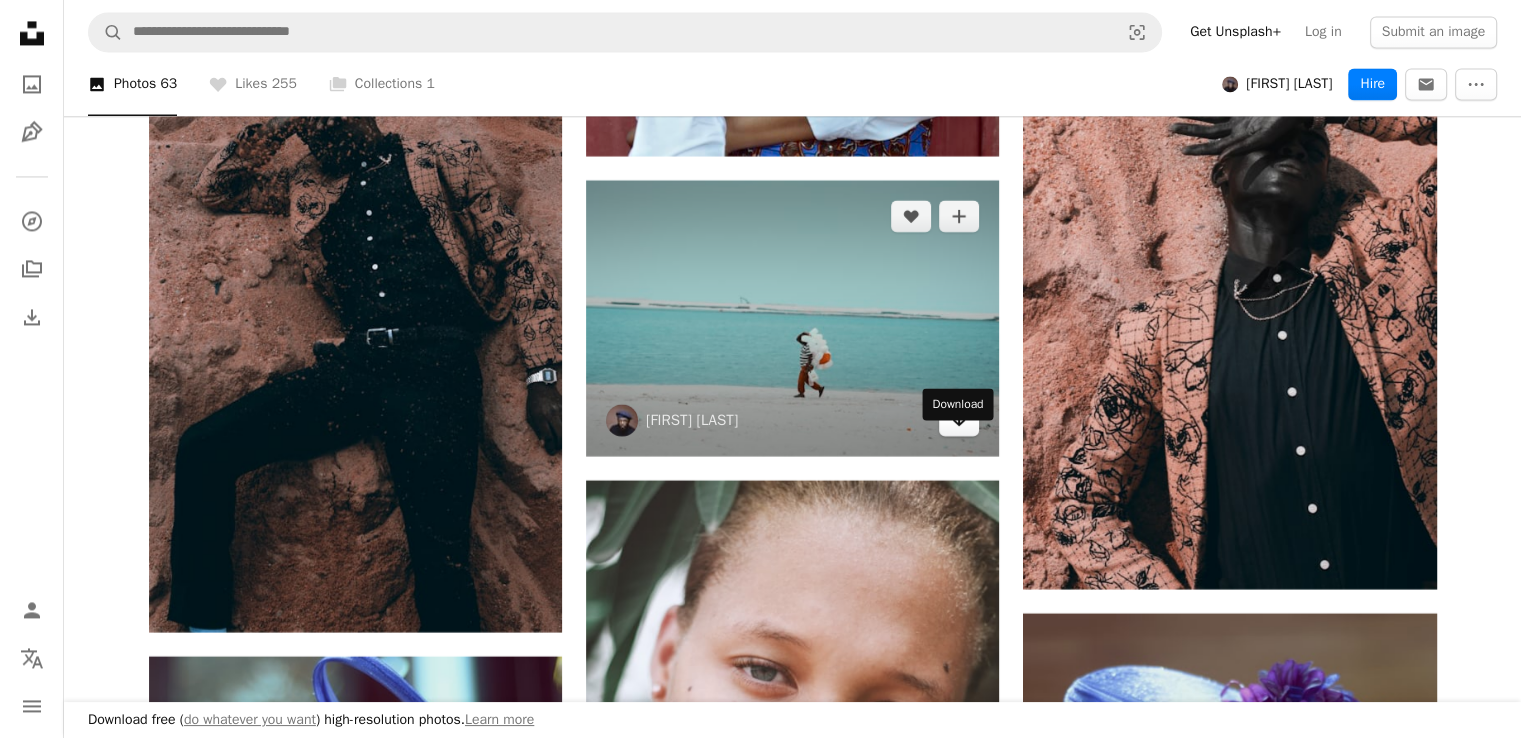 click on "Arrow pointing down" at bounding box center [959, 420] 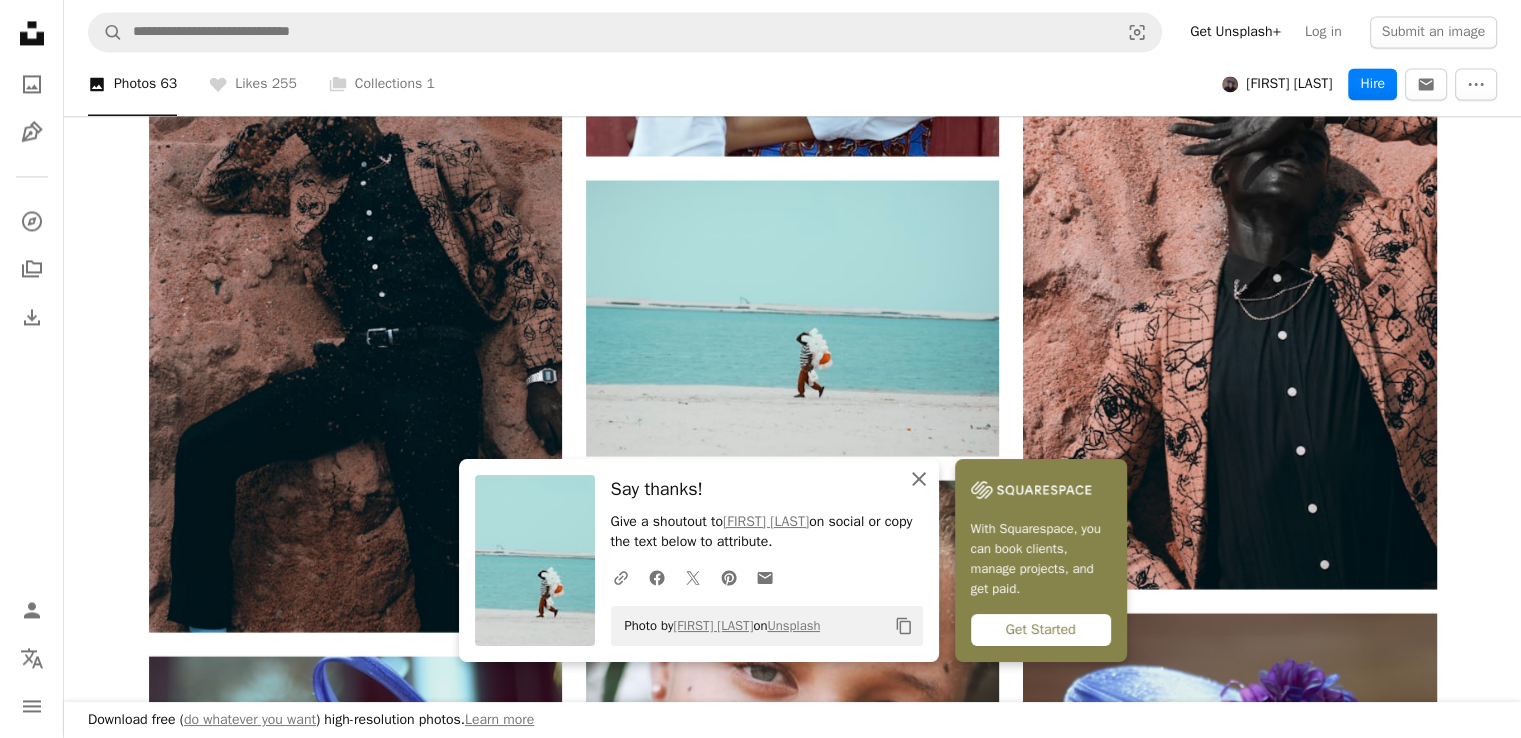 click on "An X shape" 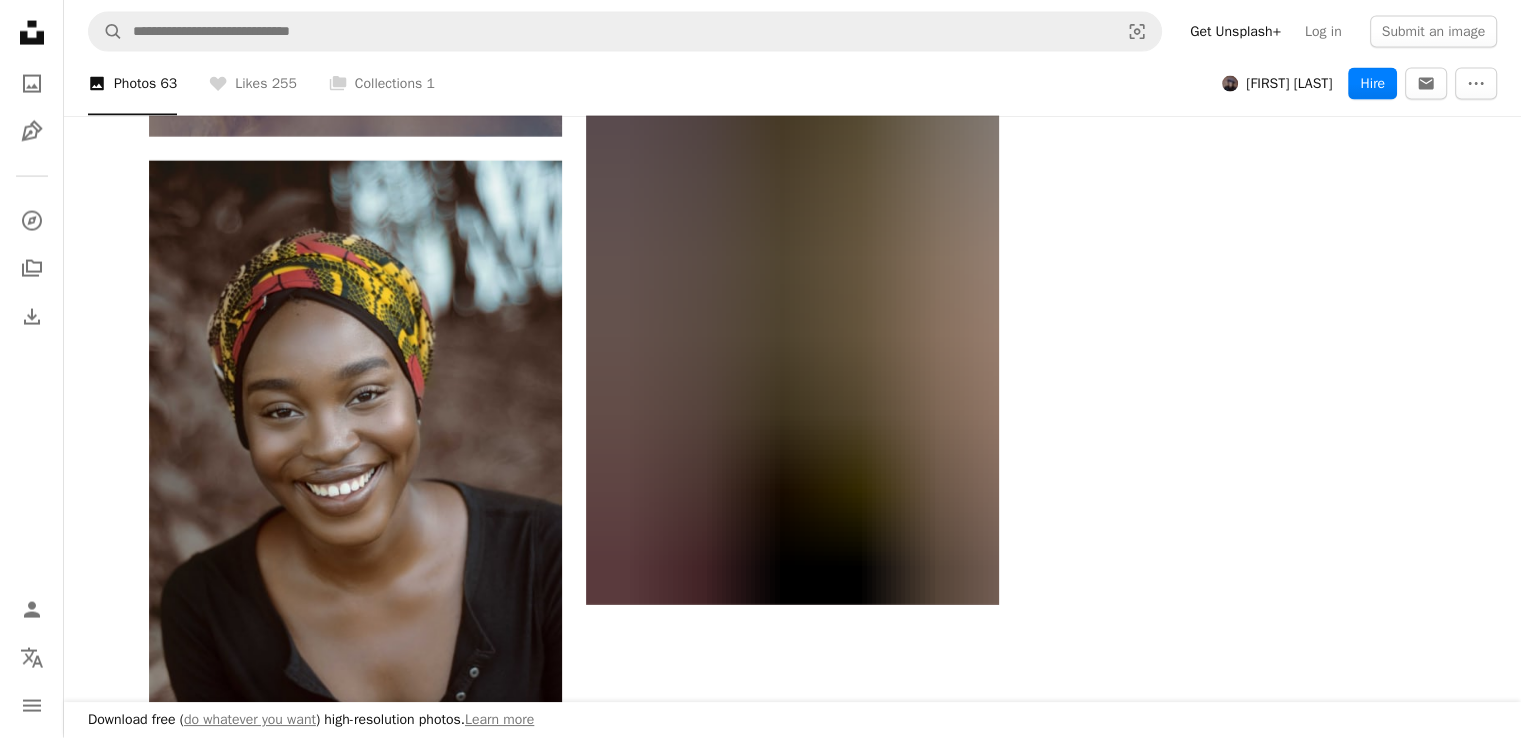 scroll, scrollTop: 12615, scrollLeft: 0, axis: vertical 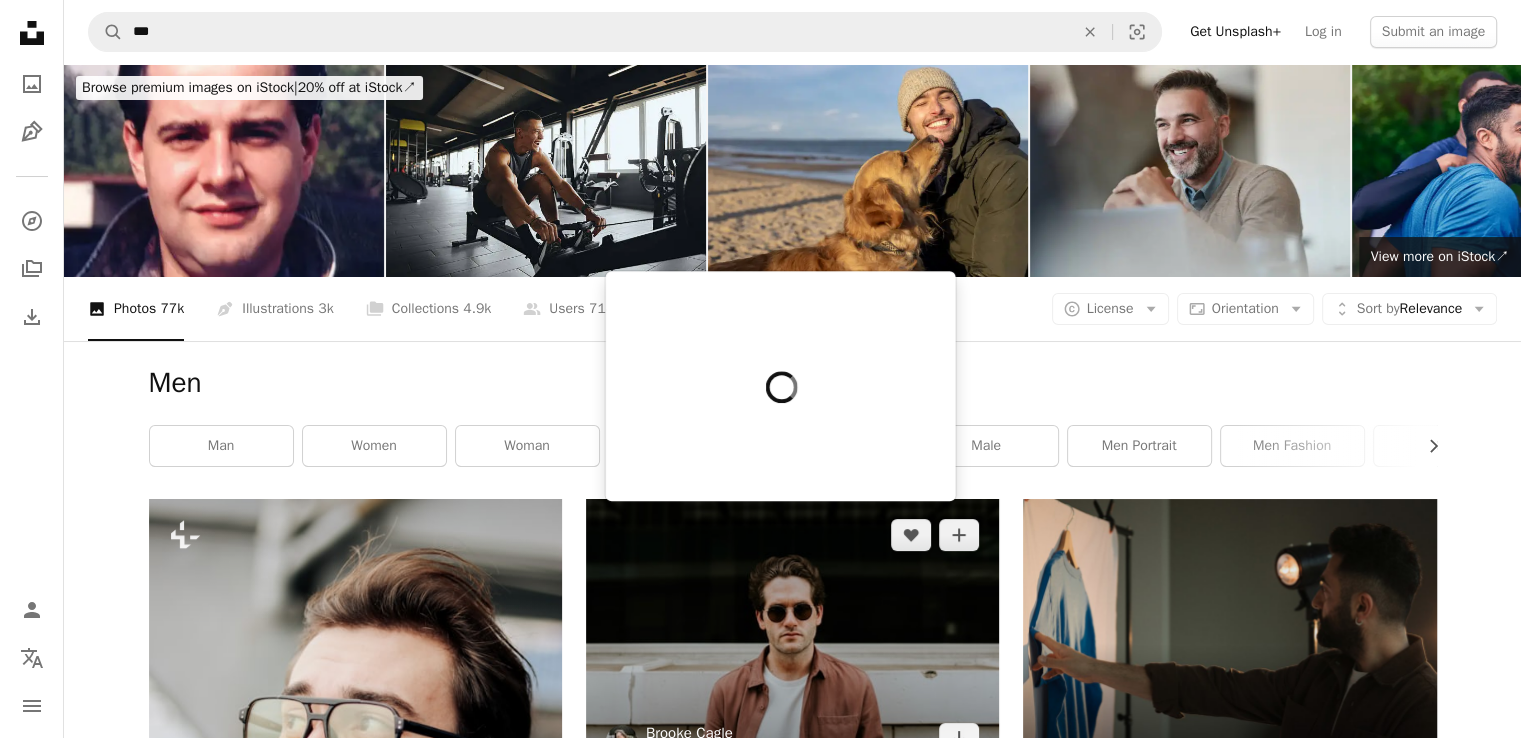 click on "Brooke Cagle" at bounding box center [699, 733] 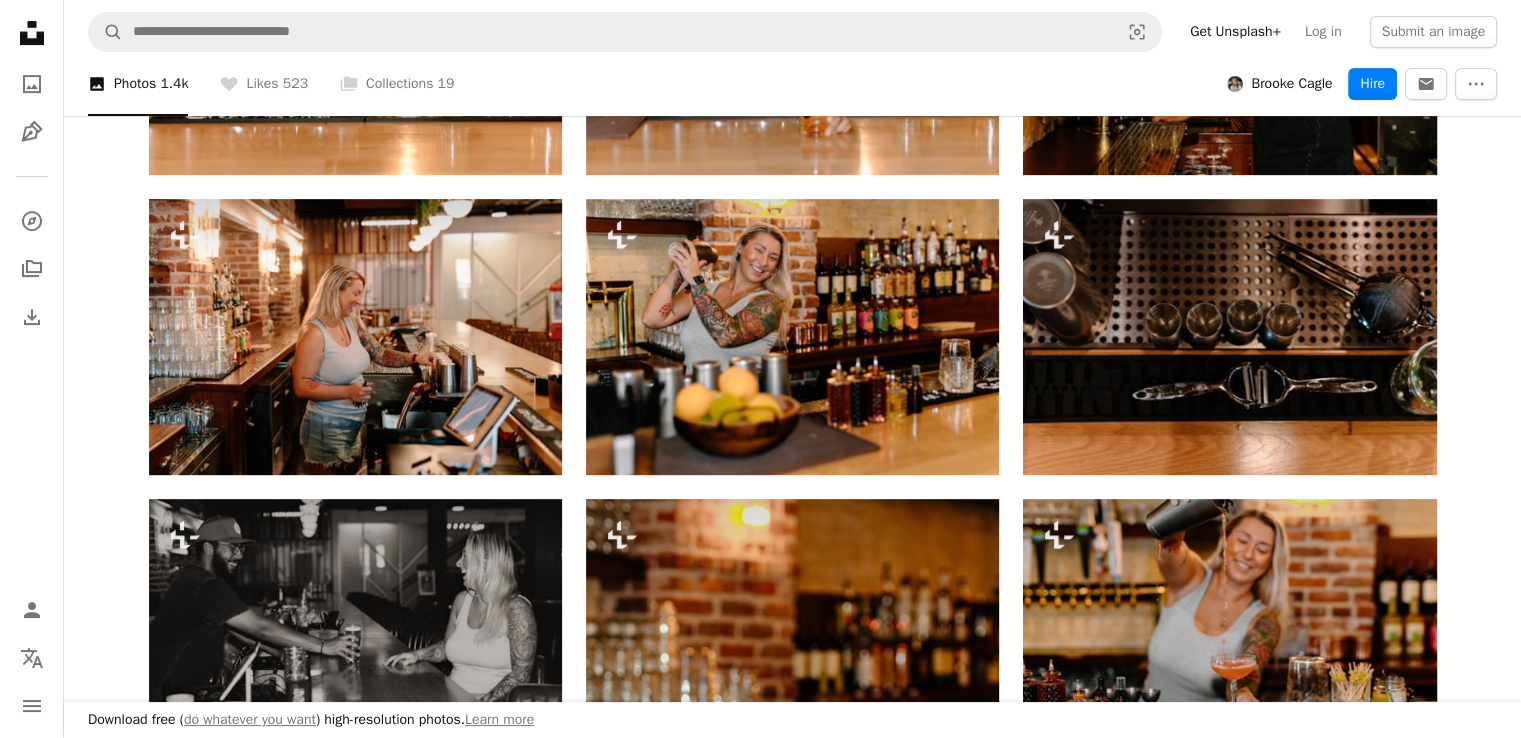 scroll, scrollTop: 752, scrollLeft: 0, axis: vertical 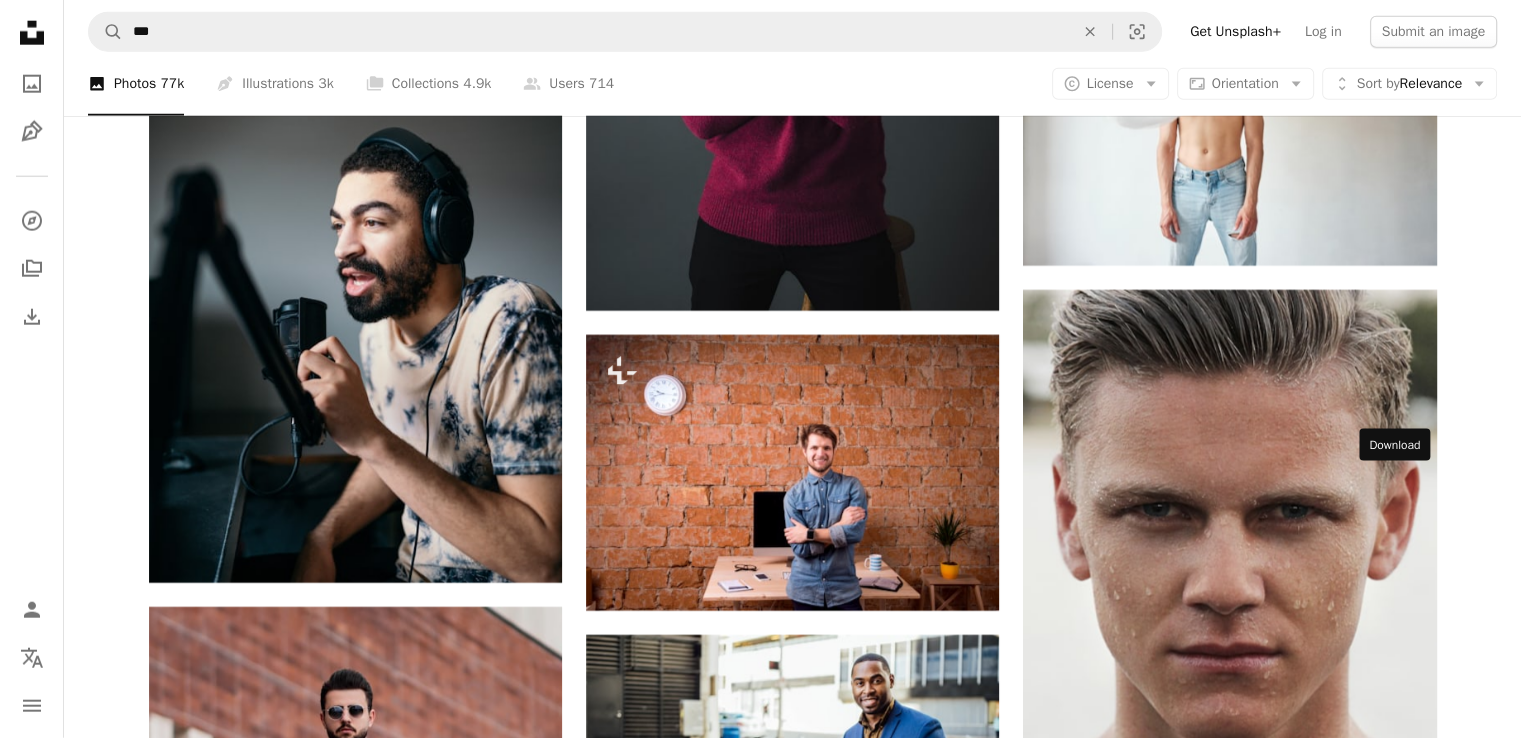 click on "Arrow pointing down" 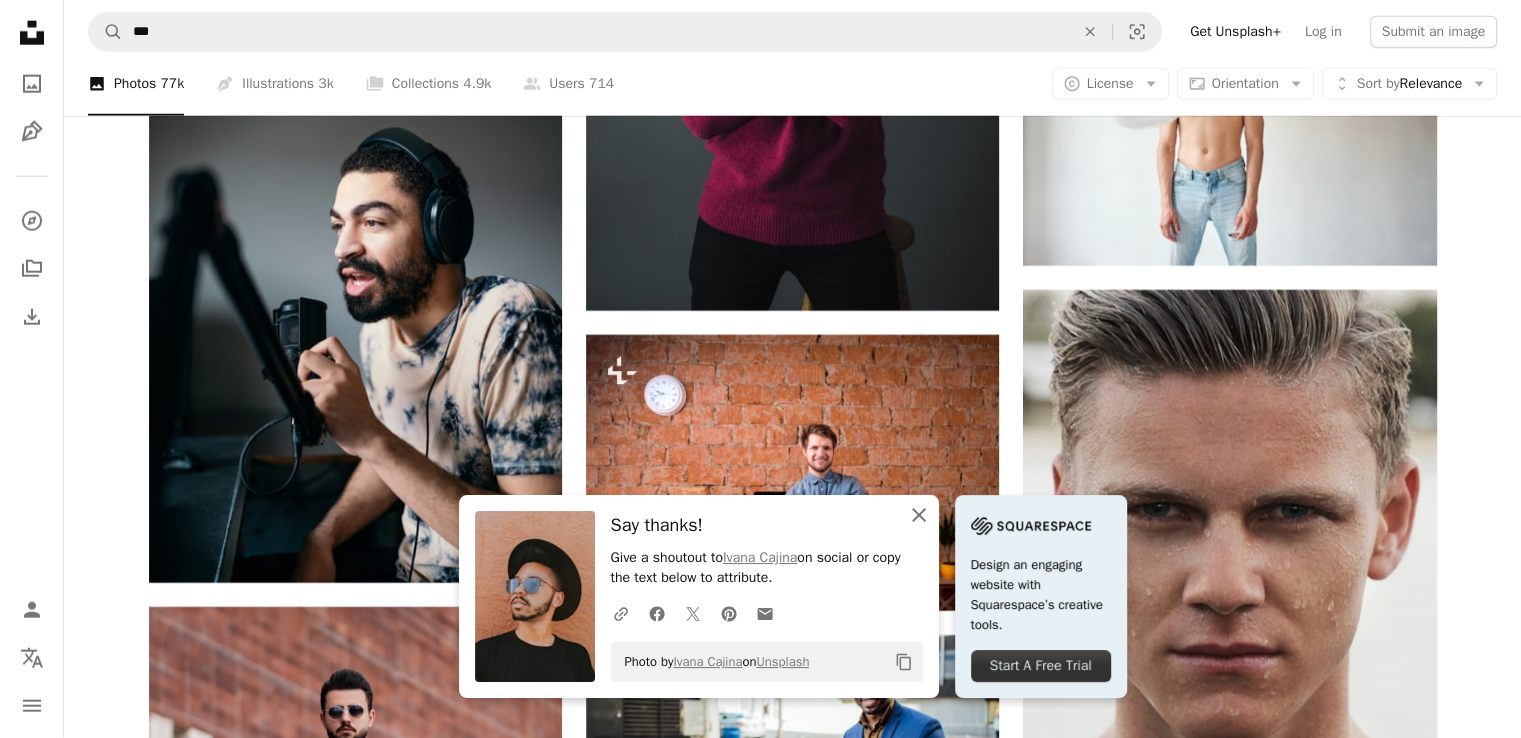 click on "An X shape" 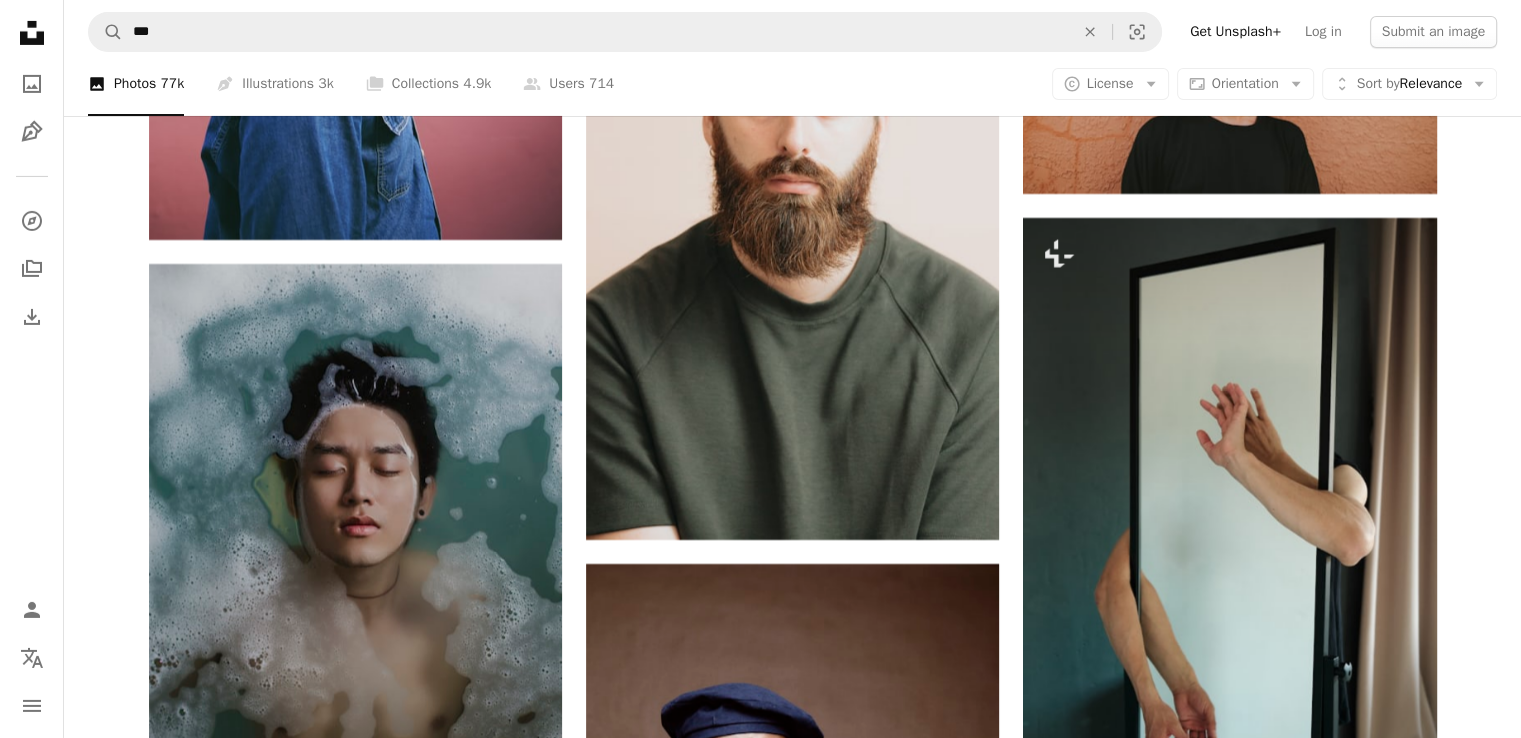 scroll, scrollTop: 14564, scrollLeft: 0, axis: vertical 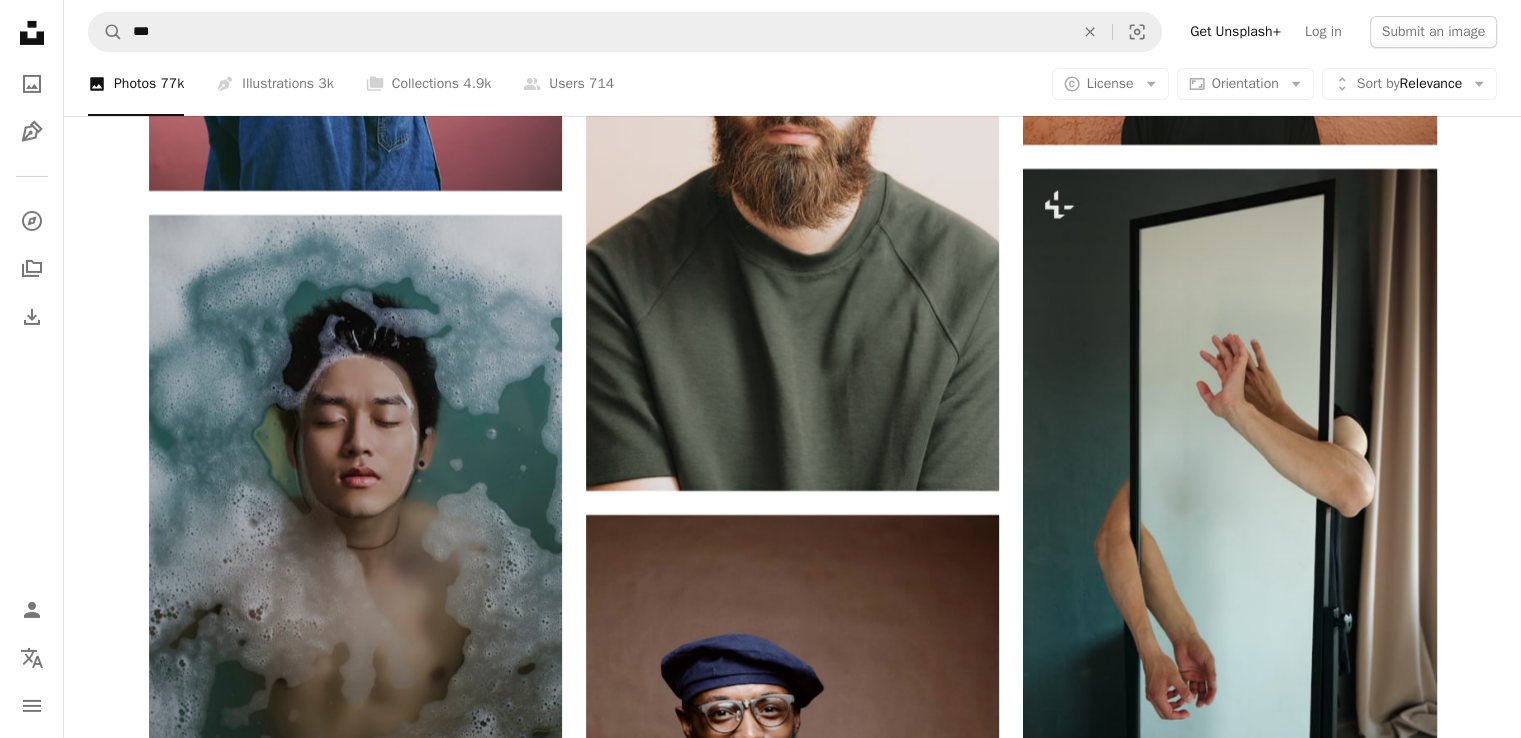 click on "Arrow pointing down" at bounding box center [1397, 1697] 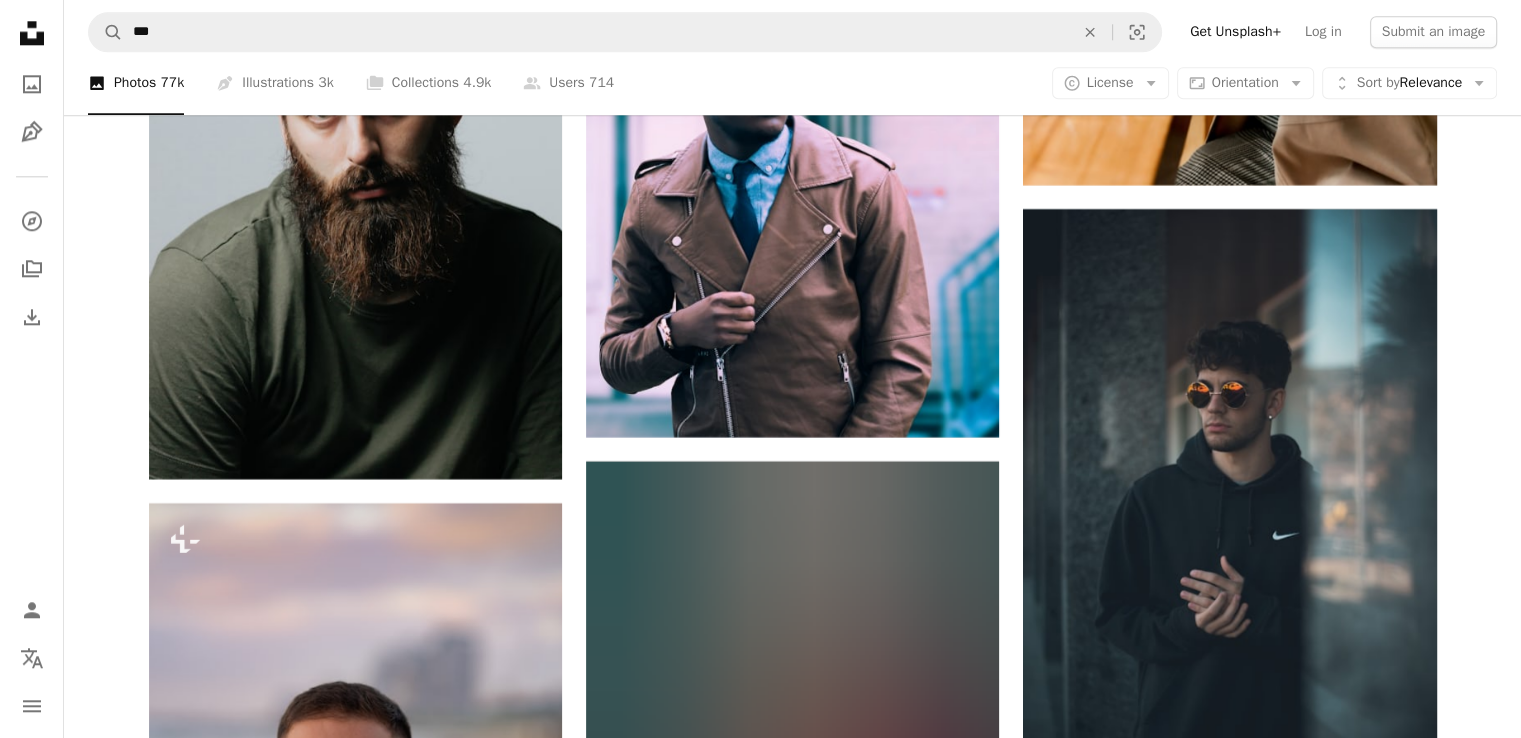 scroll, scrollTop: 17568, scrollLeft: 0, axis: vertical 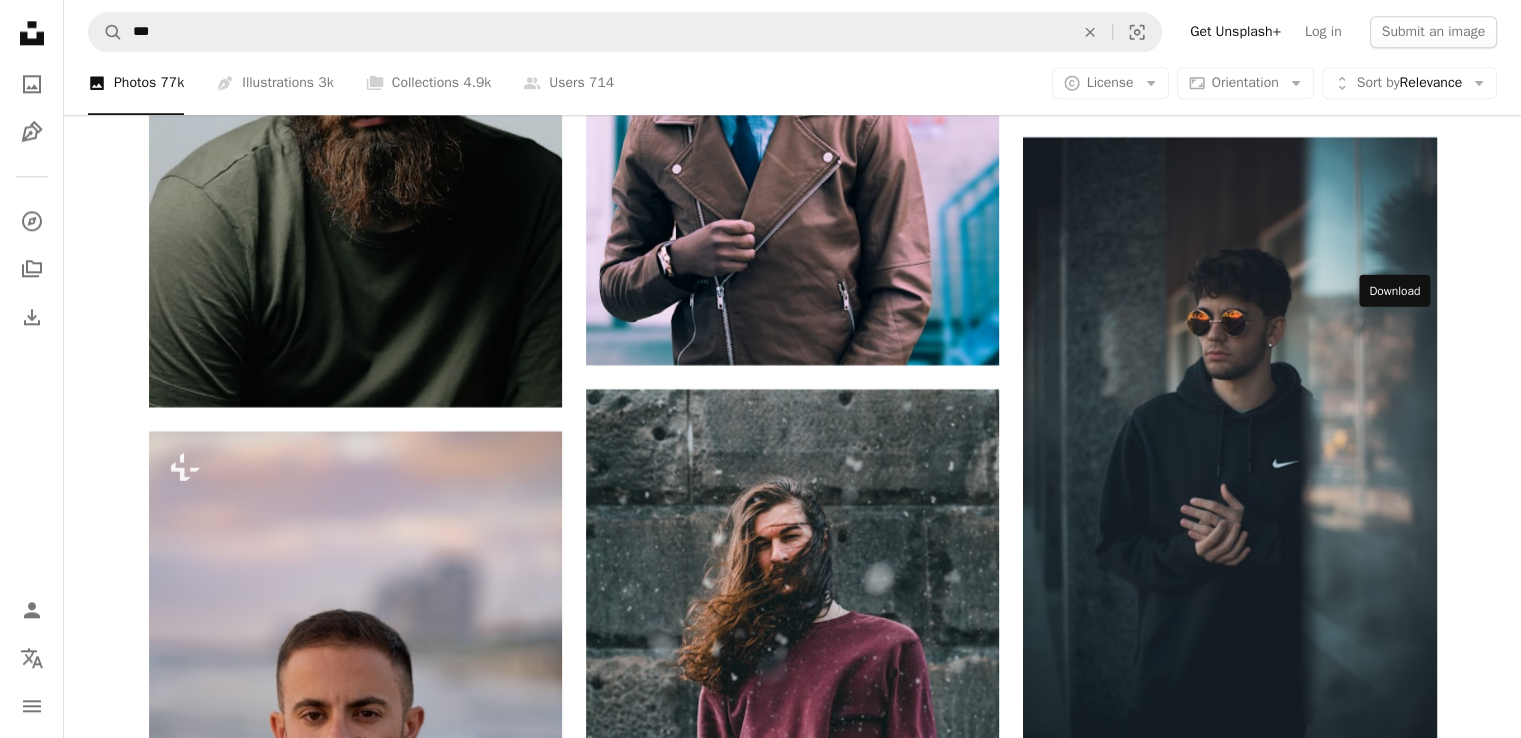 click on "Arrow pointing down" 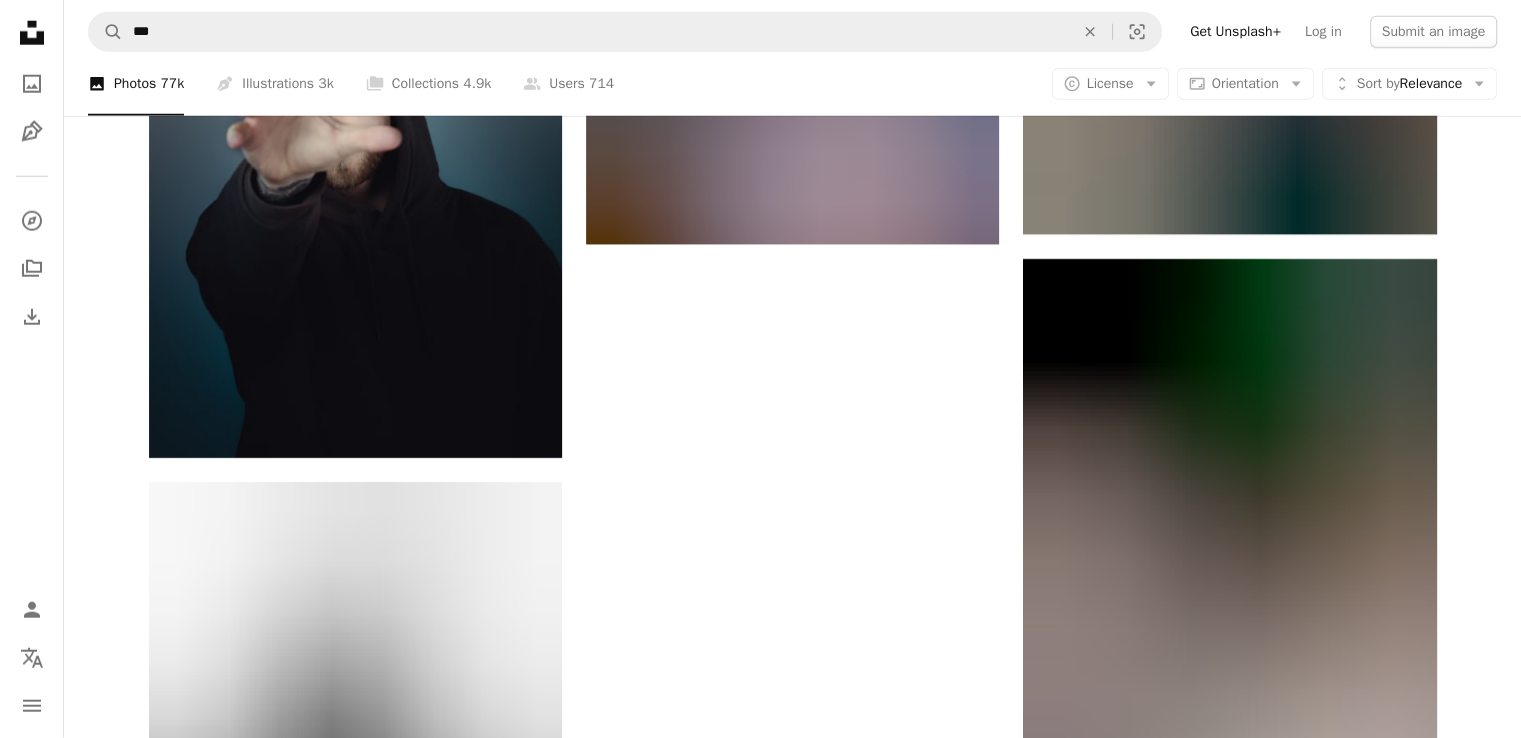 scroll, scrollTop: 20709, scrollLeft: 0, axis: vertical 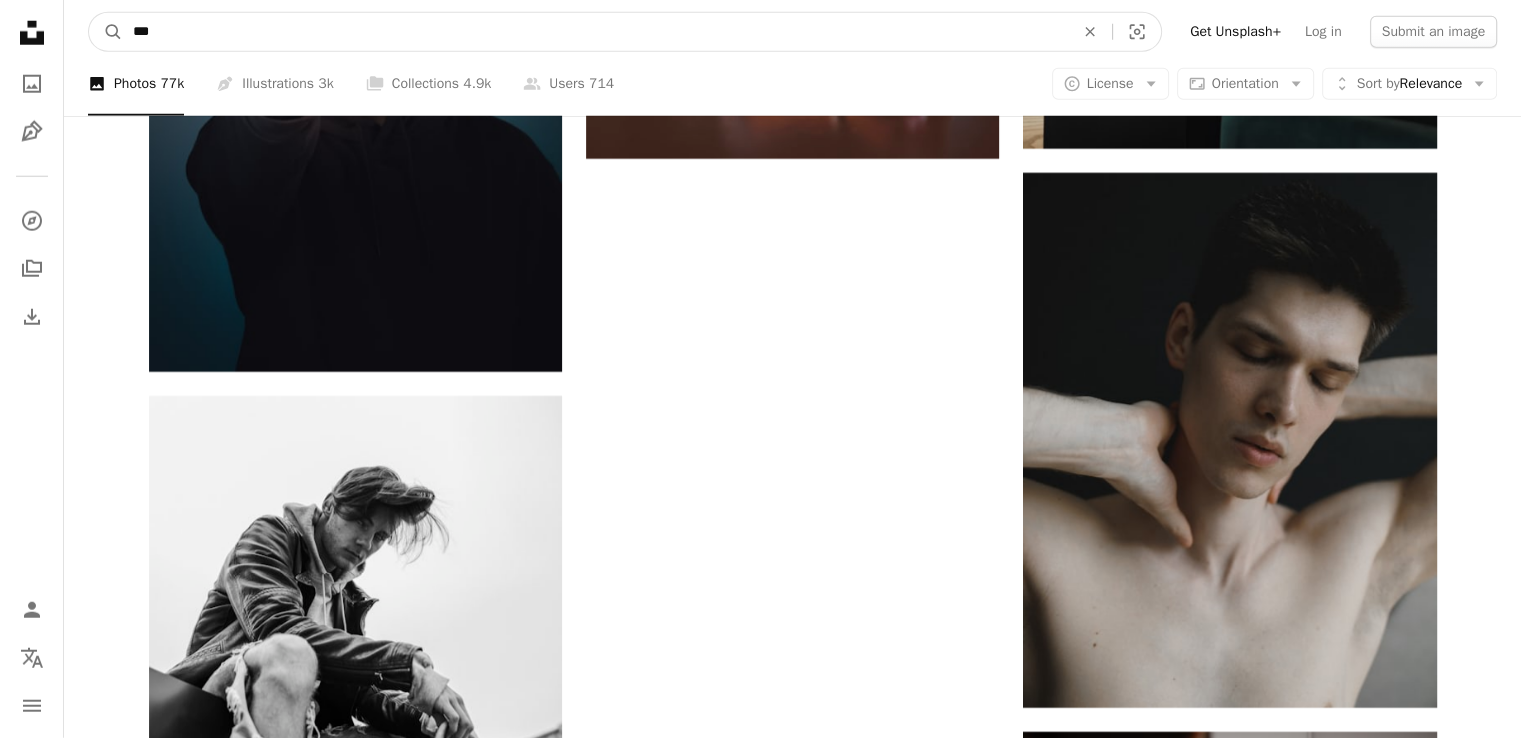 click on "***" at bounding box center [595, 32] 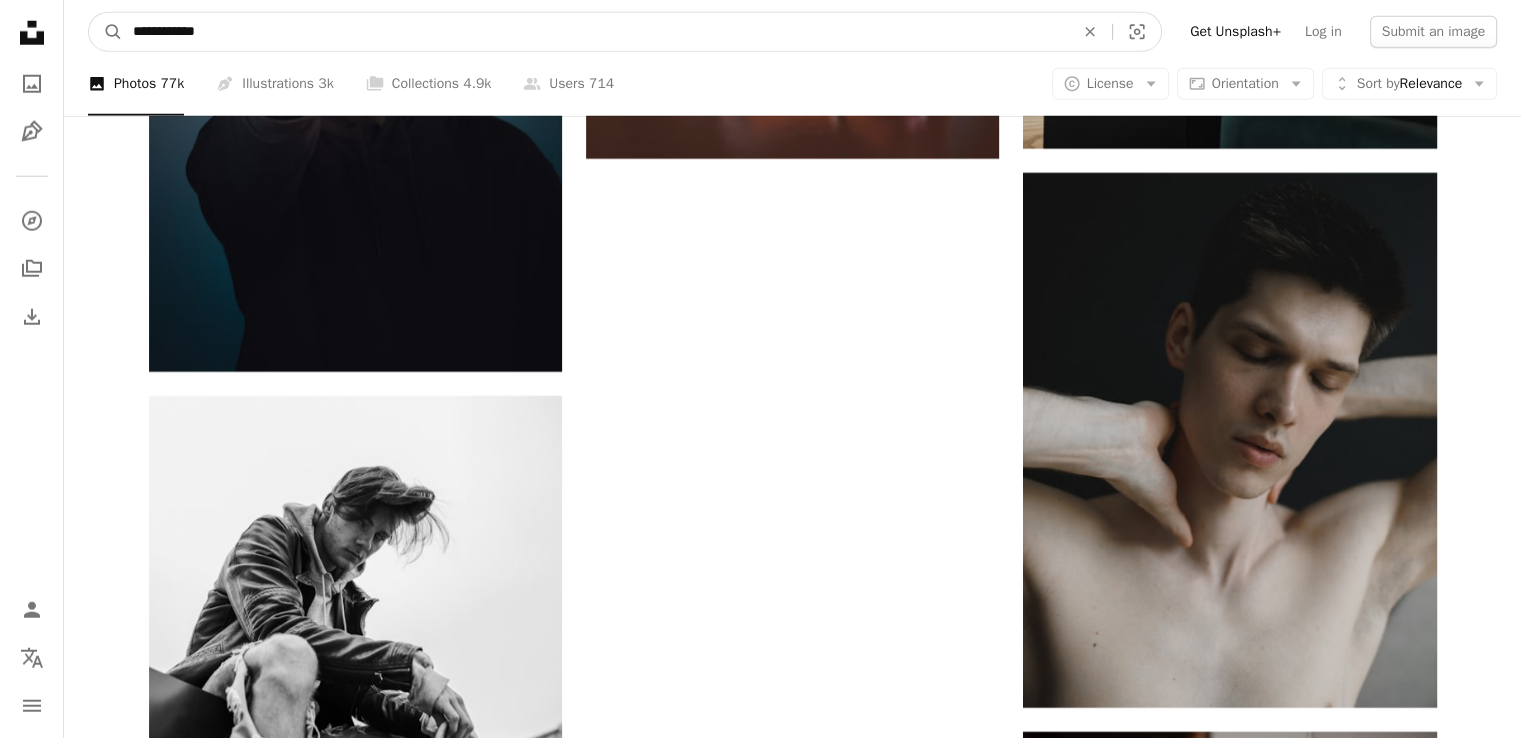 type on "**********" 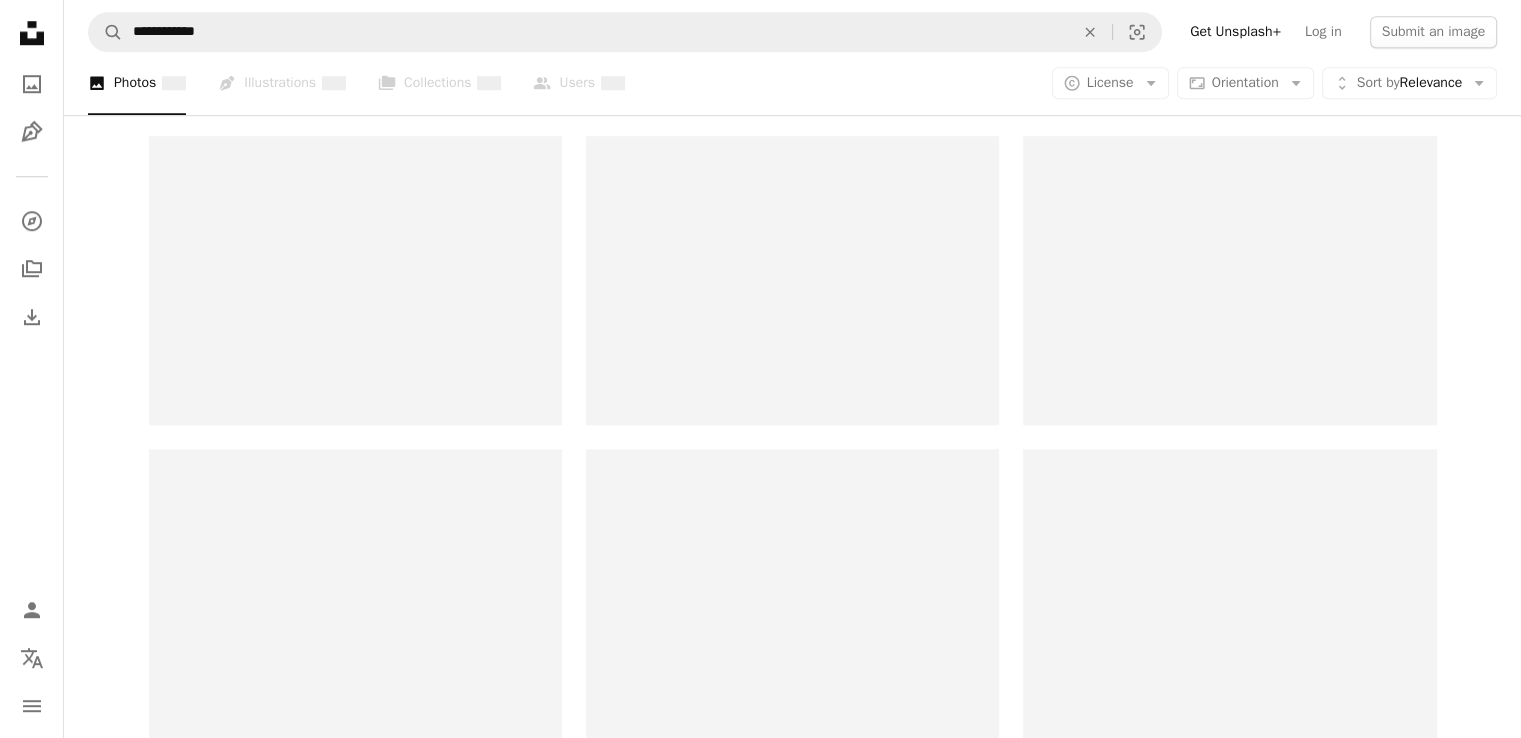 scroll, scrollTop: 0, scrollLeft: 0, axis: both 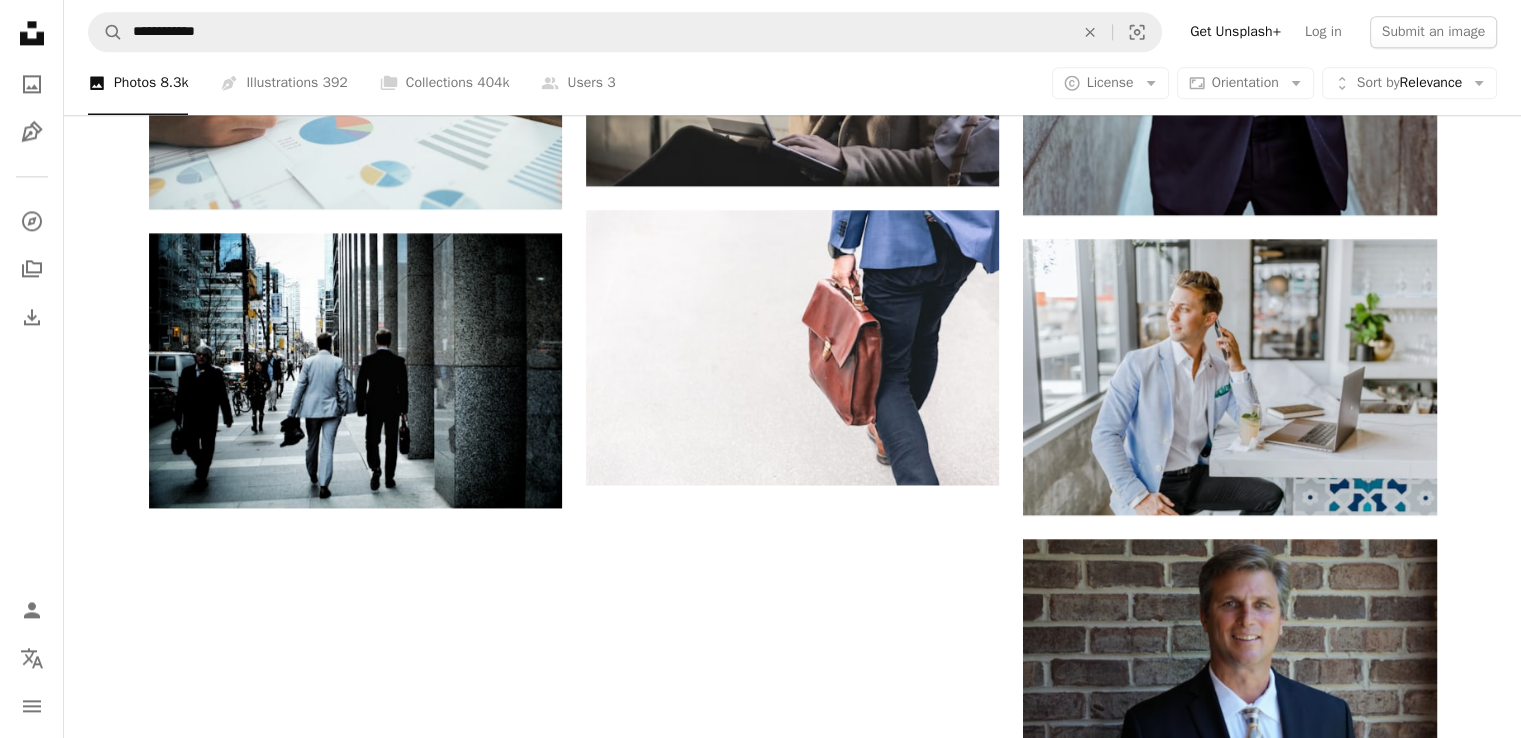 click on "Load more" at bounding box center (793, 1500) 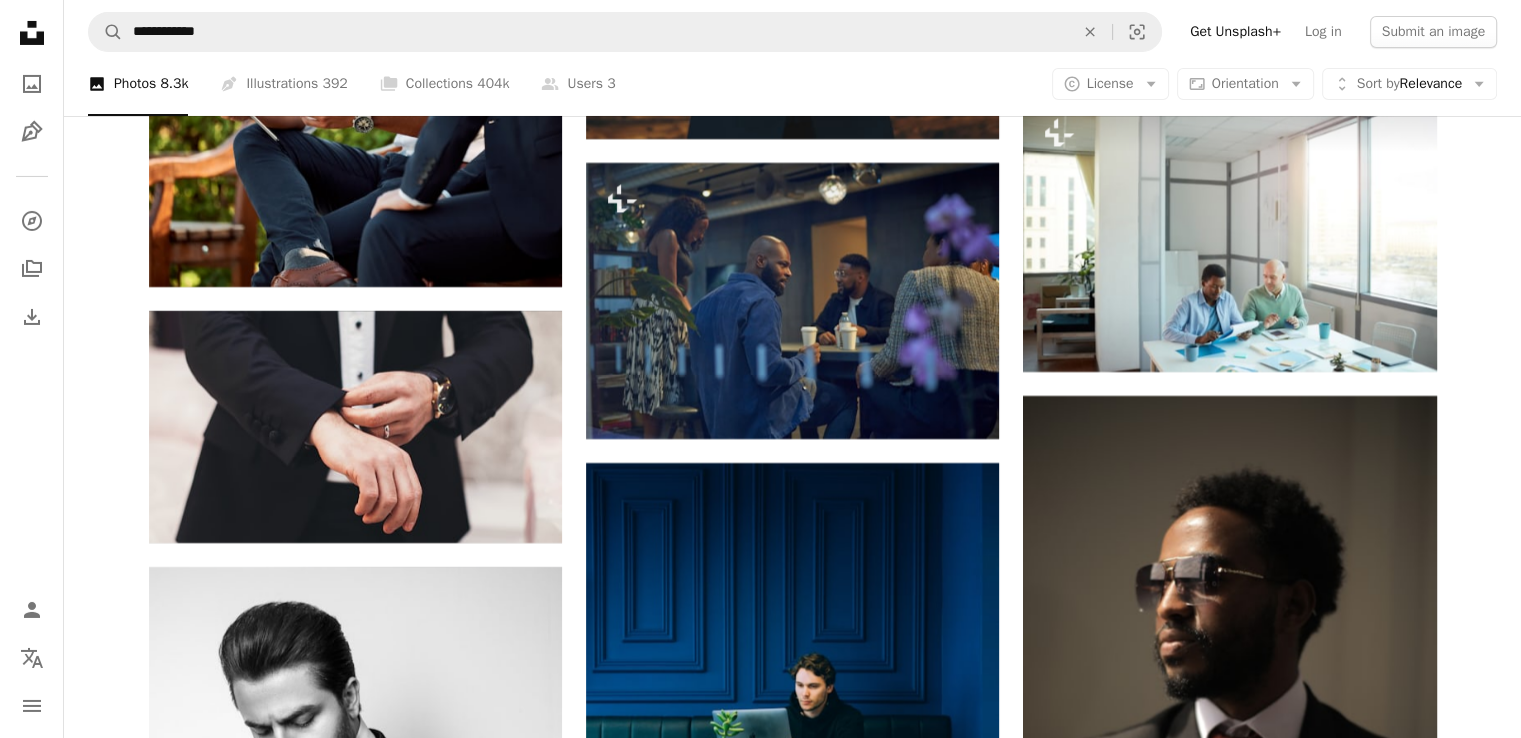 scroll, scrollTop: 7328, scrollLeft: 0, axis: vertical 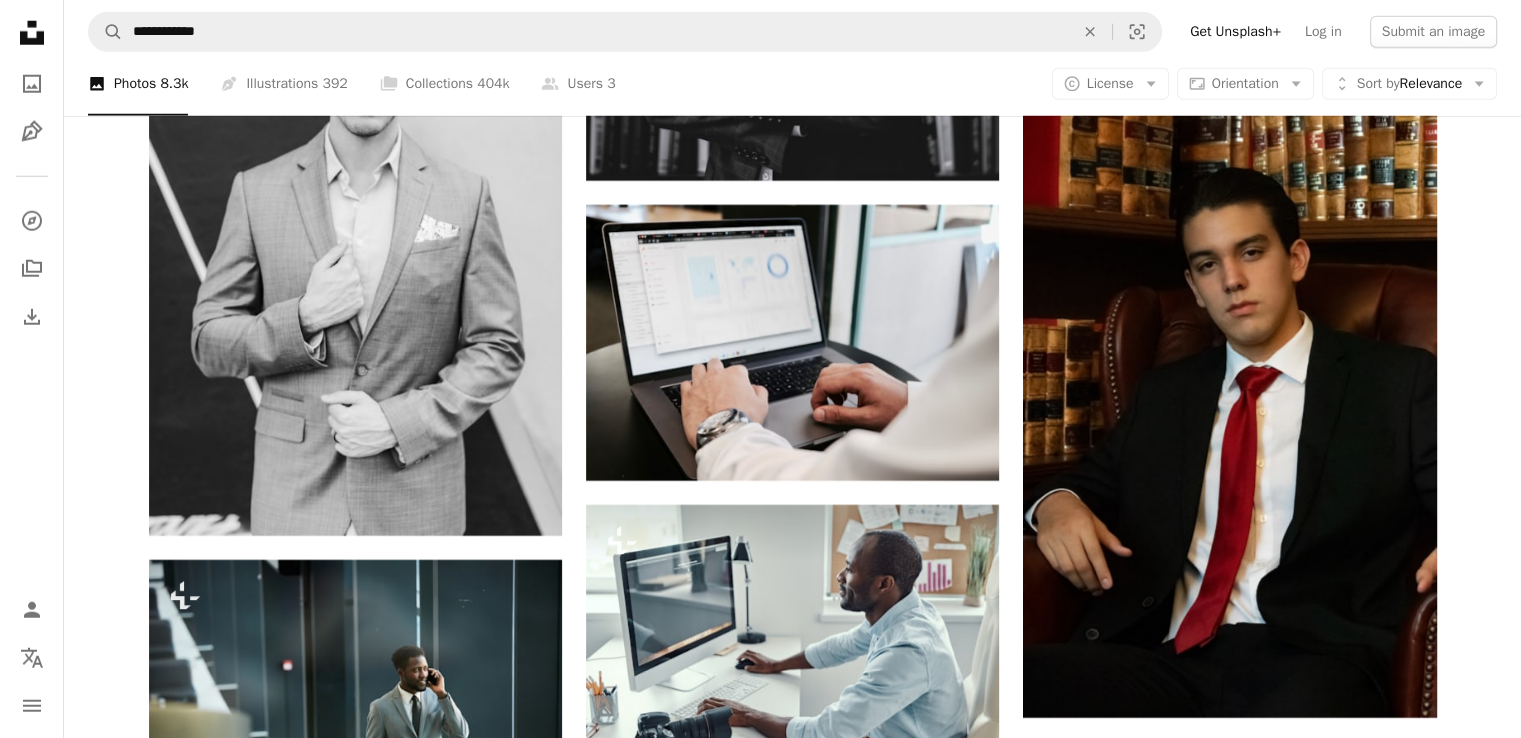 click on "Arrow pointing down" 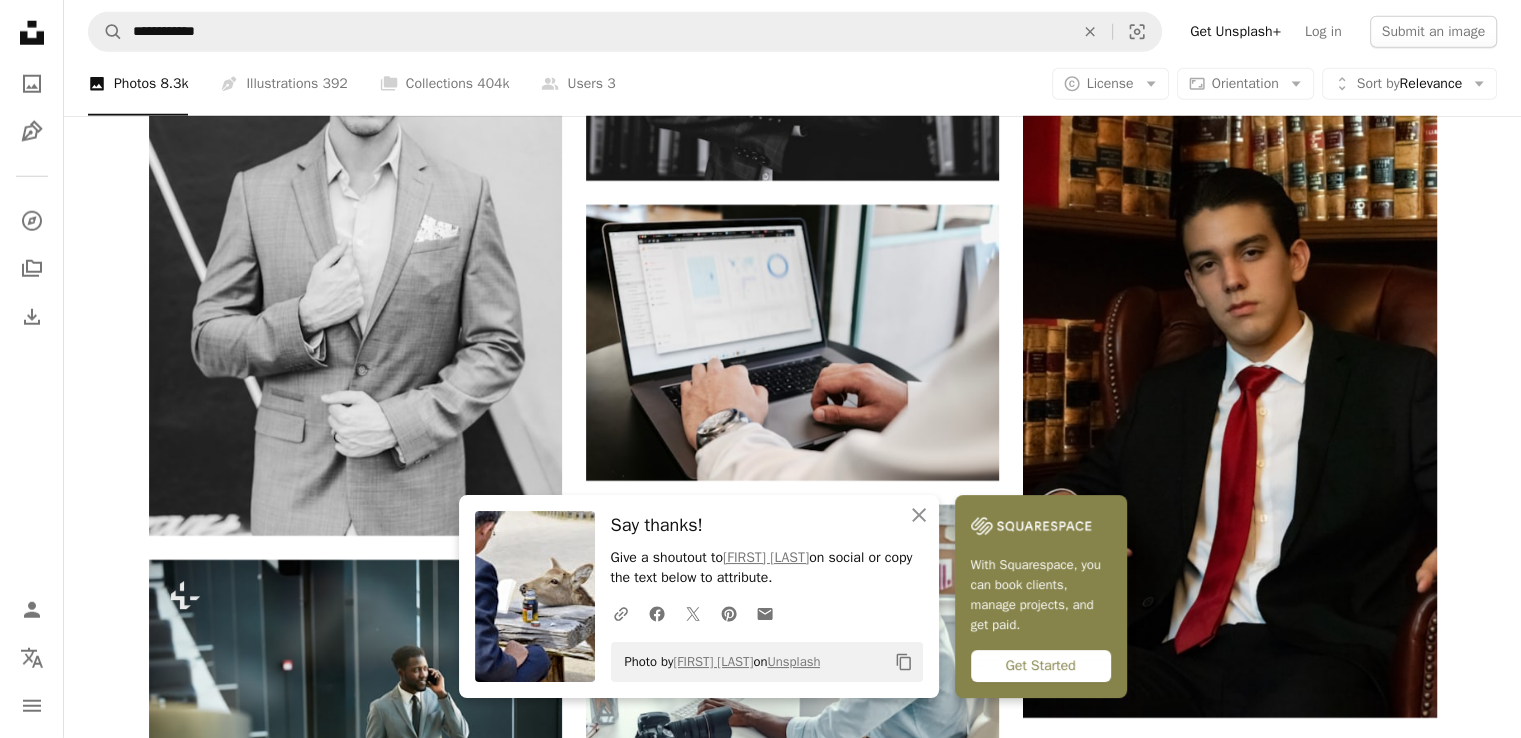 click on "Arrow pointing down" at bounding box center [522, 1383] 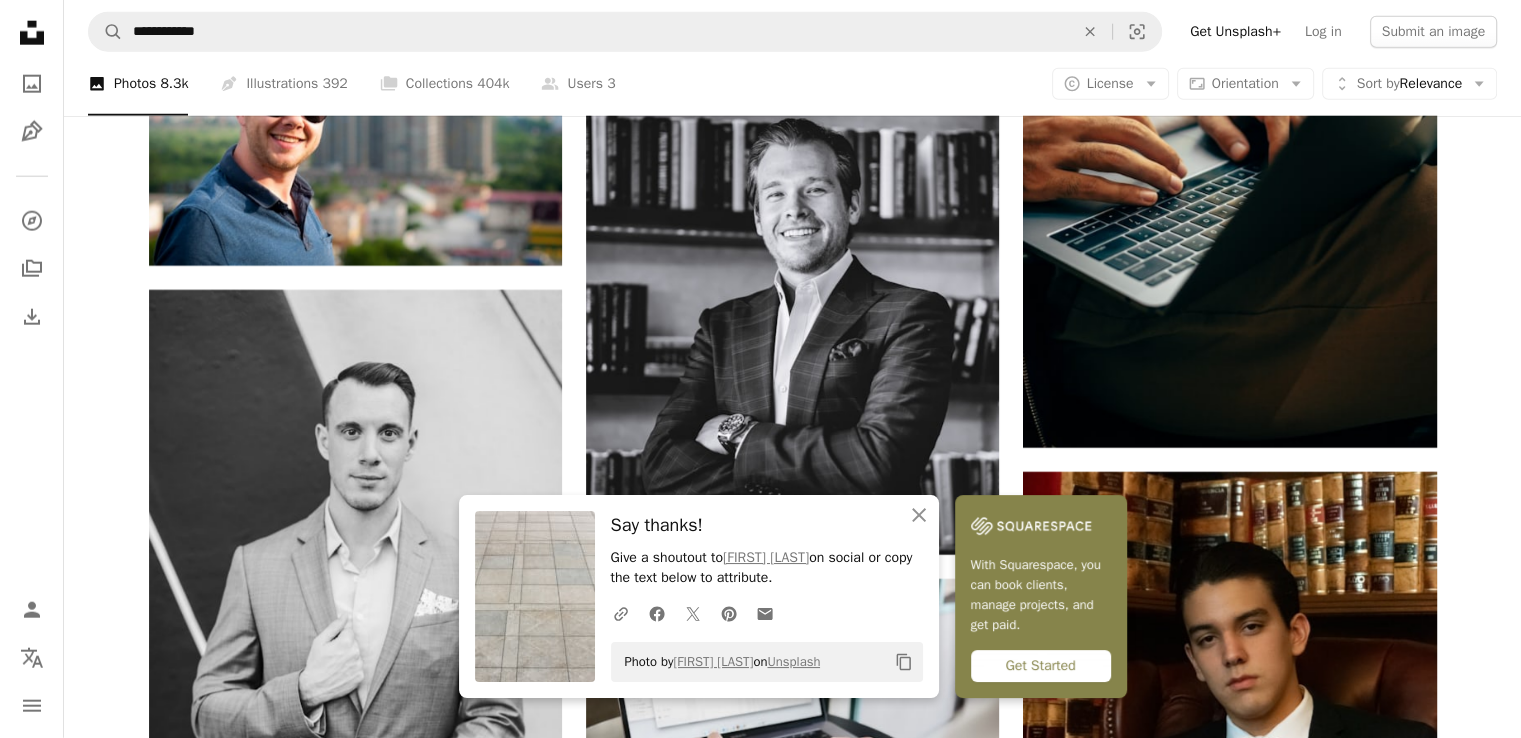 scroll, scrollTop: 20545, scrollLeft: 0, axis: vertical 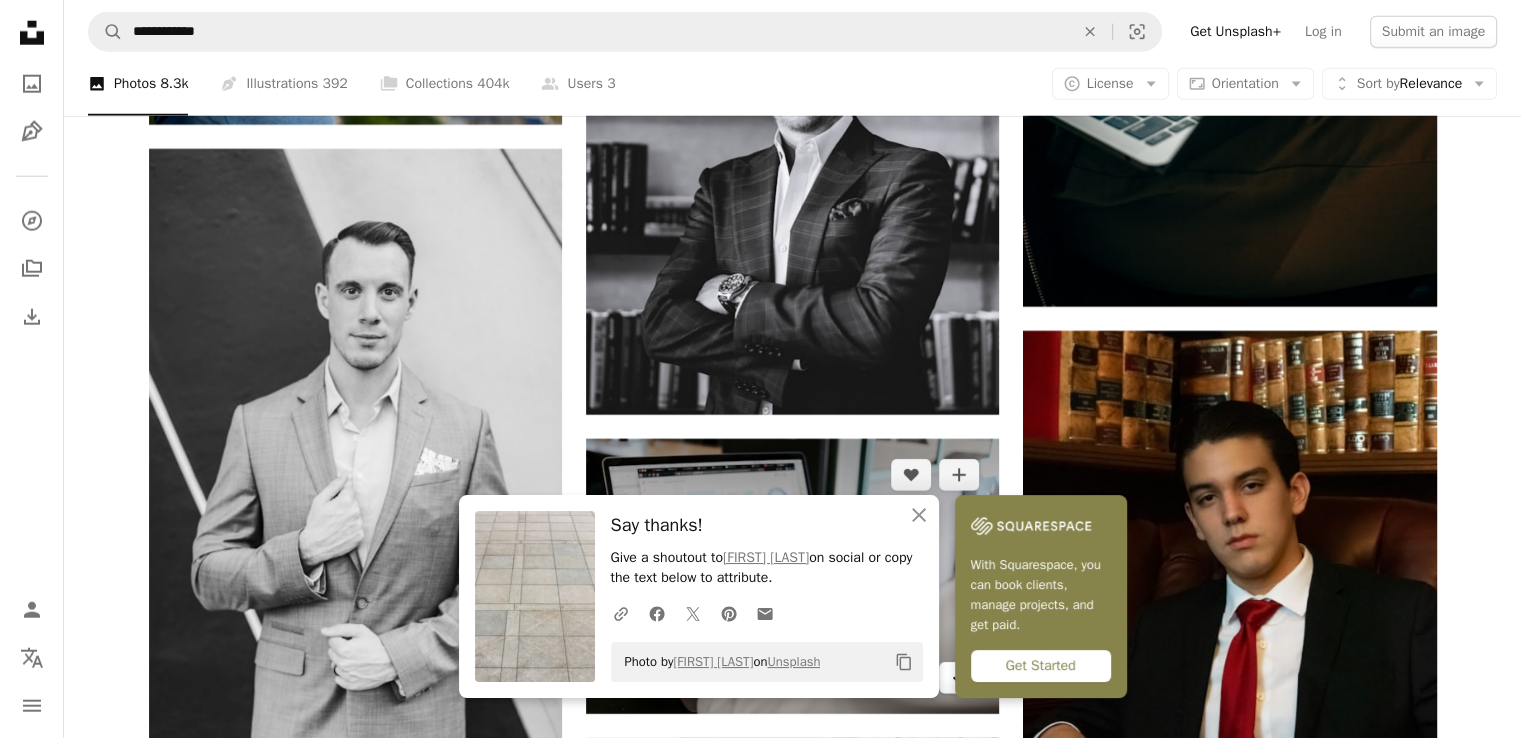 click on "Arrow pointing down" 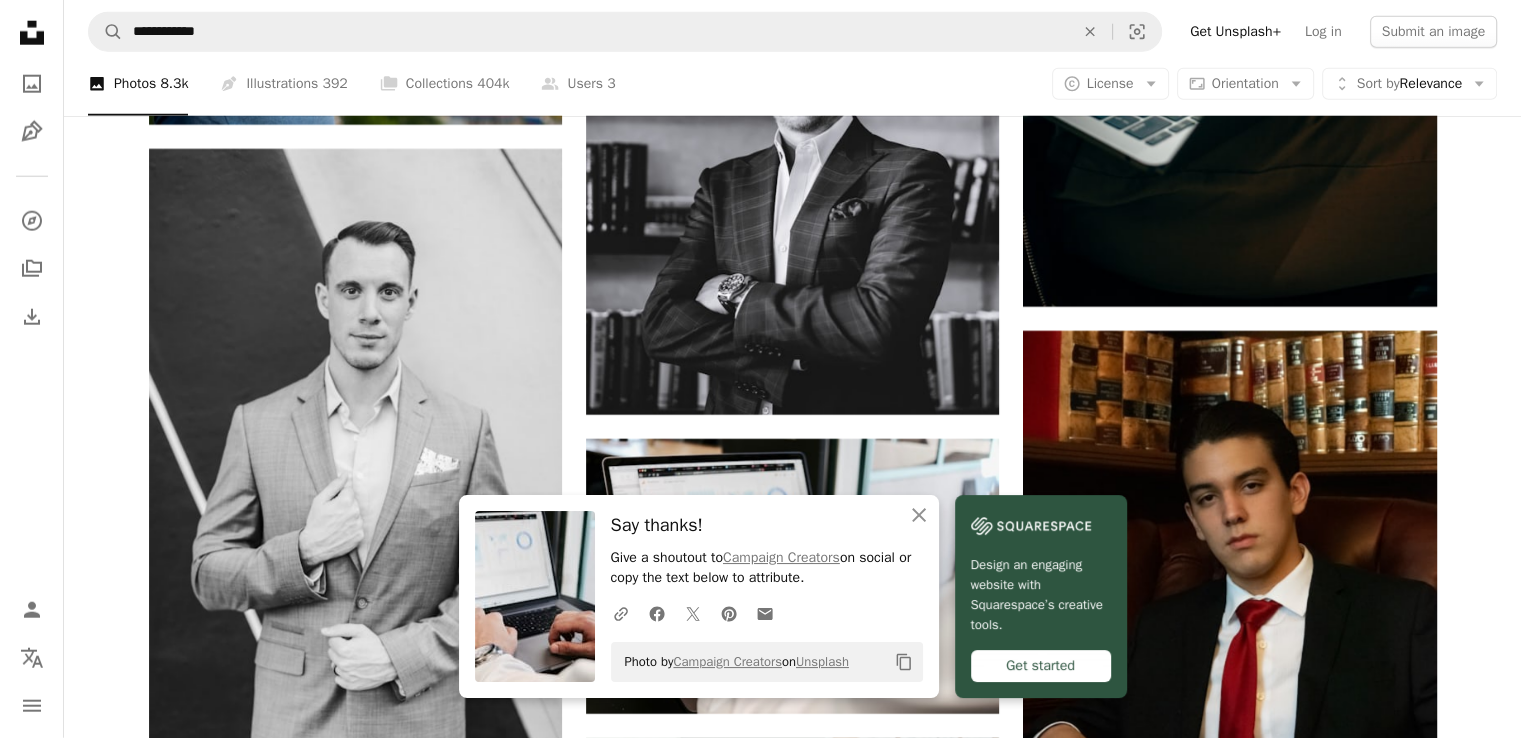 click at bounding box center (1229, 1987) 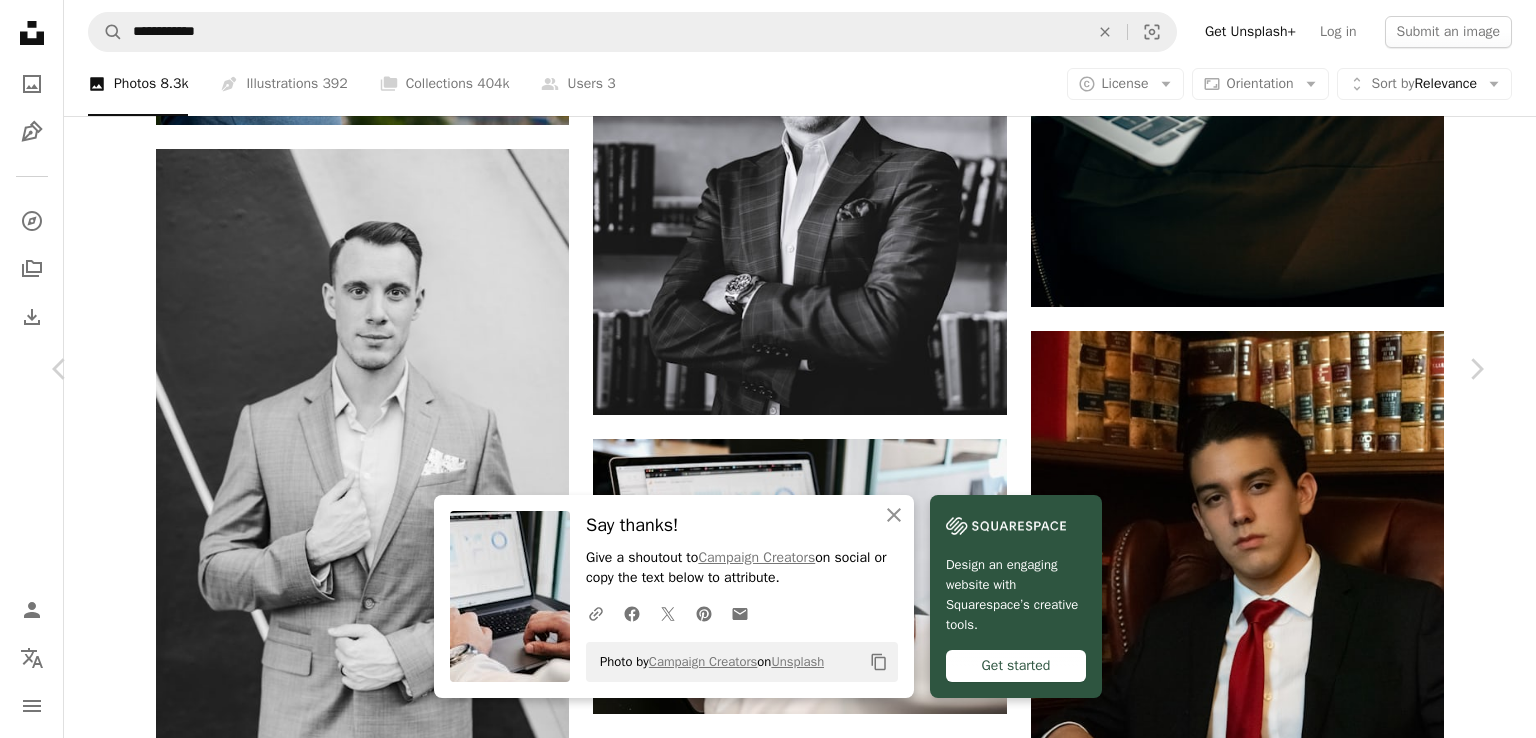 click on "An X shape" at bounding box center [20, 20] 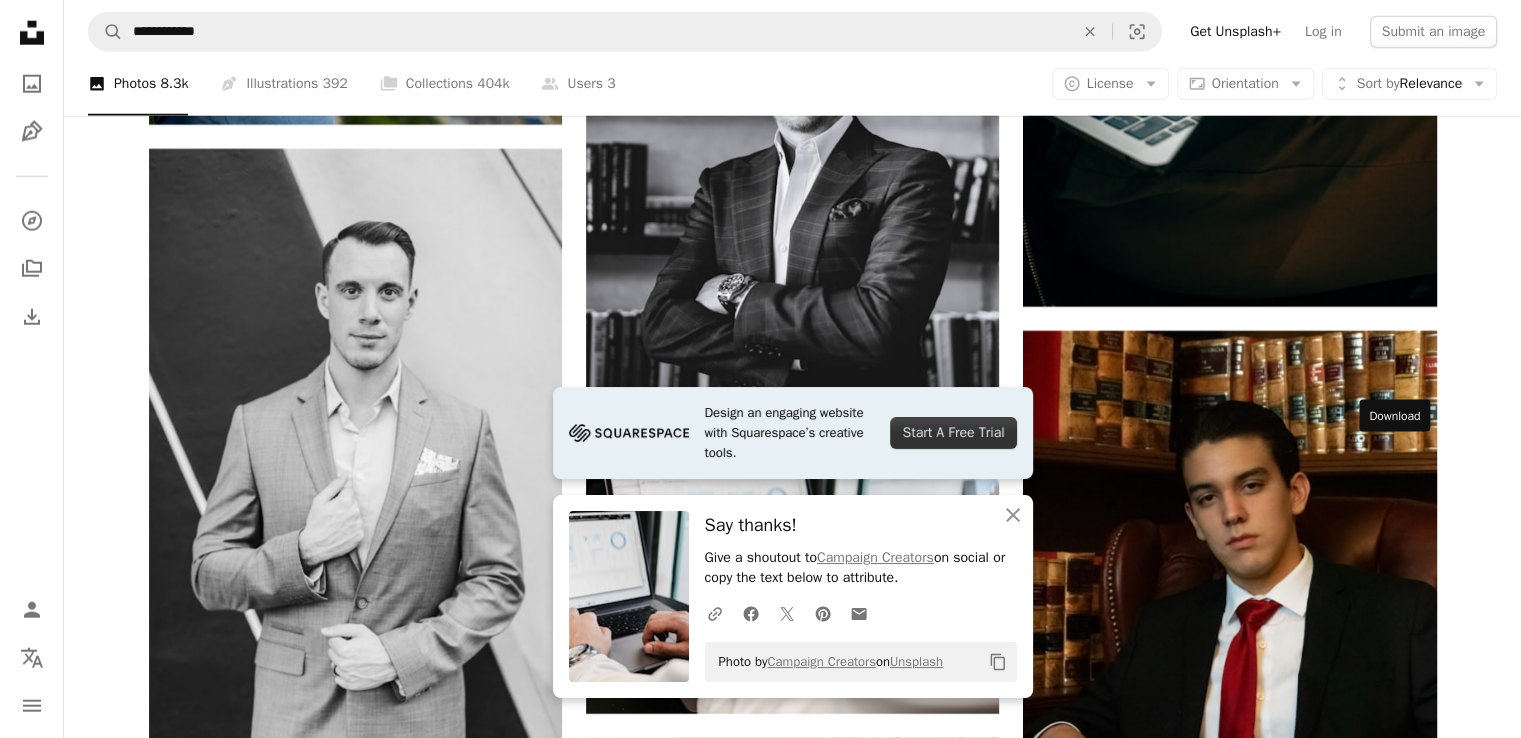 click on "Arrow pointing down" 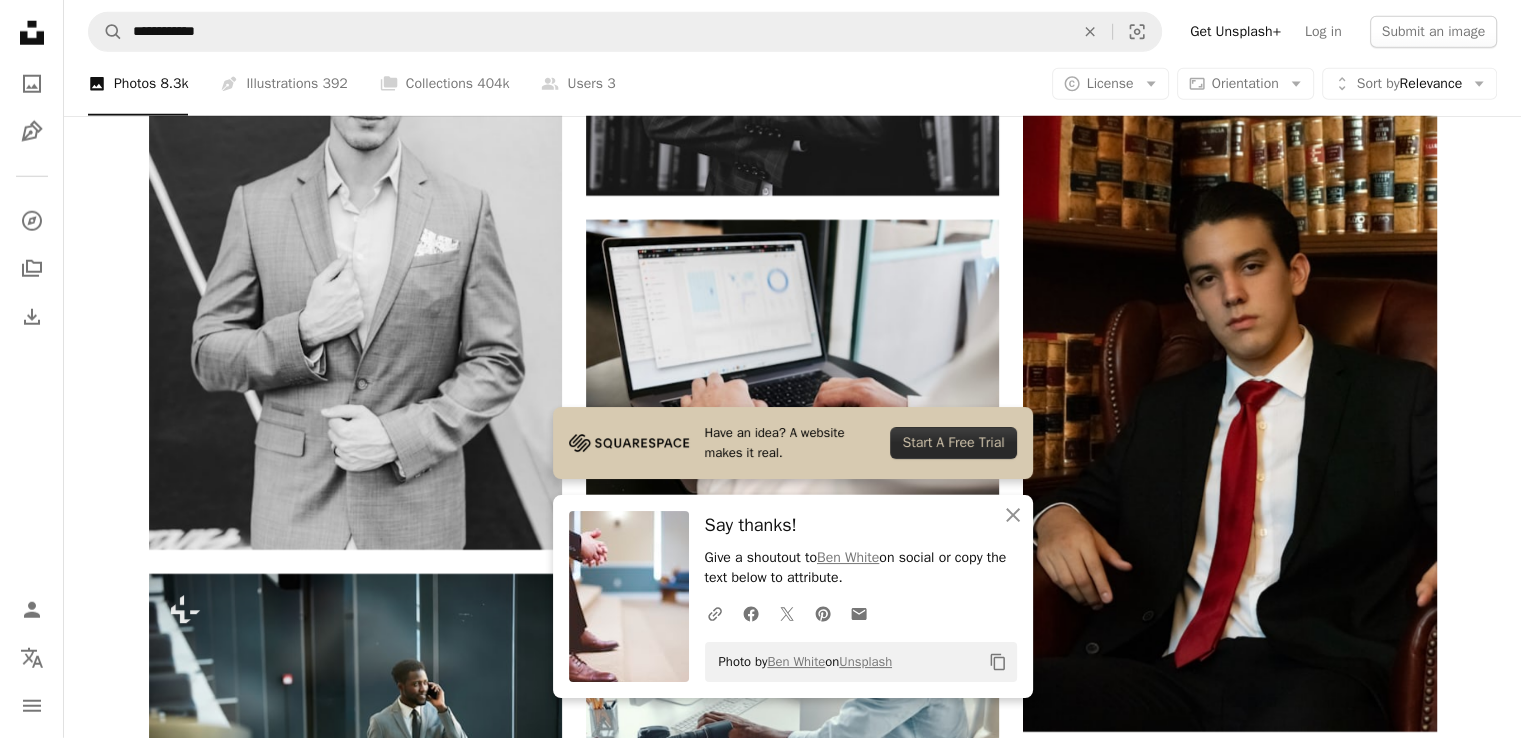 scroll, scrollTop: 20623, scrollLeft: 0, axis: vertical 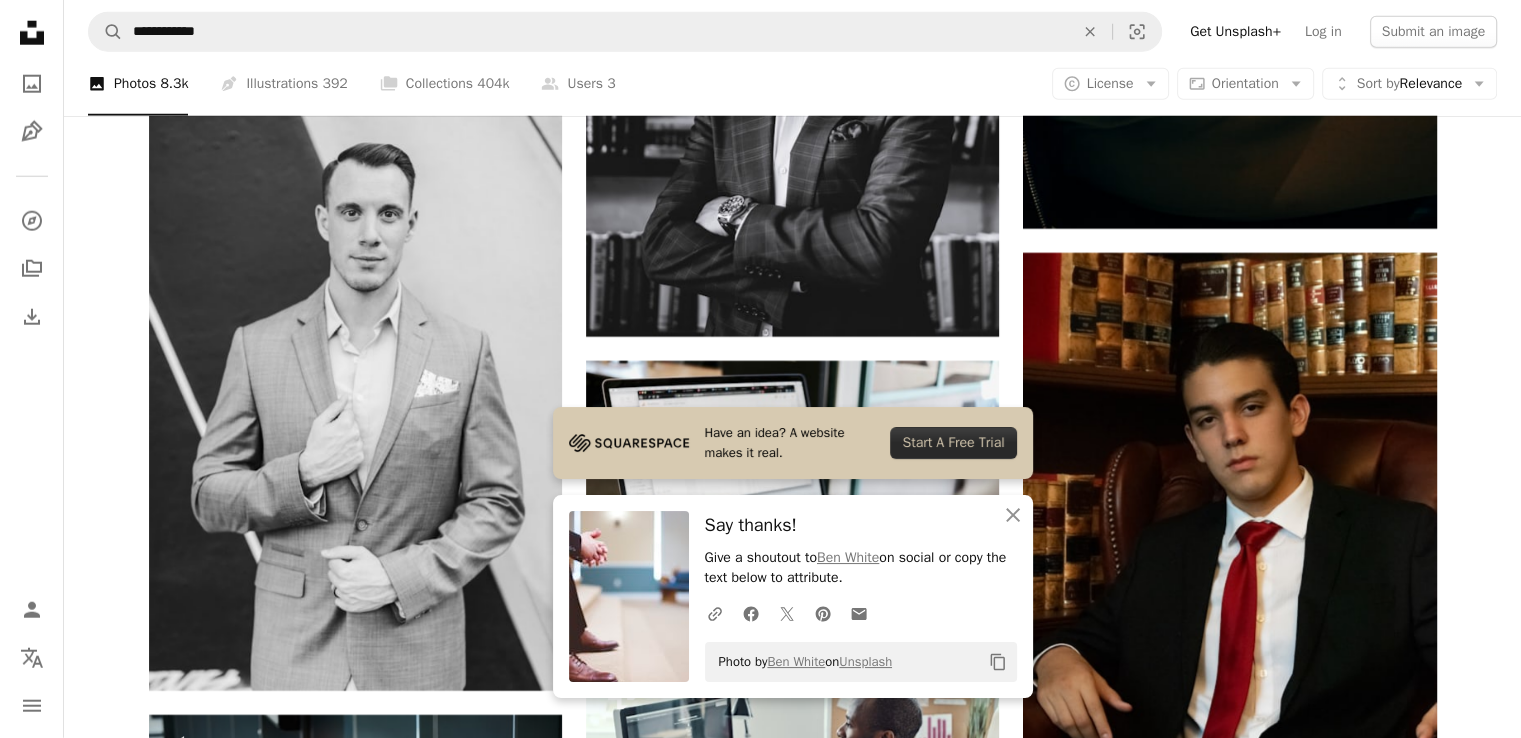 click on "Arrow pointing down" at bounding box center (522, 1254) 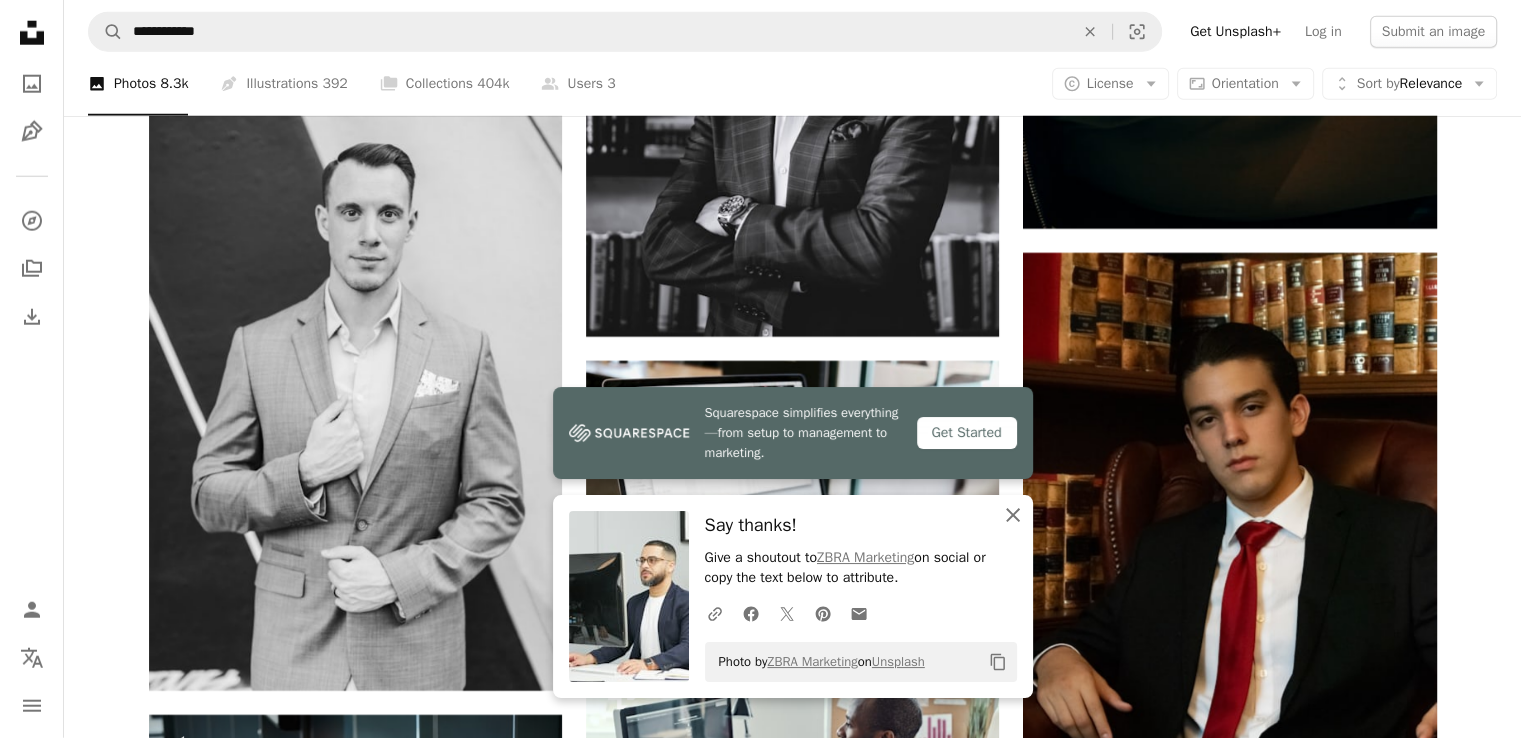 click on "An X shape" 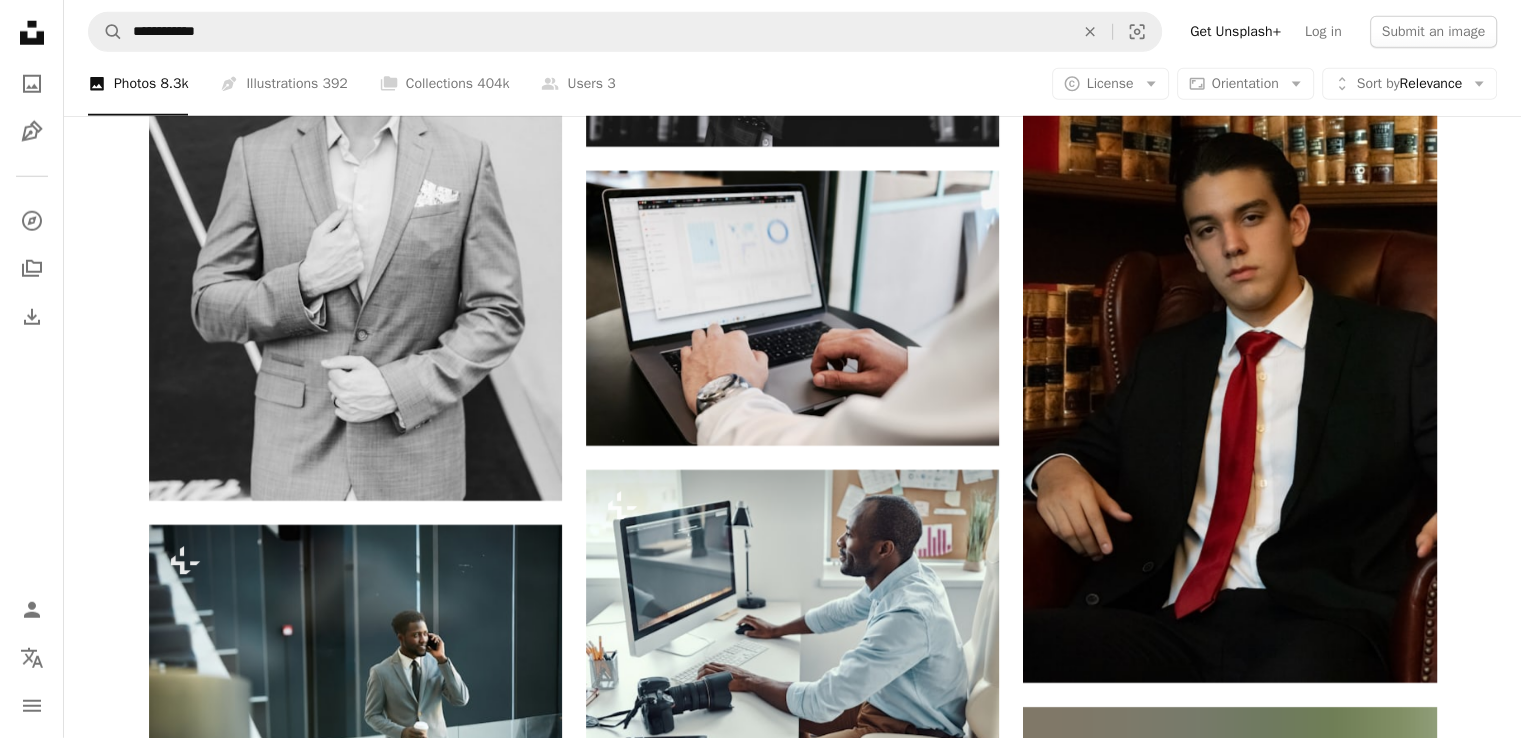 scroll, scrollTop: 20756, scrollLeft: 0, axis: vertical 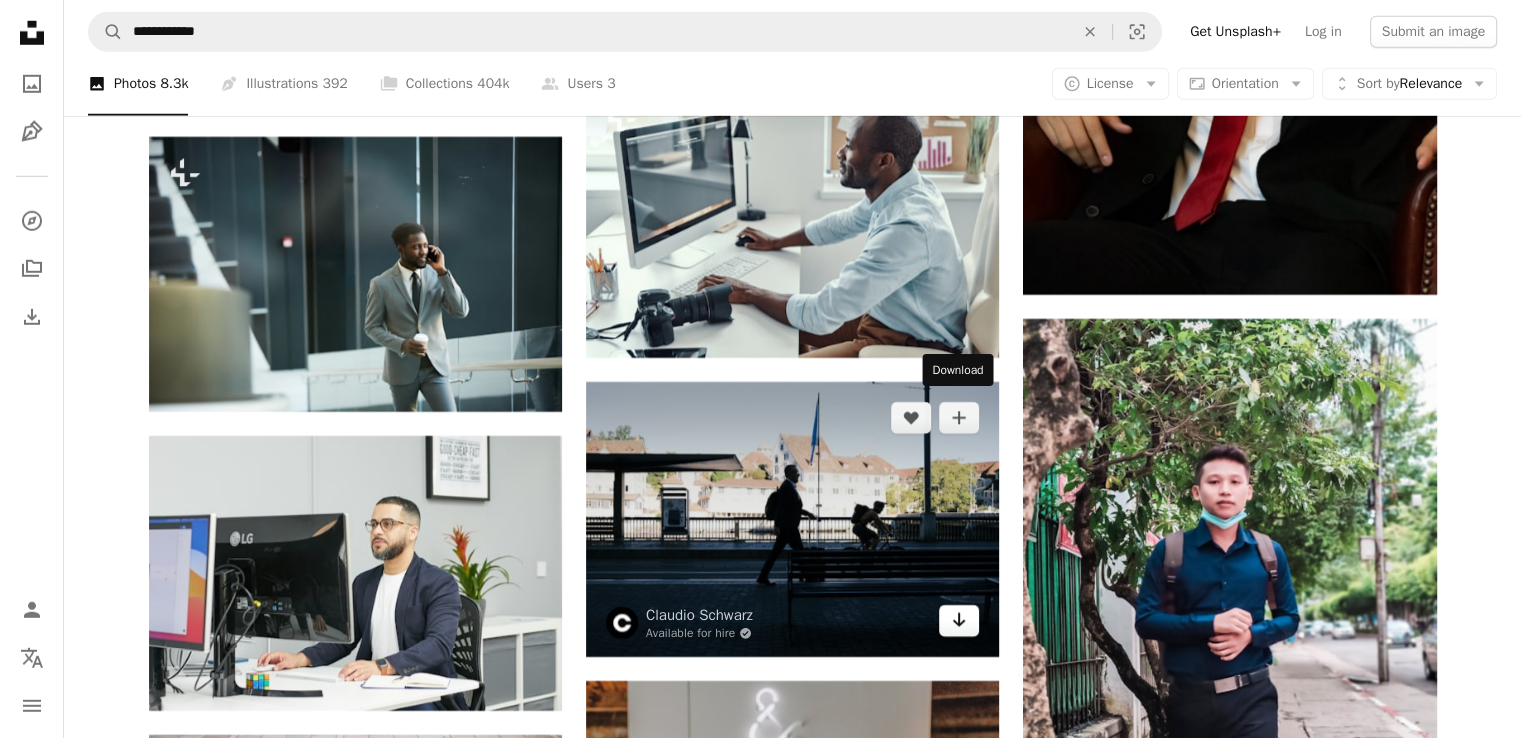 click on "Arrow pointing down" 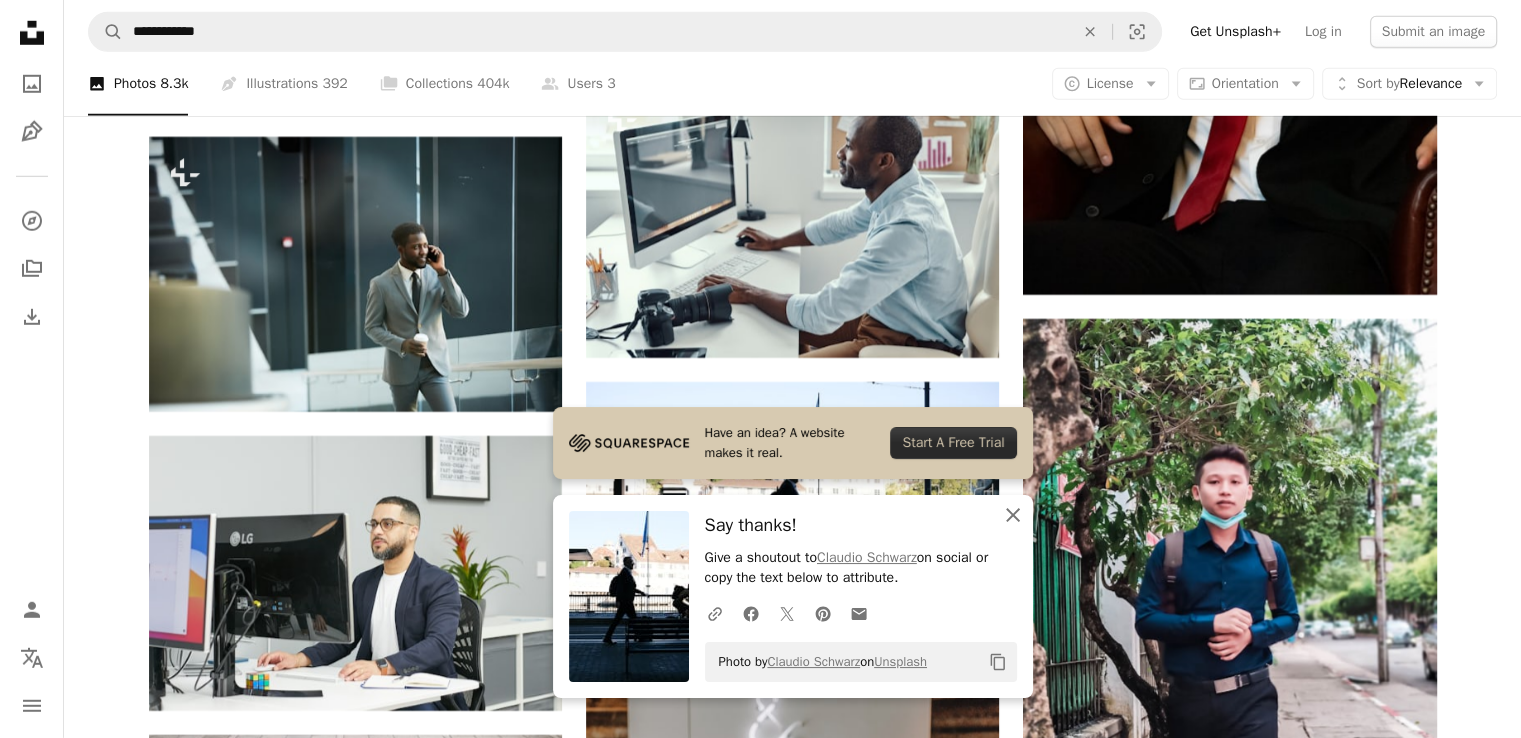 click on "An X shape" 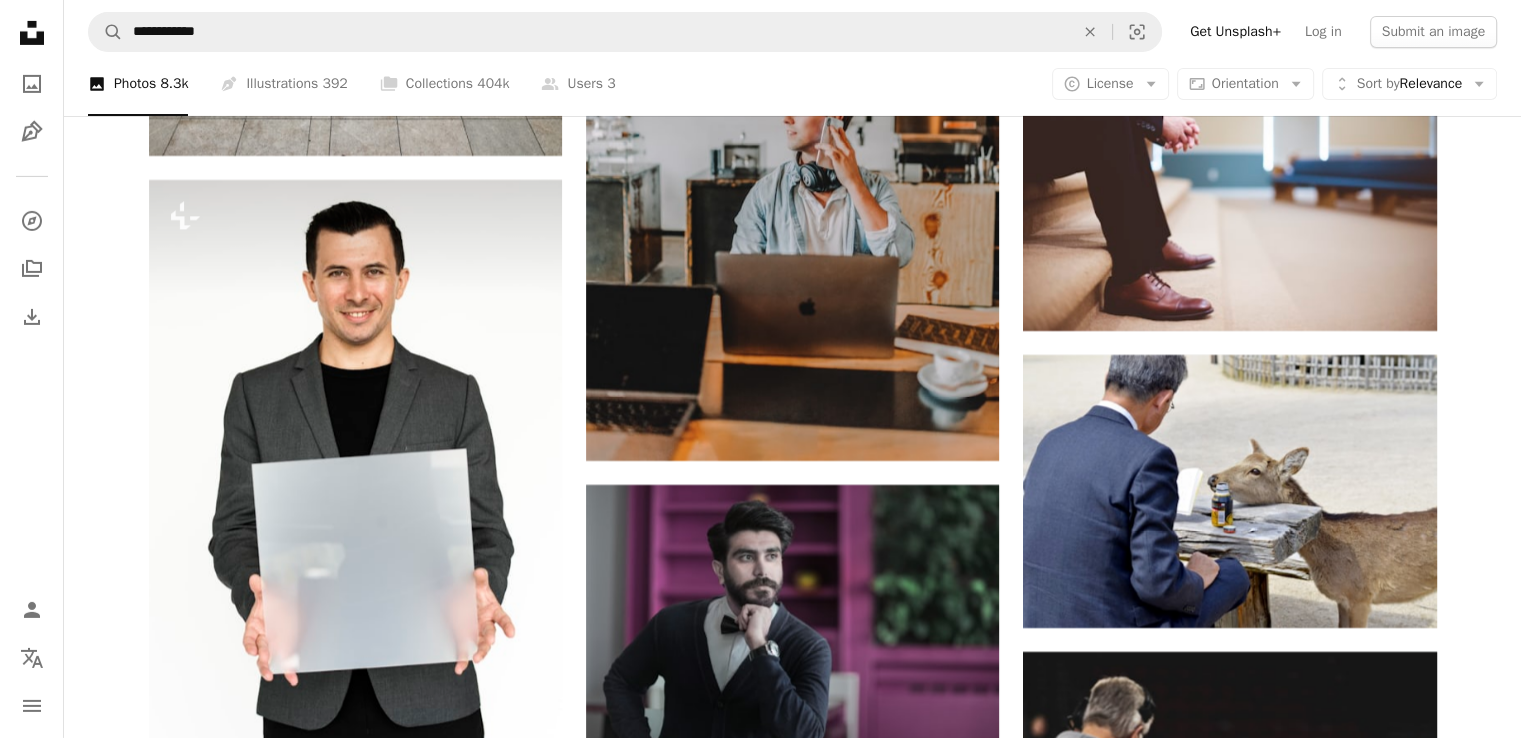 scroll, scrollTop: 22187, scrollLeft: 0, axis: vertical 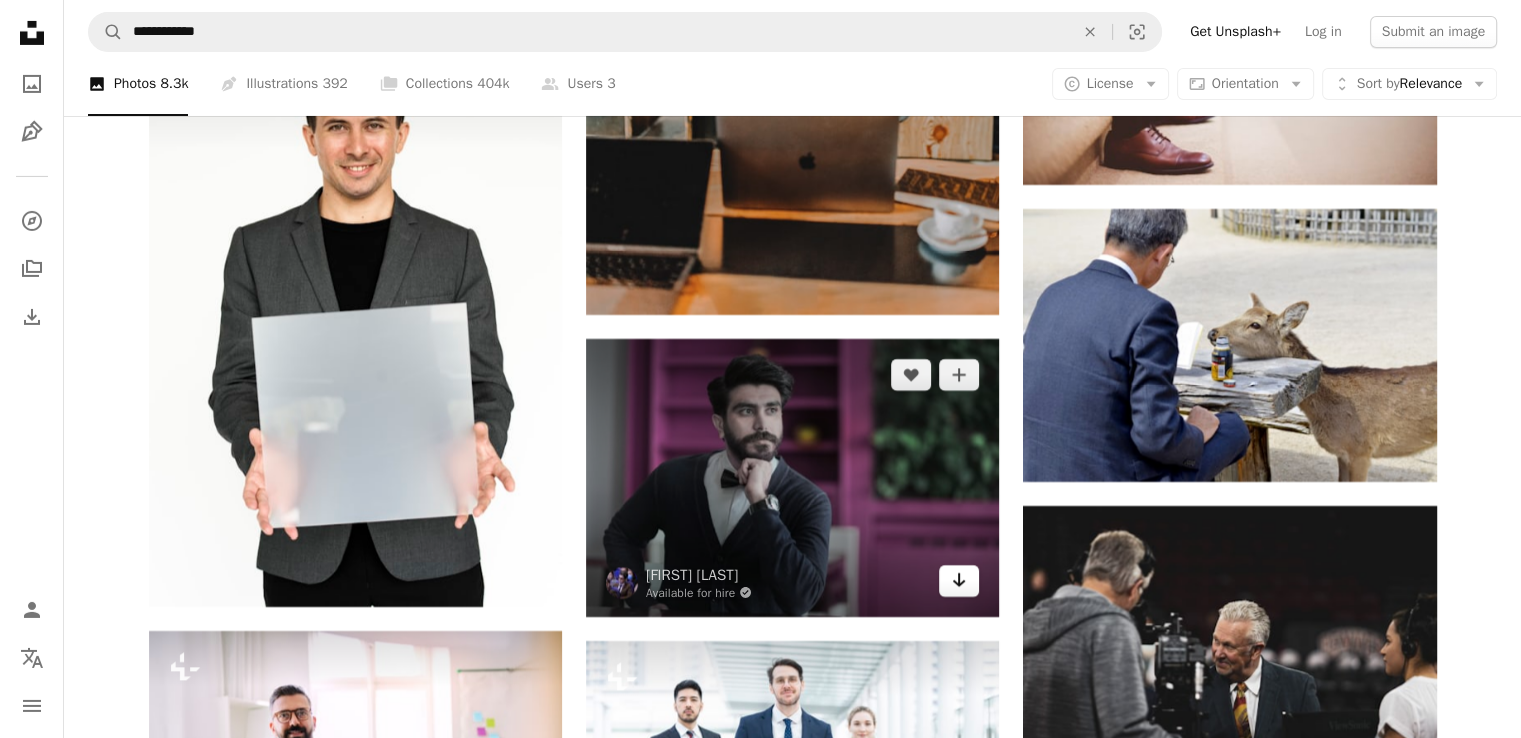 click on "Arrow pointing down" 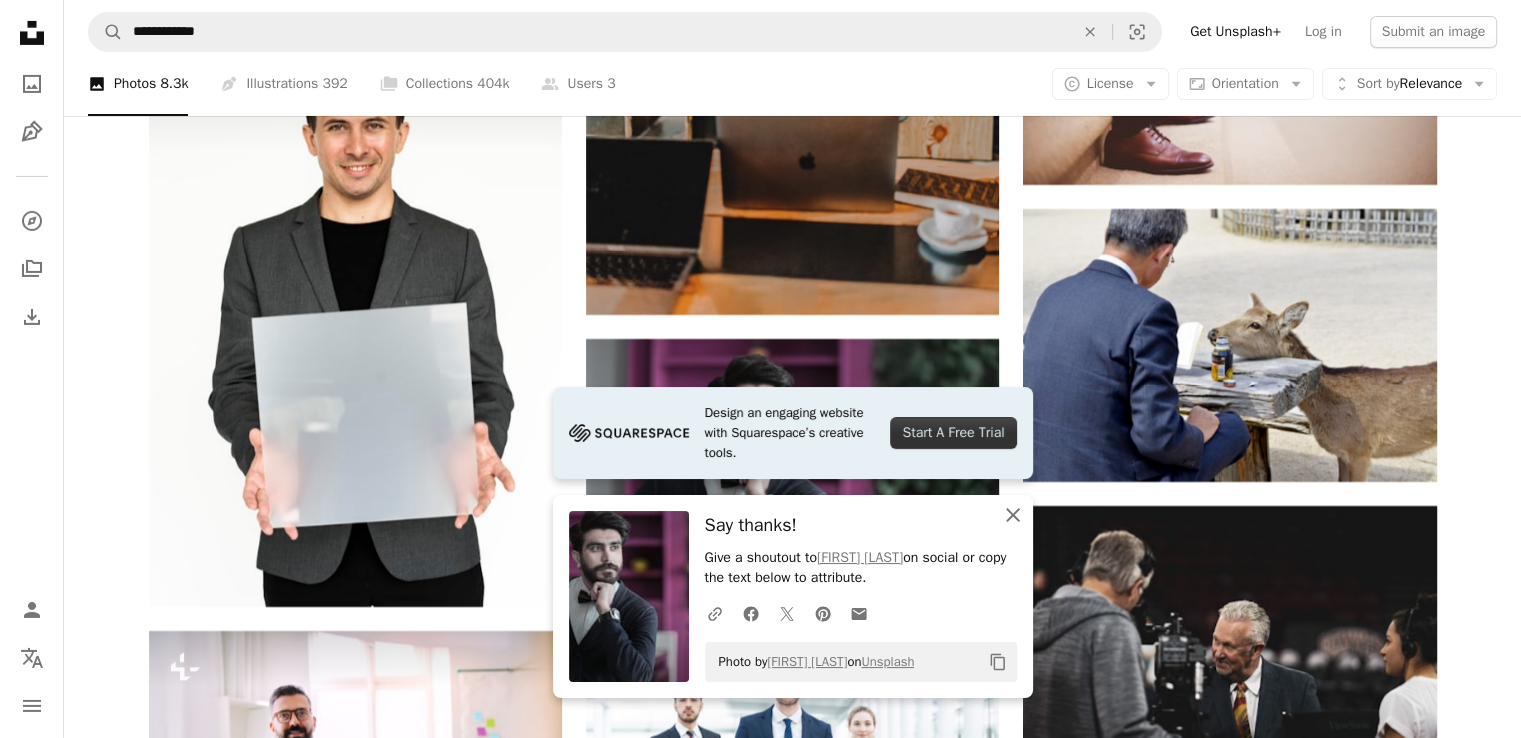 click on "An X shape" 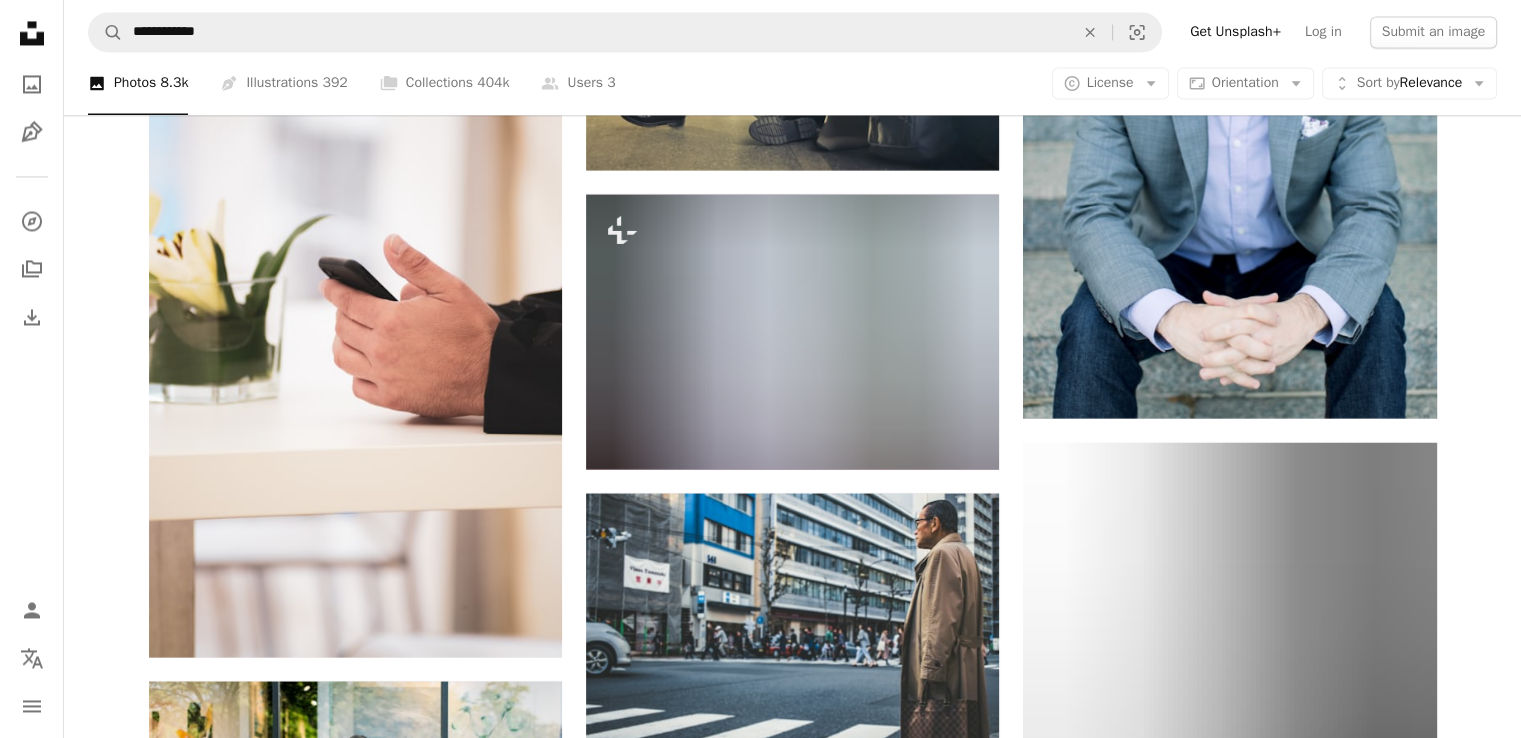 scroll, scrollTop: 26292, scrollLeft: 0, axis: vertical 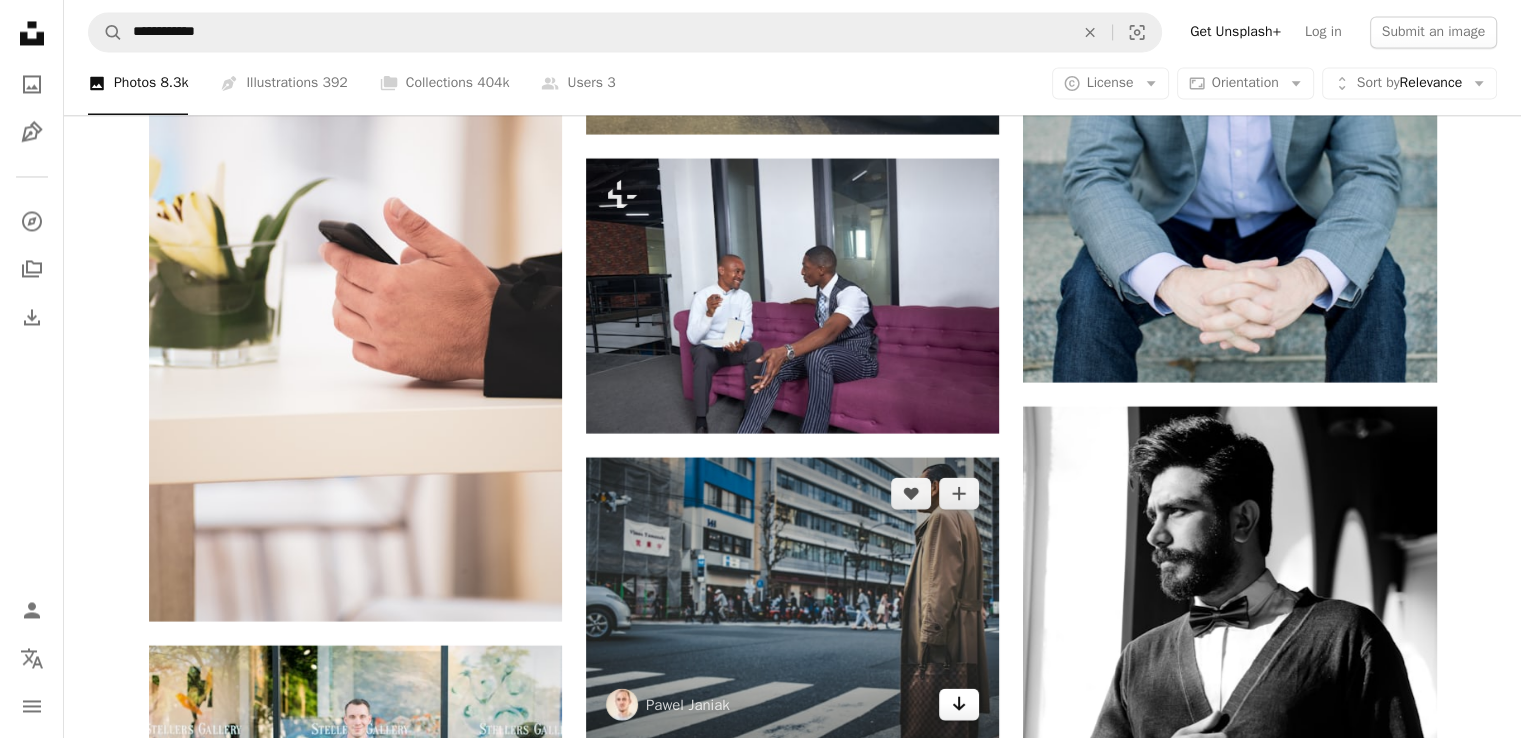 click on "Arrow pointing down" 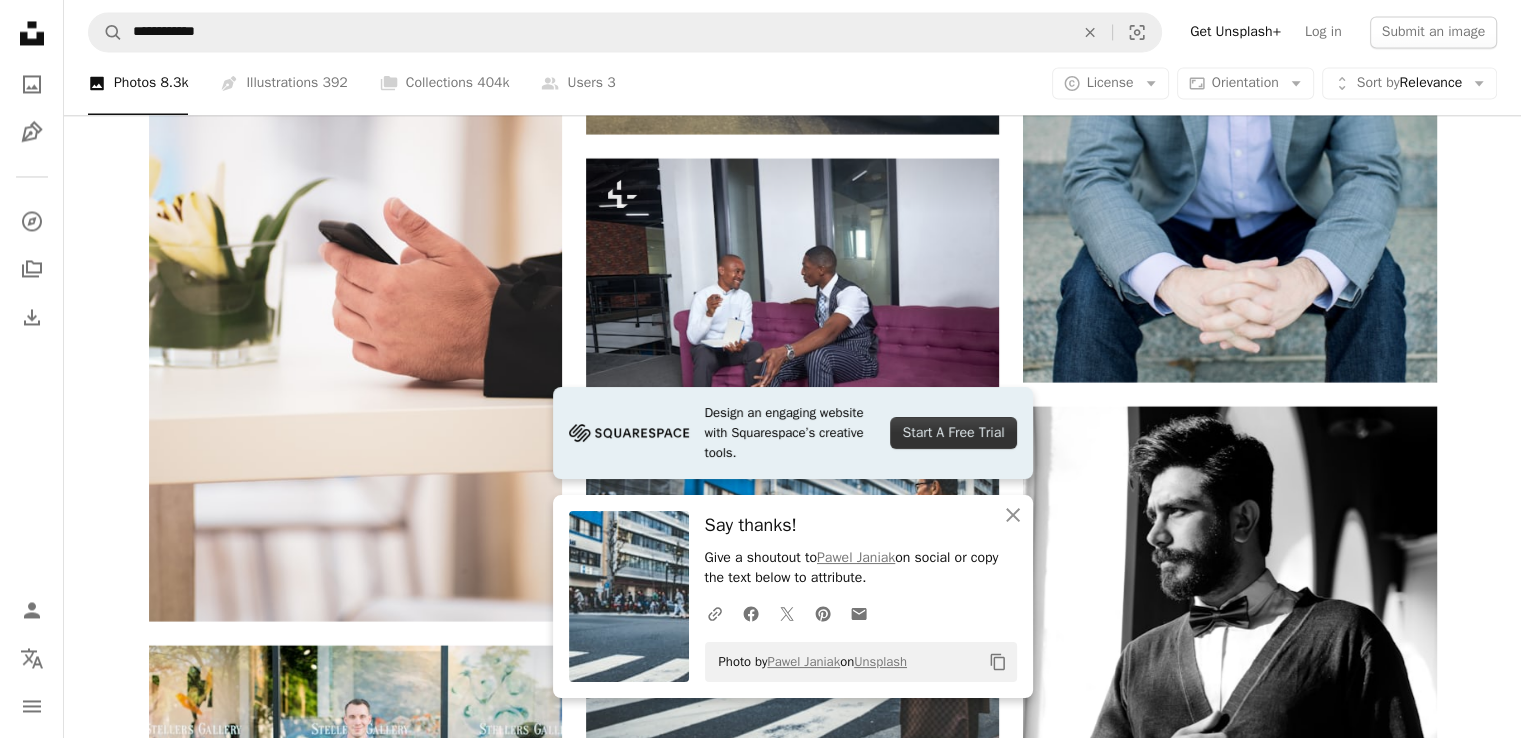 click on "Arrow pointing down" 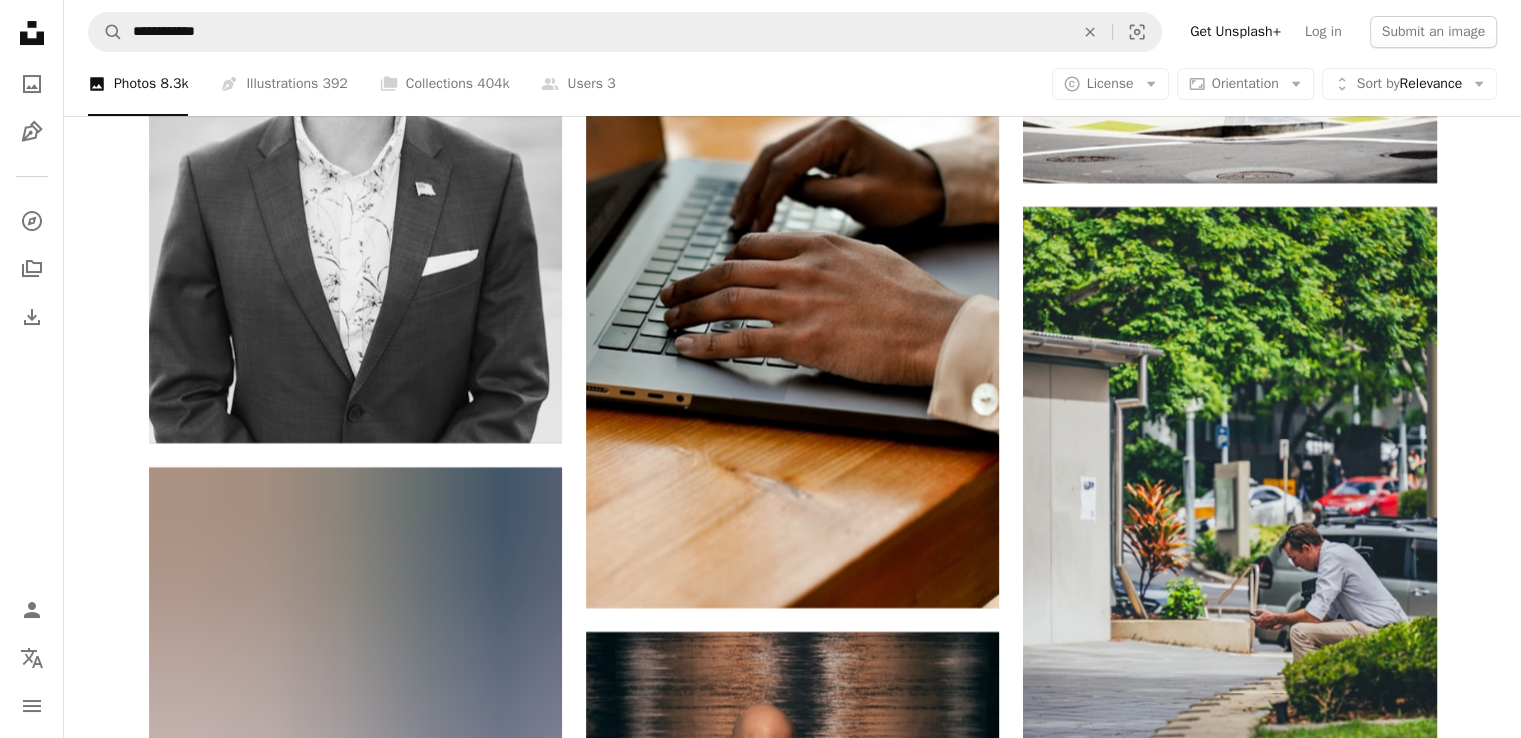 scroll, scrollTop: 30752, scrollLeft: 0, axis: vertical 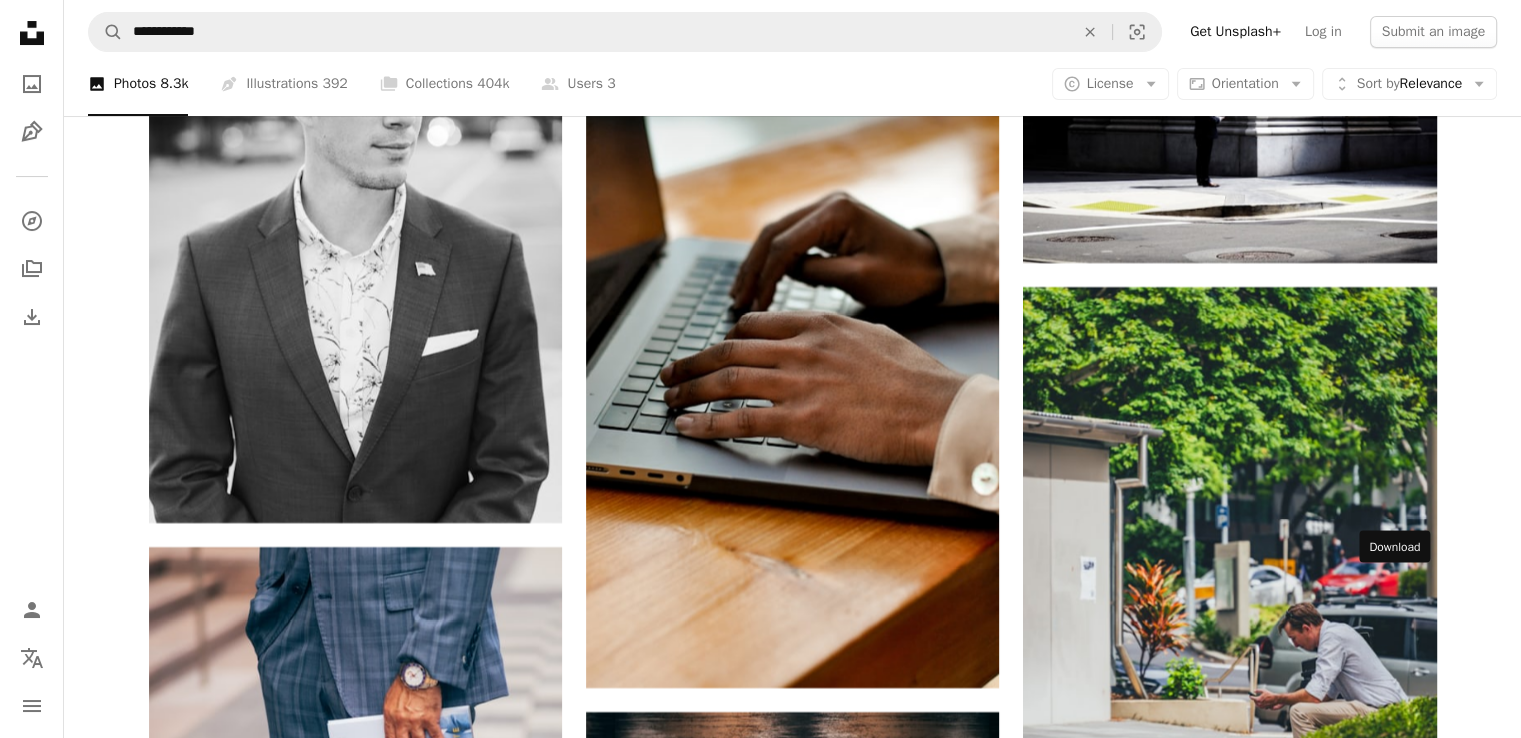 click on "Arrow pointing down" 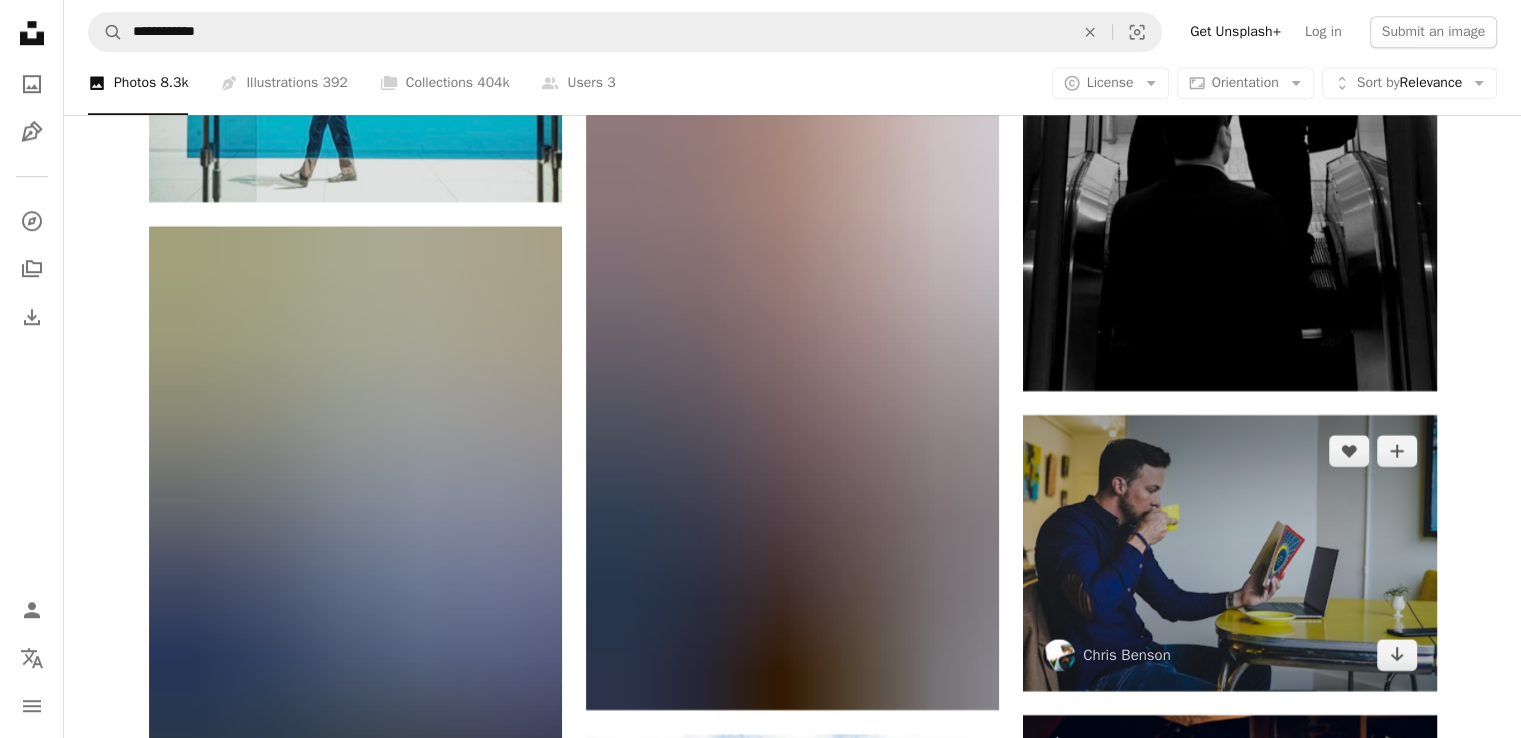 scroll, scrollTop: 32192, scrollLeft: 0, axis: vertical 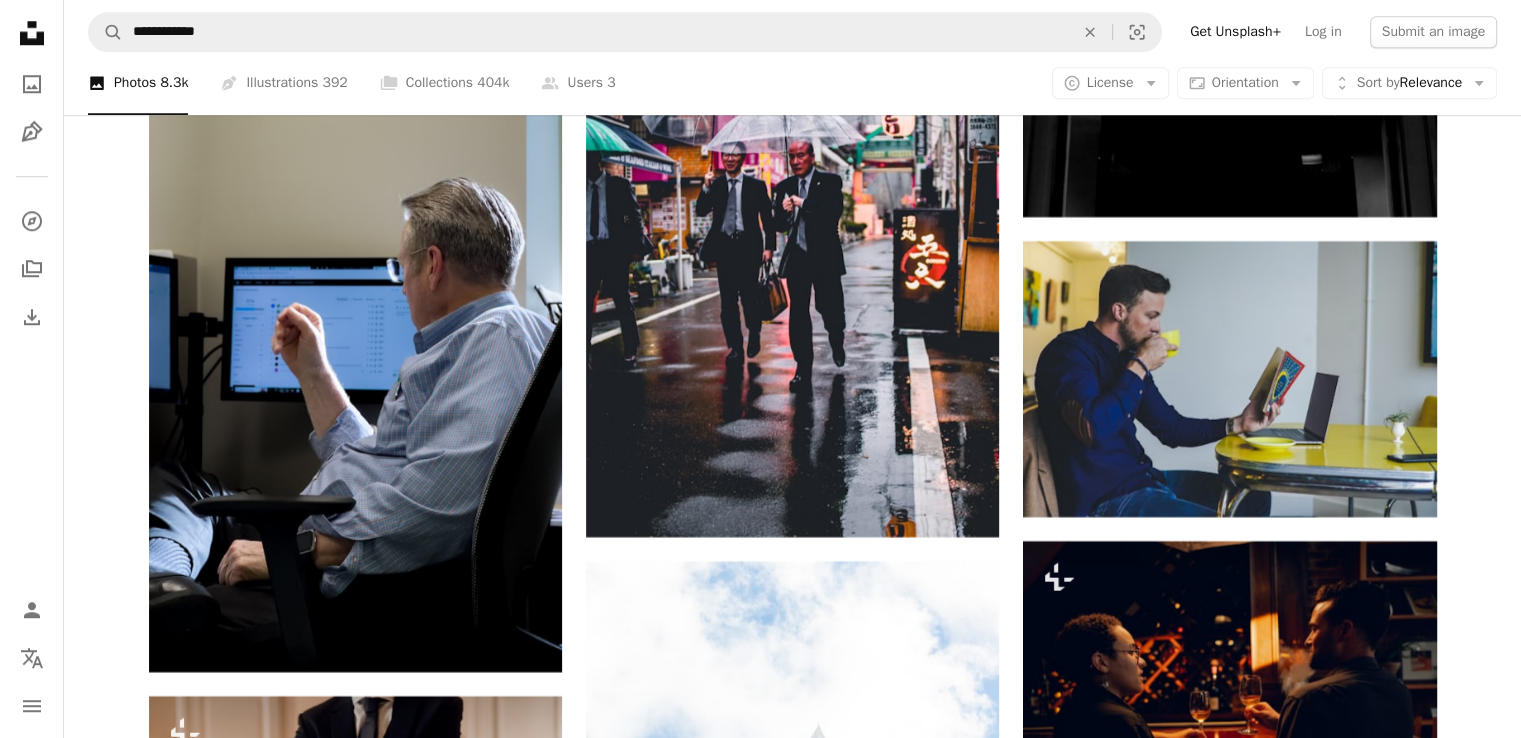 click on "Arrow pointing down" 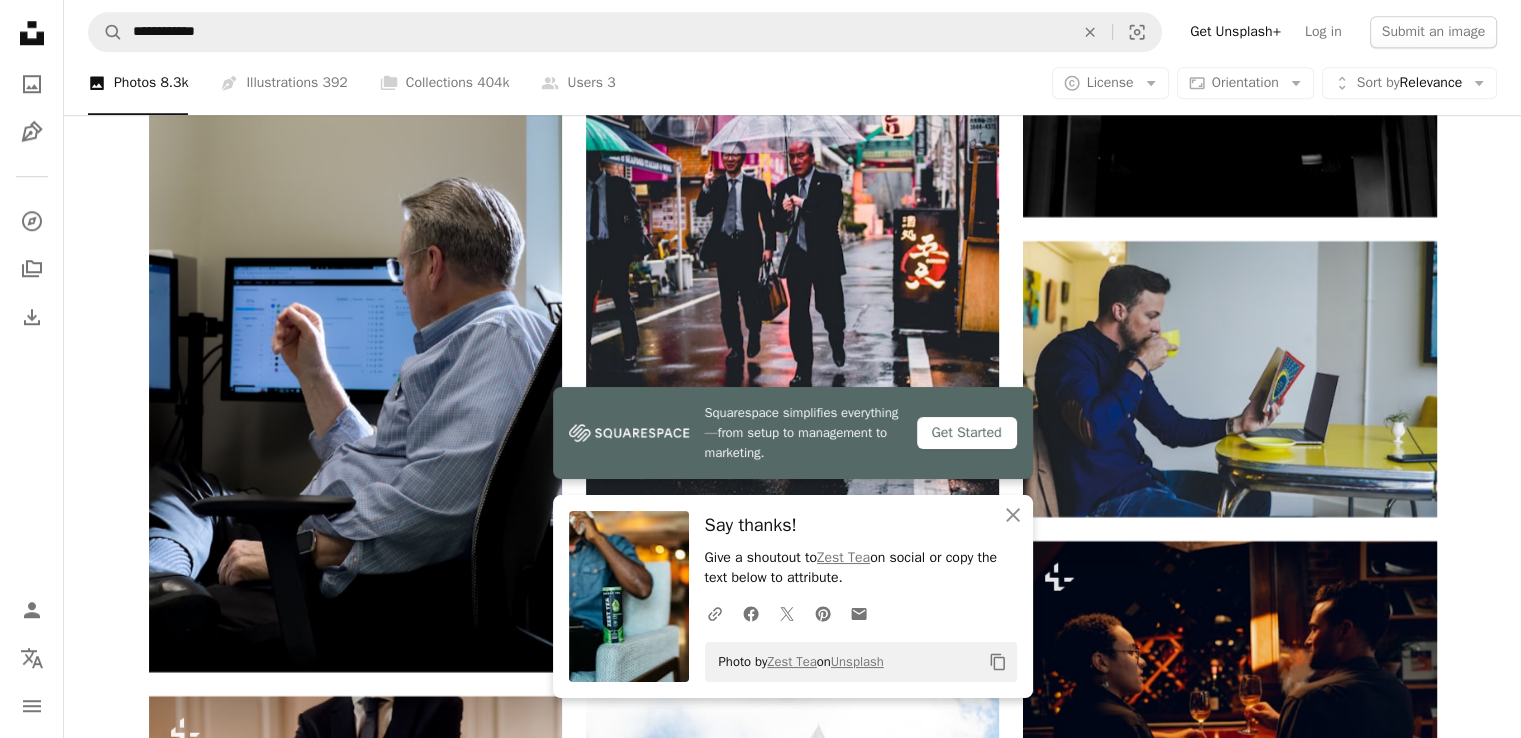 click on "Arrow pointing down" 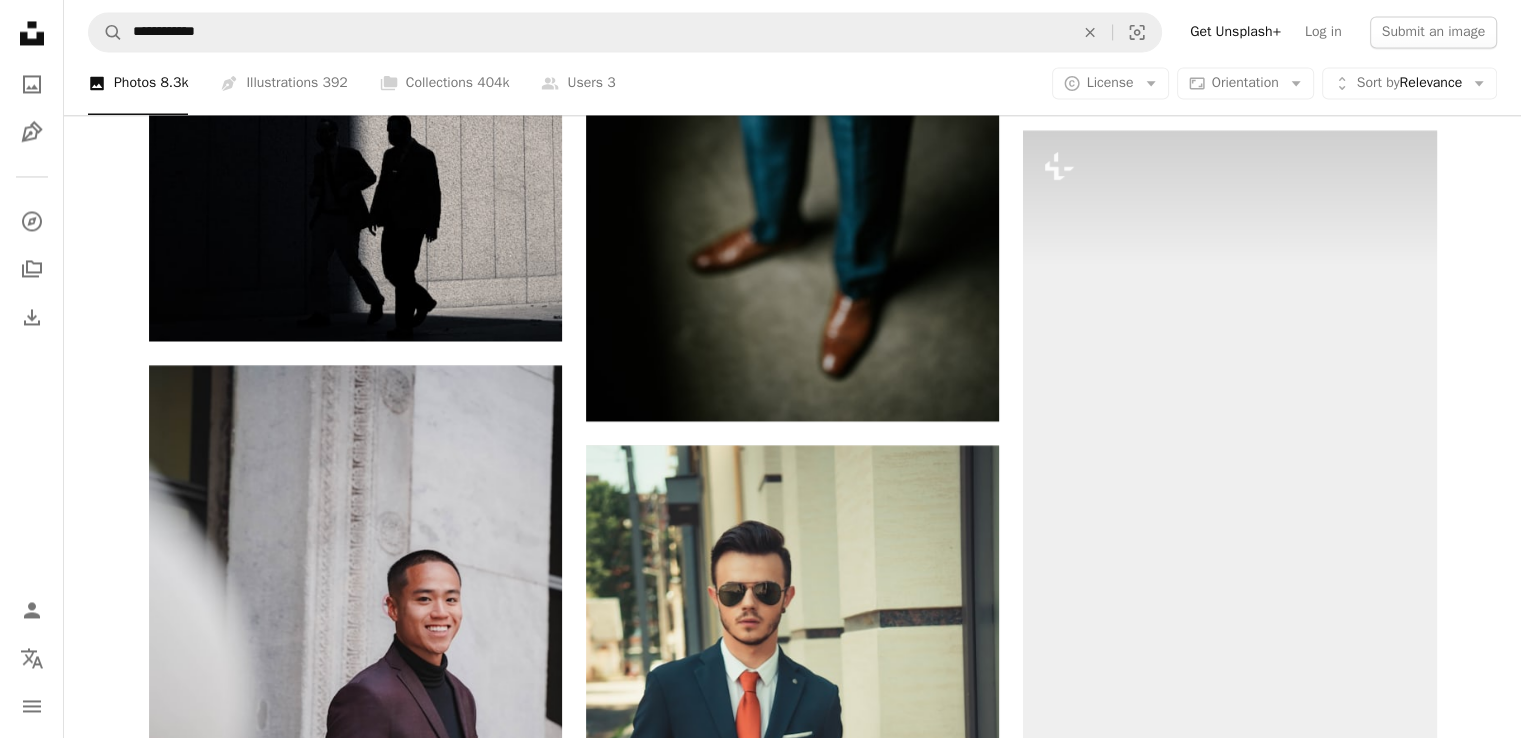 scroll, scrollTop: 0, scrollLeft: 0, axis: both 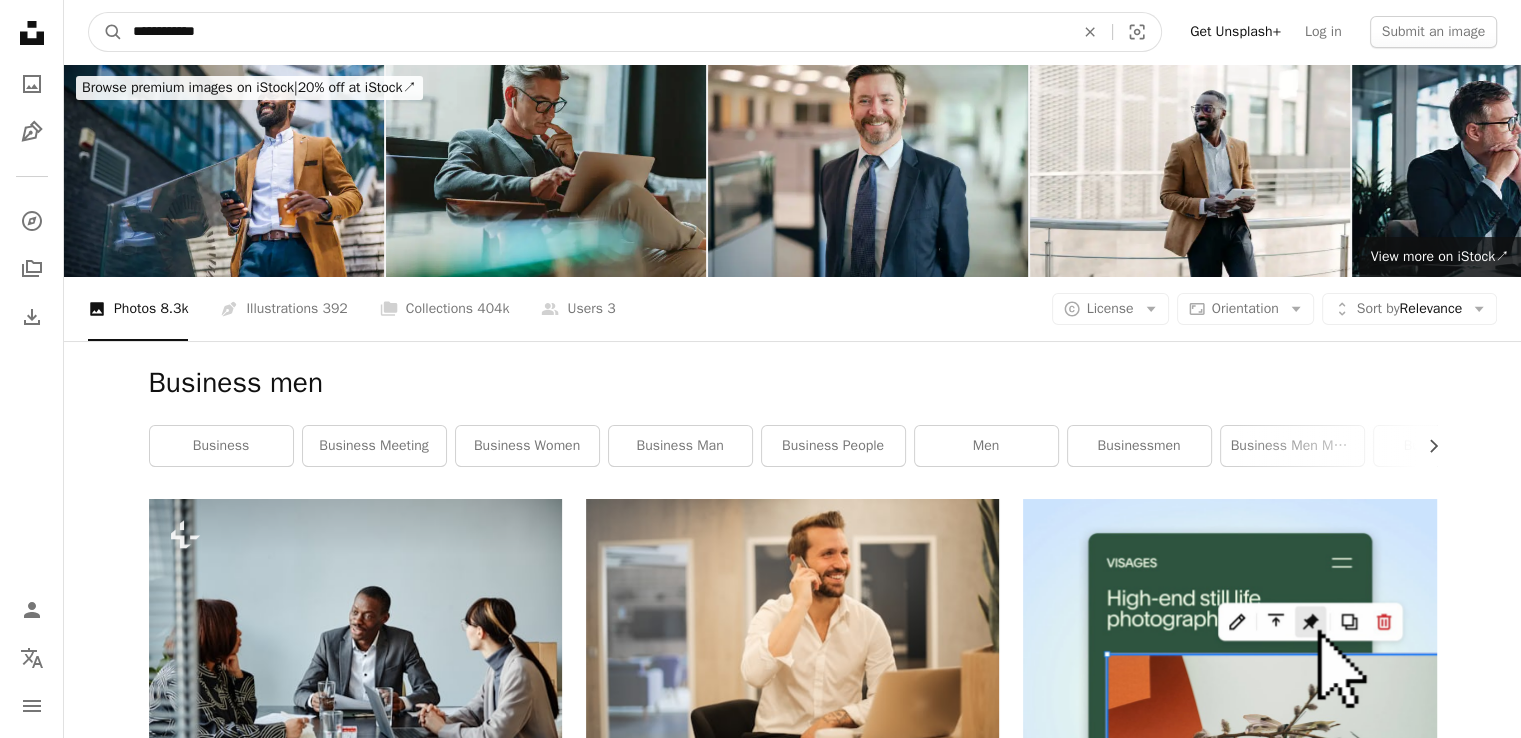 click on "**********" at bounding box center (595, 32) 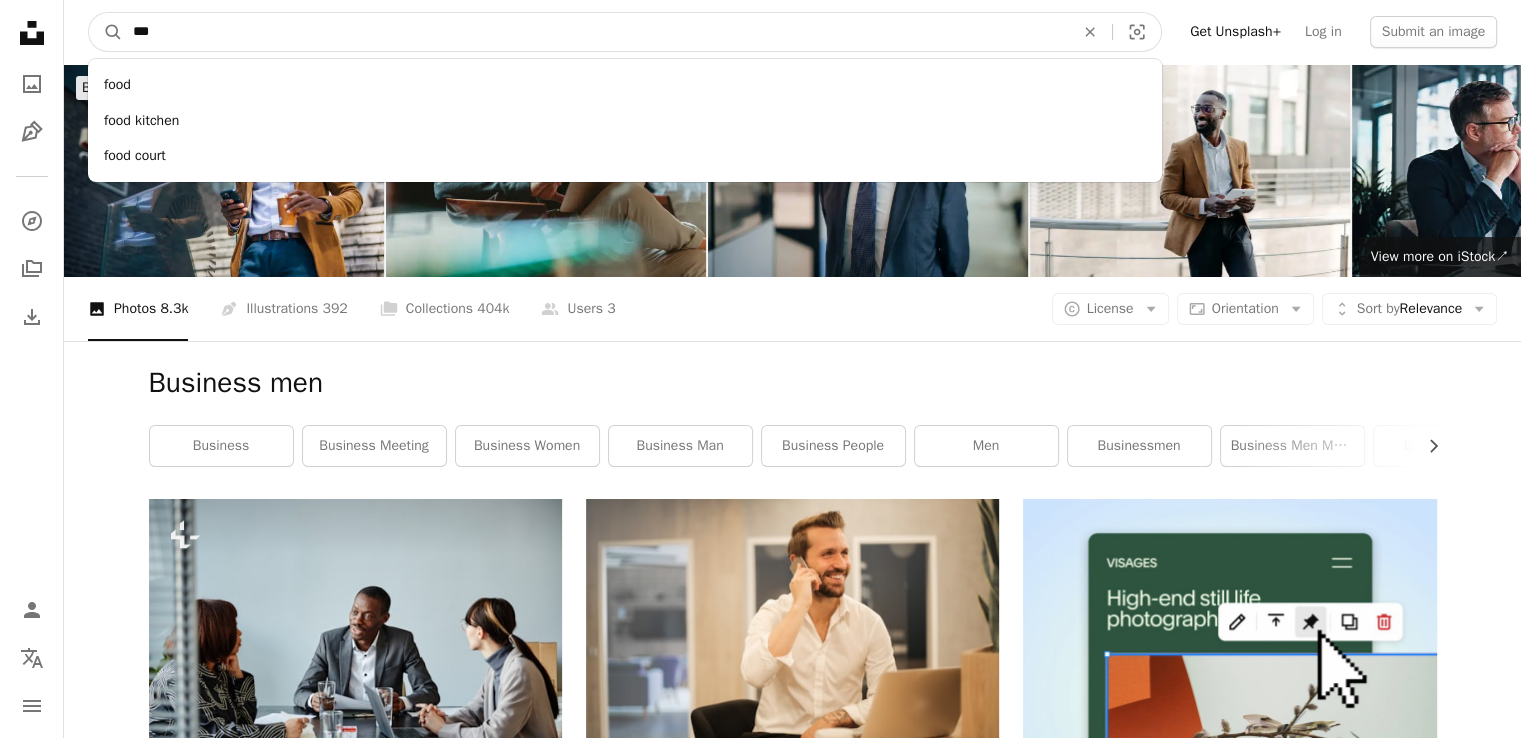 type on "****" 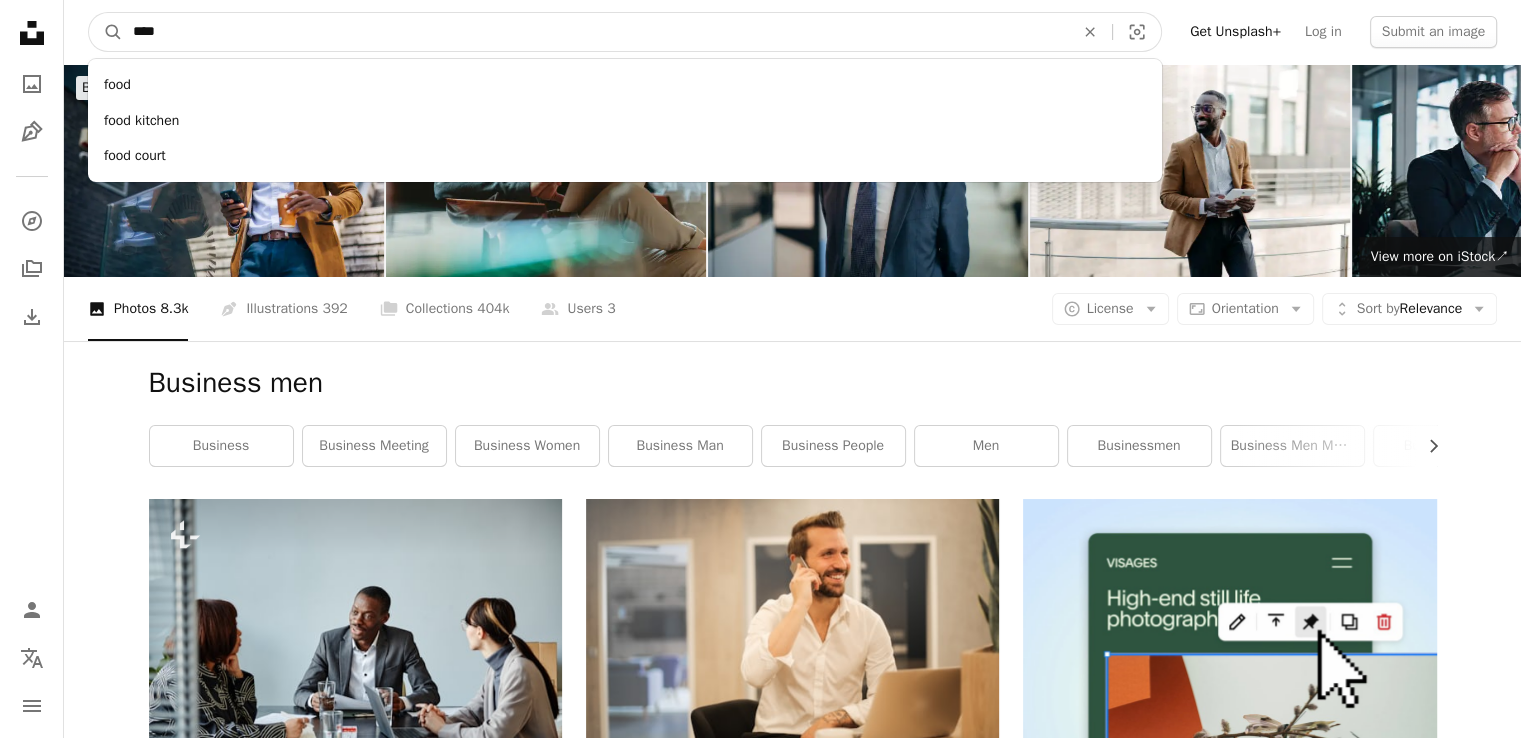click on "A magnifying glass" at bounding box center [106, 32] 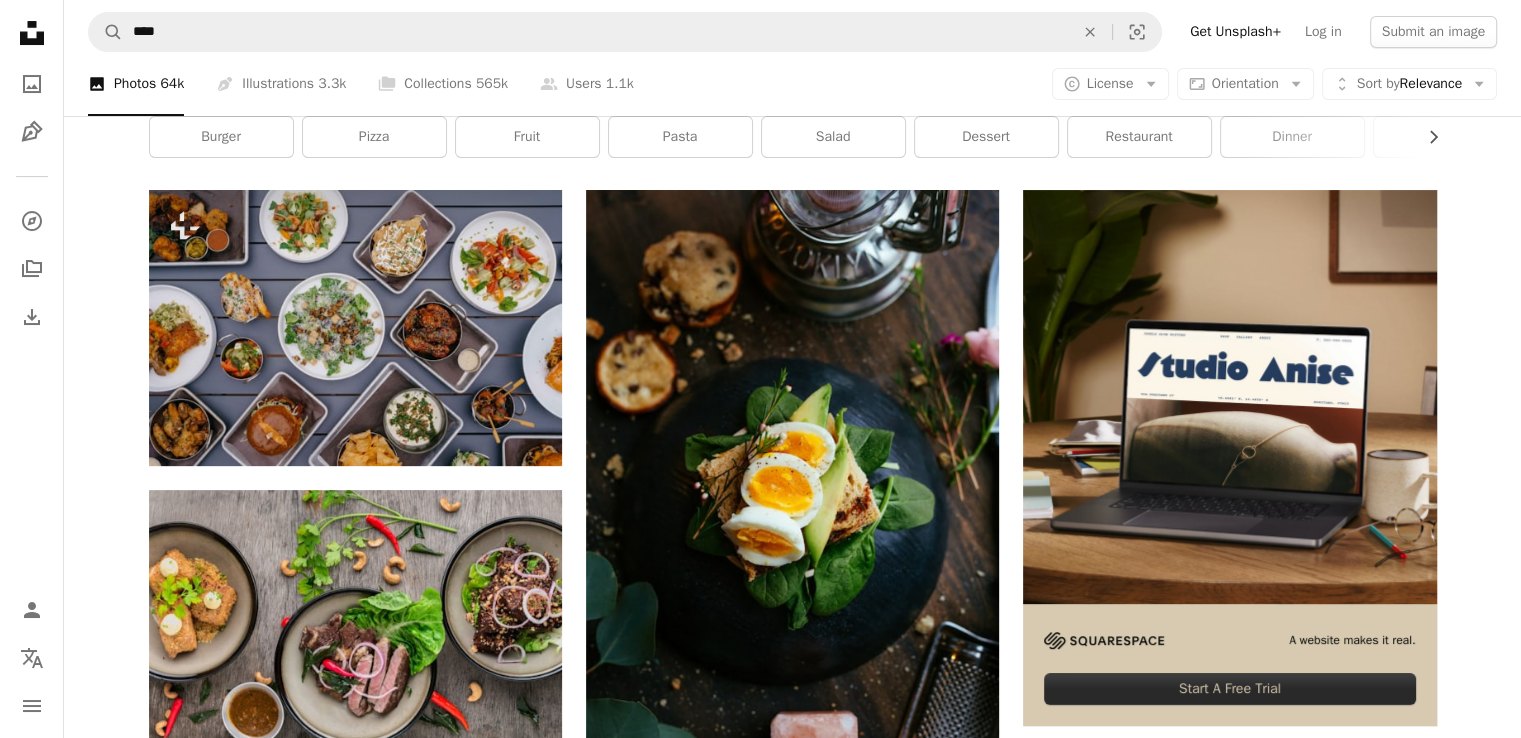 scroll, scrollTop: 345, scrollLeft: 0, axis: vertical 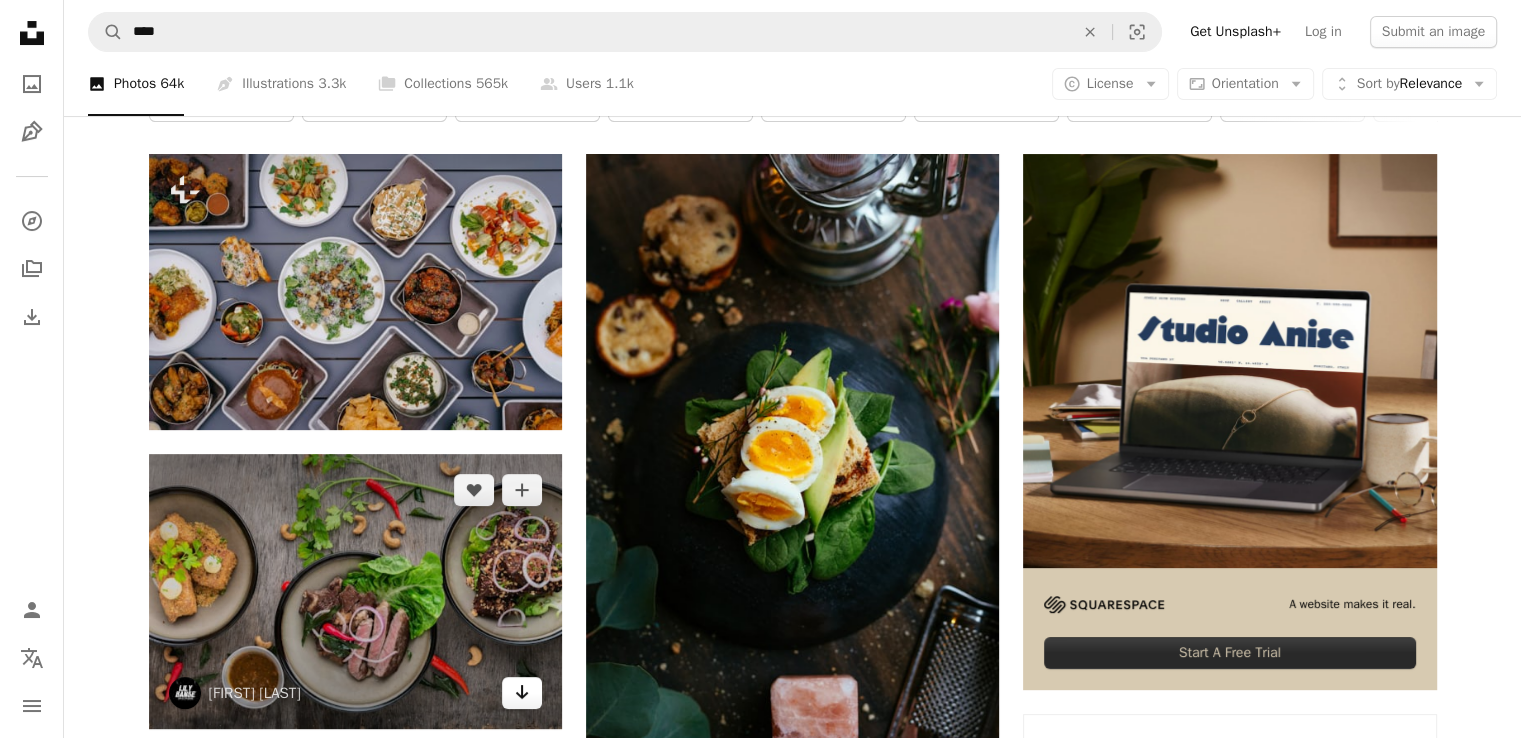 click on "Arrow pointing down" at bounding box center (522, 693) 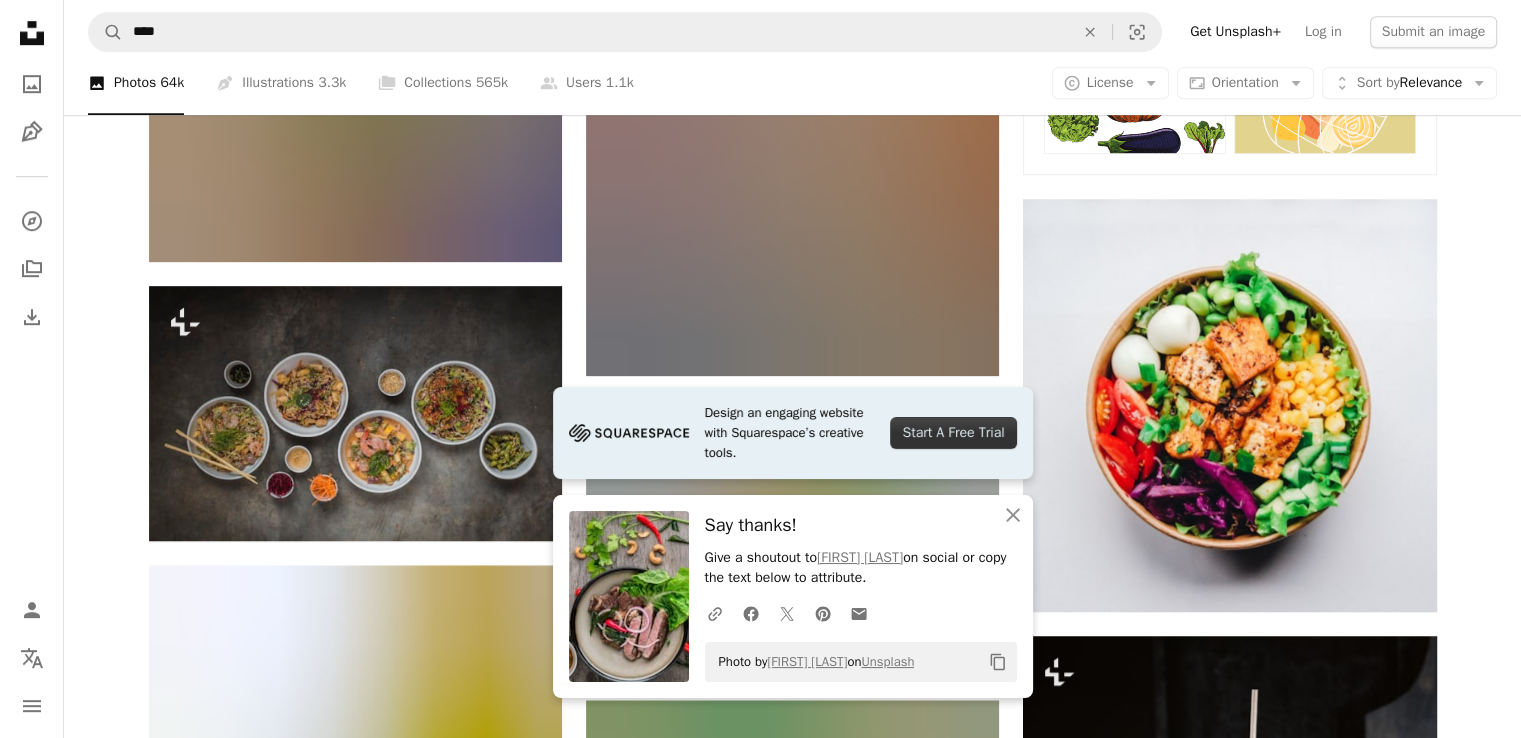 scroll, scrollTop: 1368, scrollLeft: 0, axis: vertical 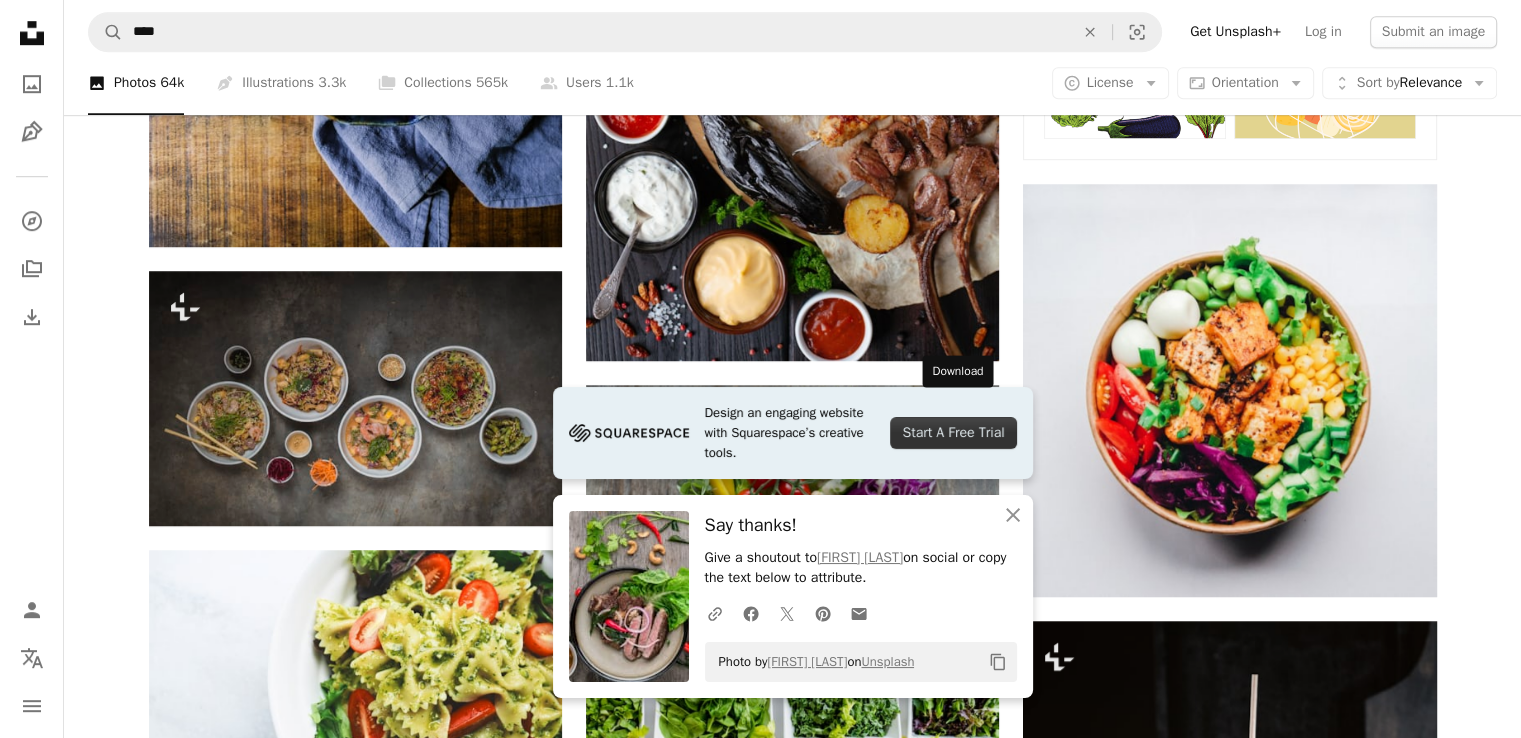 click on "Arrow pointing down" 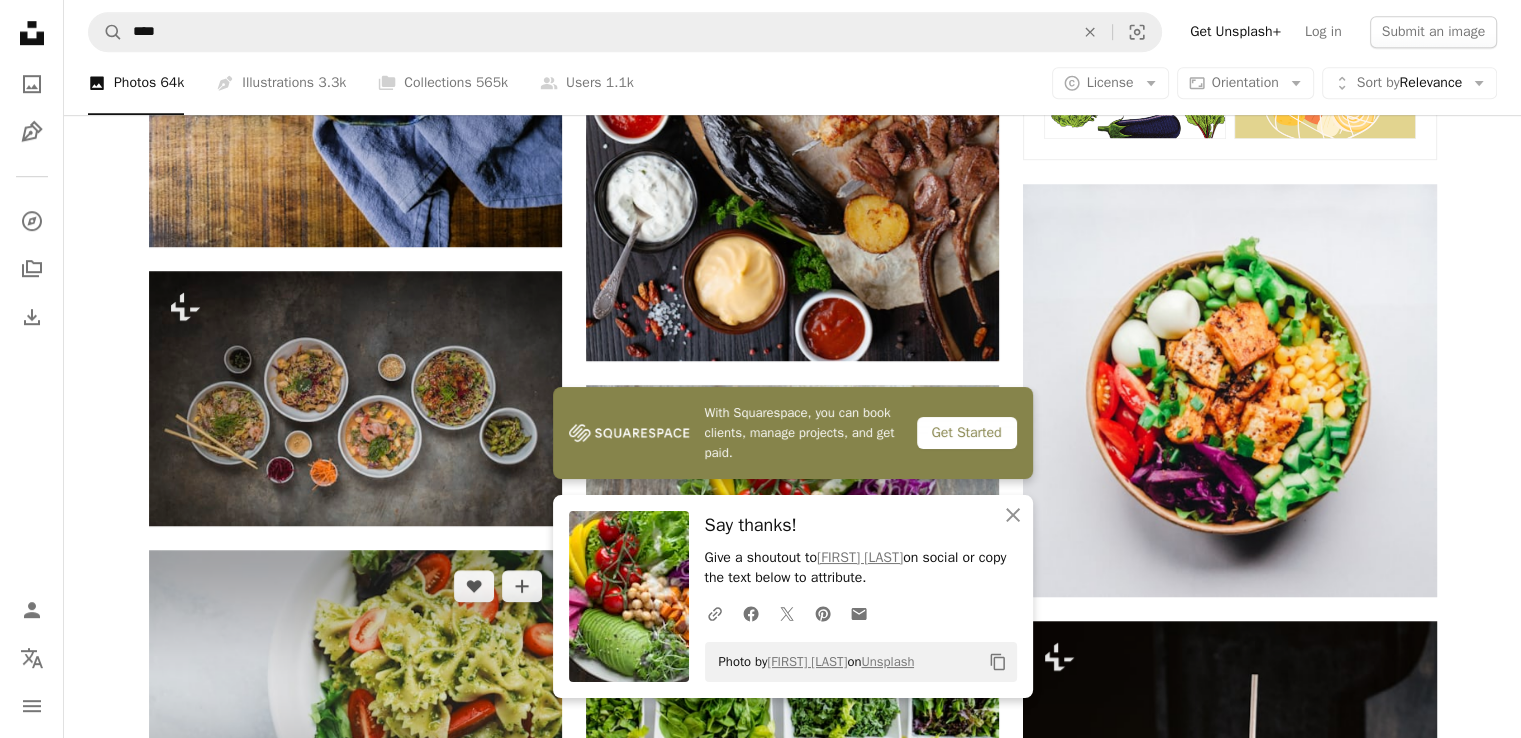 click on "Arrow pointing down" 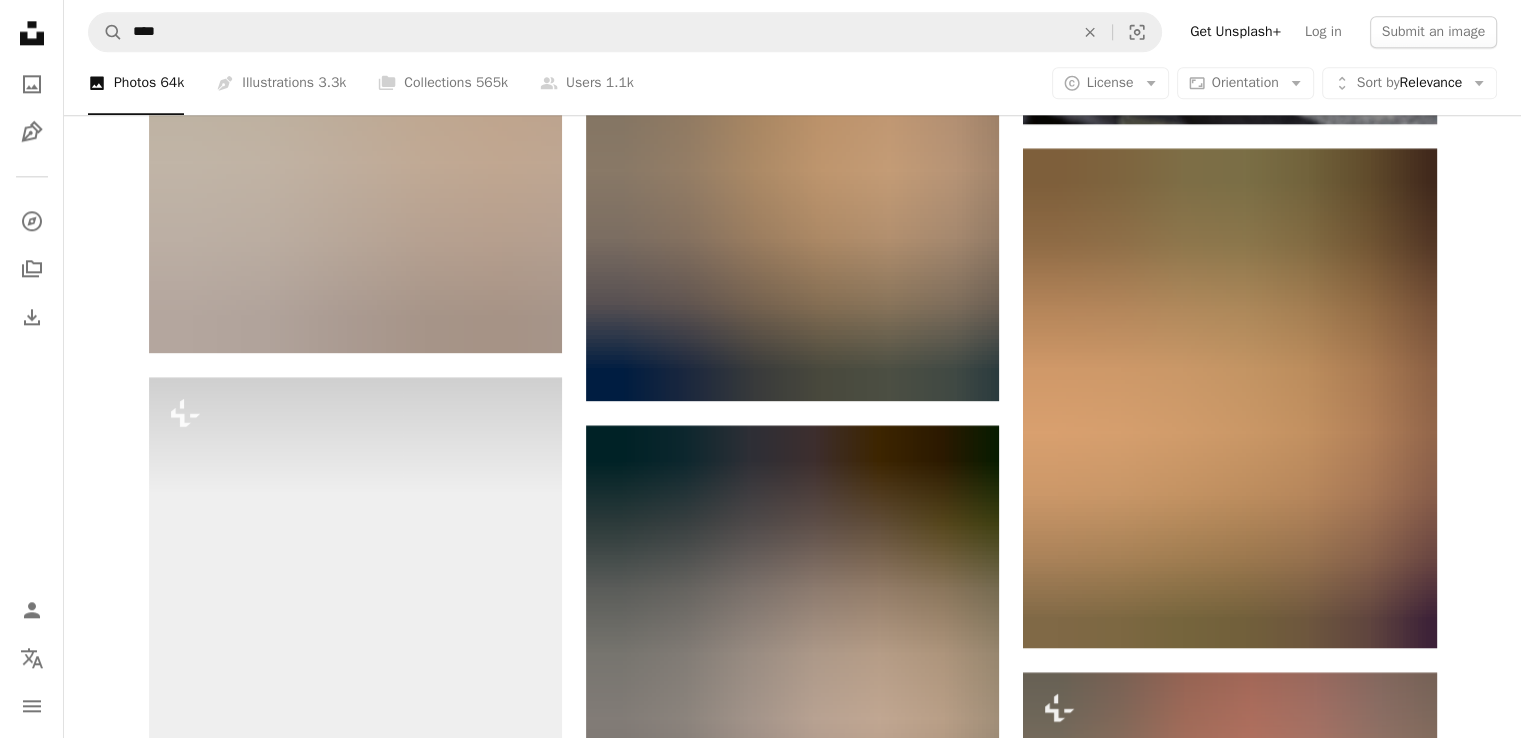 scroll, scrollTop: 2496, scrollLeft: 0, axis: vertical 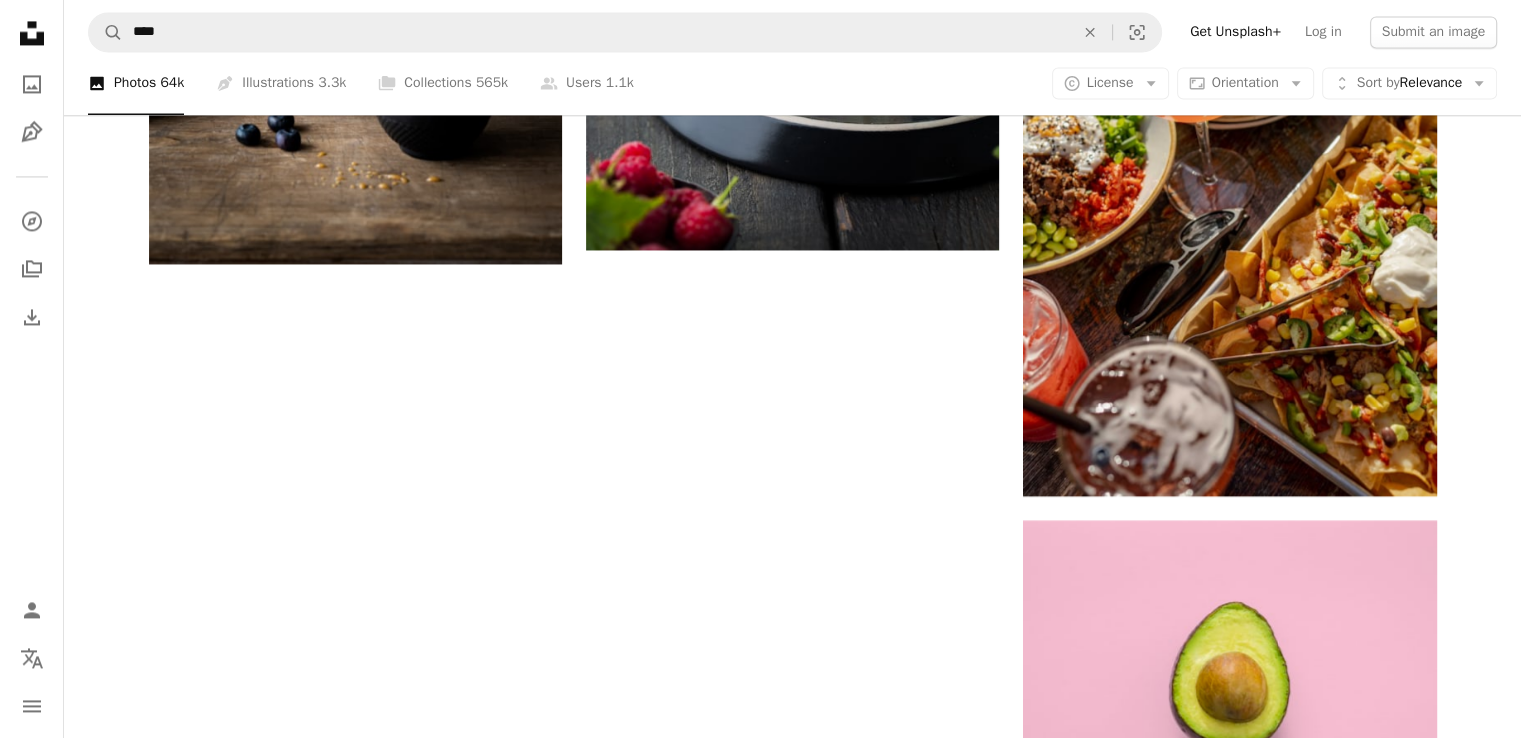 click on "Arrow pointing down" at bounding box center [1397, 1094] 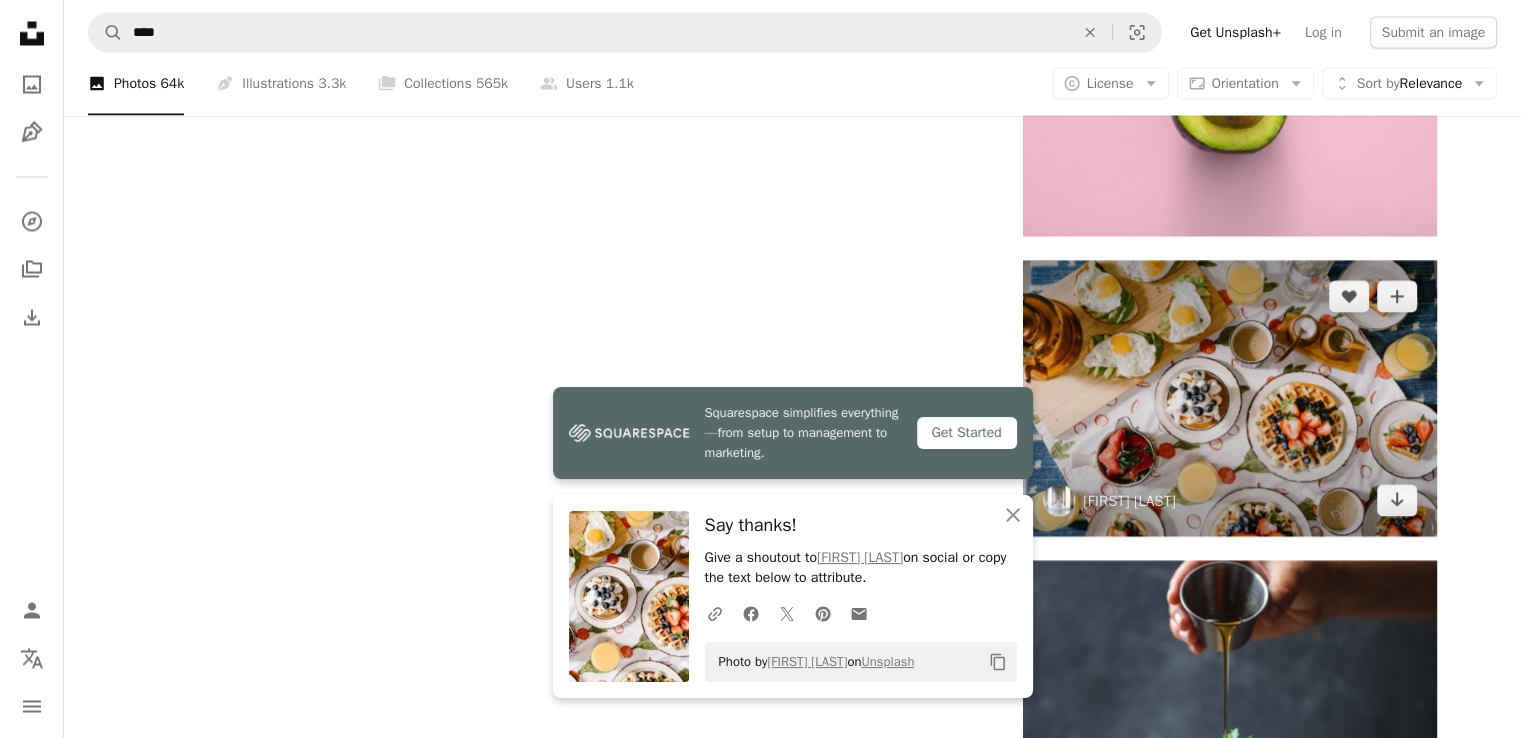 scroll, scrollTop: 3798, scrollLeft: 0, axis: vertical 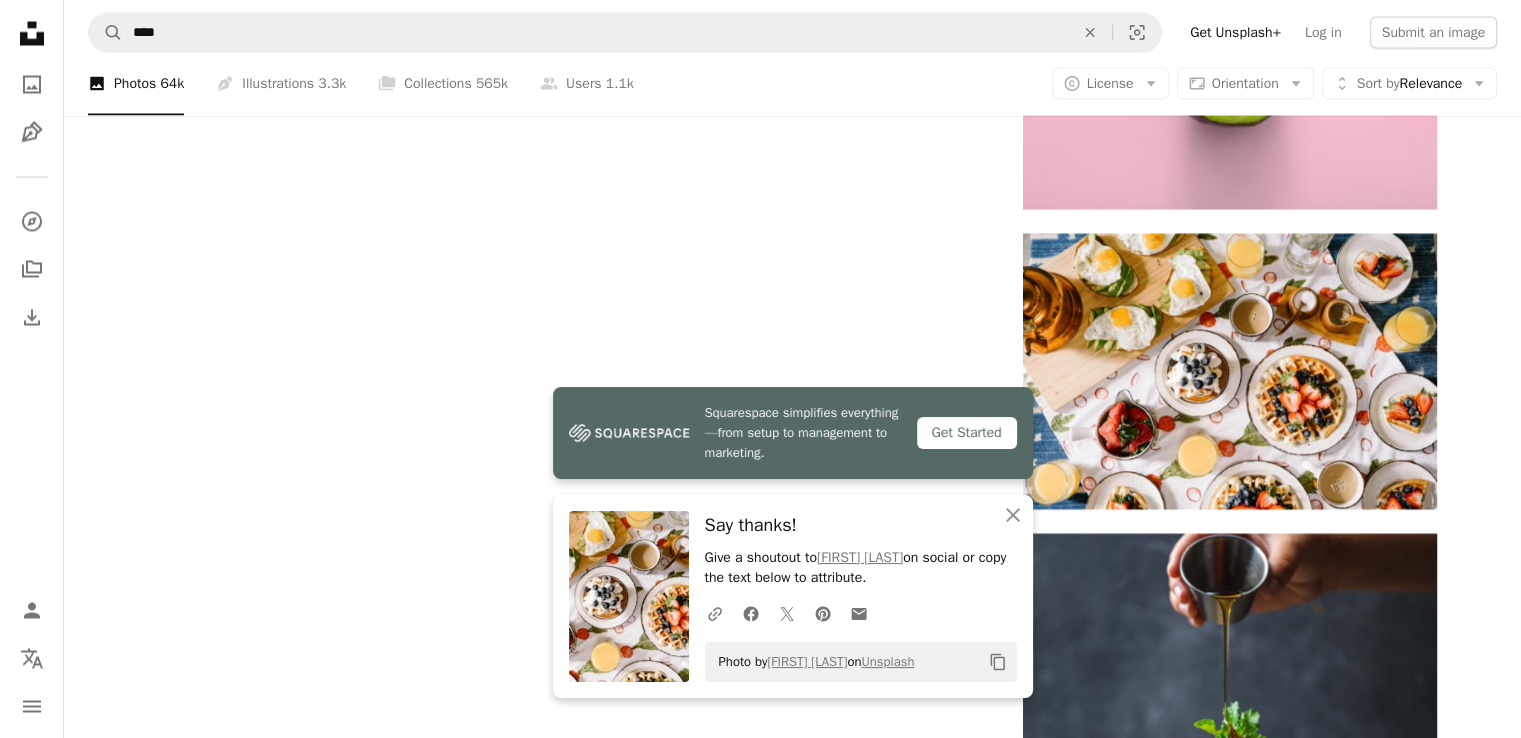 click on "Load more" at bounding box center (793, 1718) 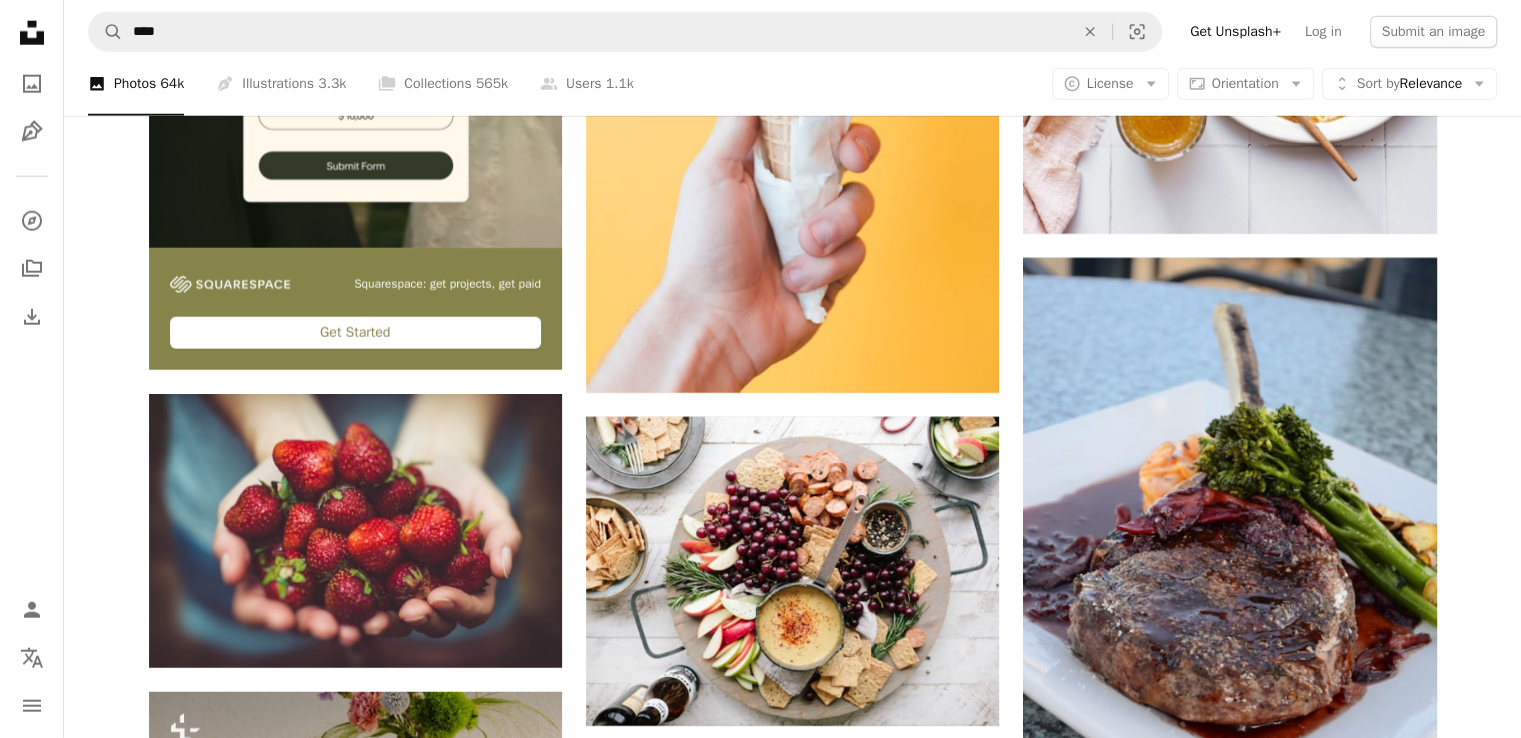 scroll, scrollTop: 5229, scrollLeft: 0, axis: vertical 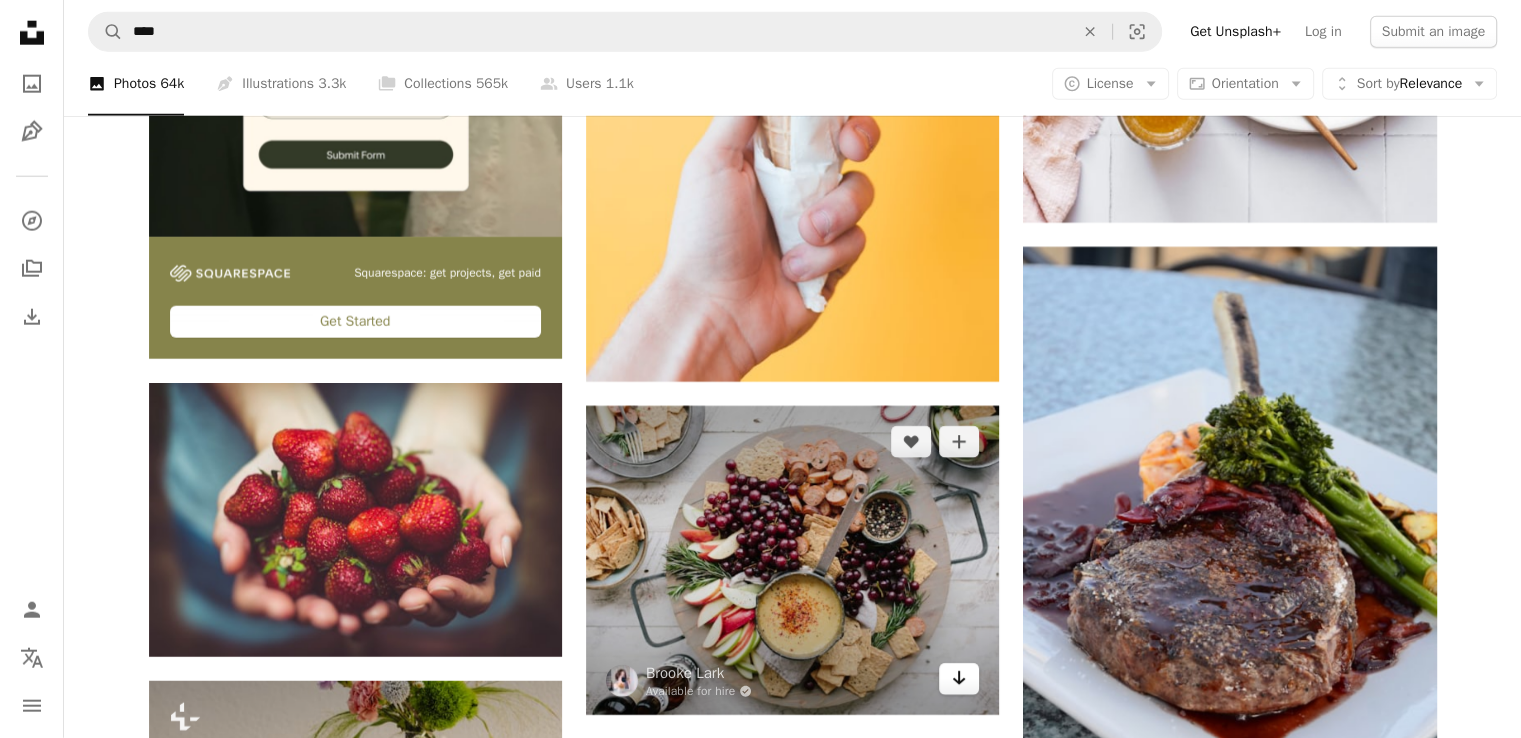 click on "Arrow pointing down" 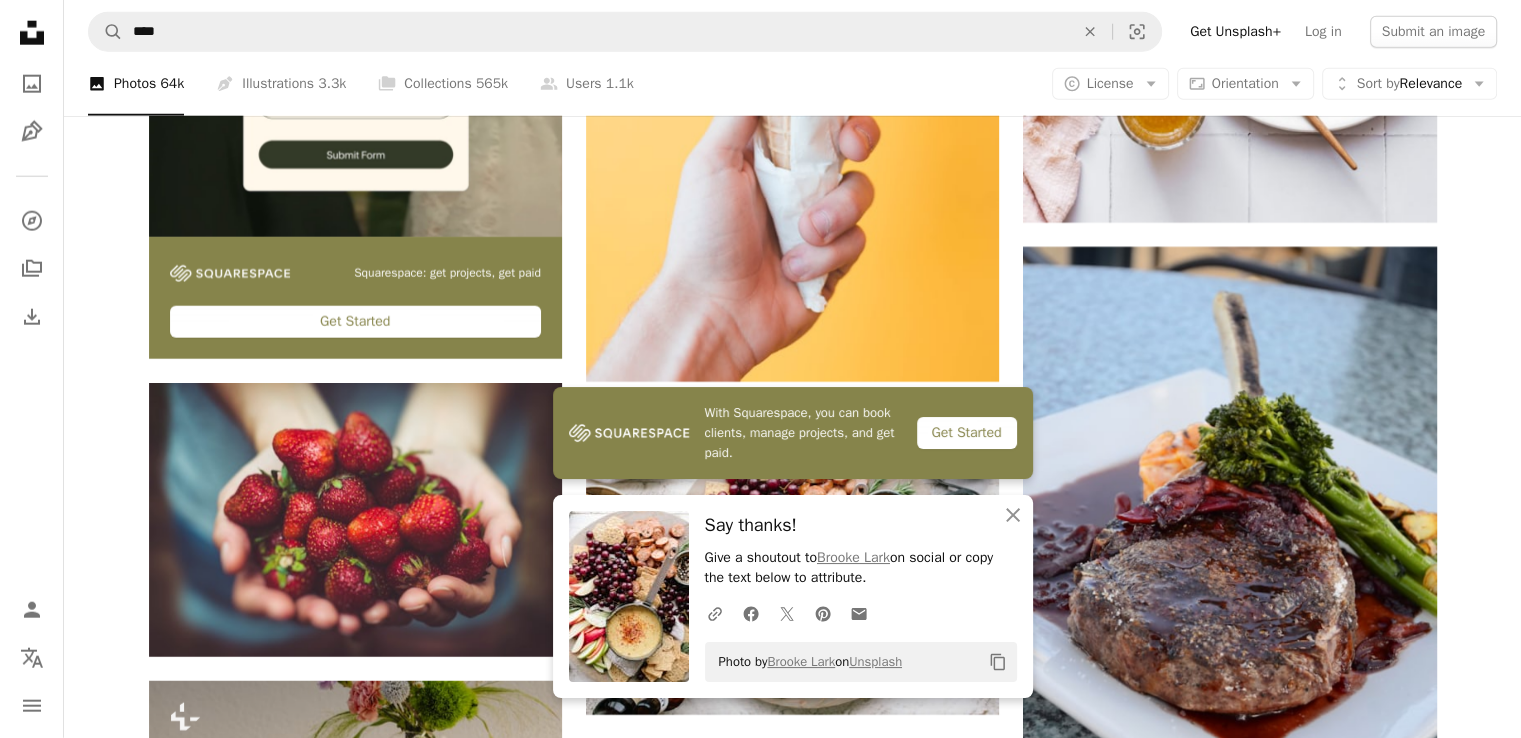 click on "Arrow pointing down" at bounding box center [522, 1357] 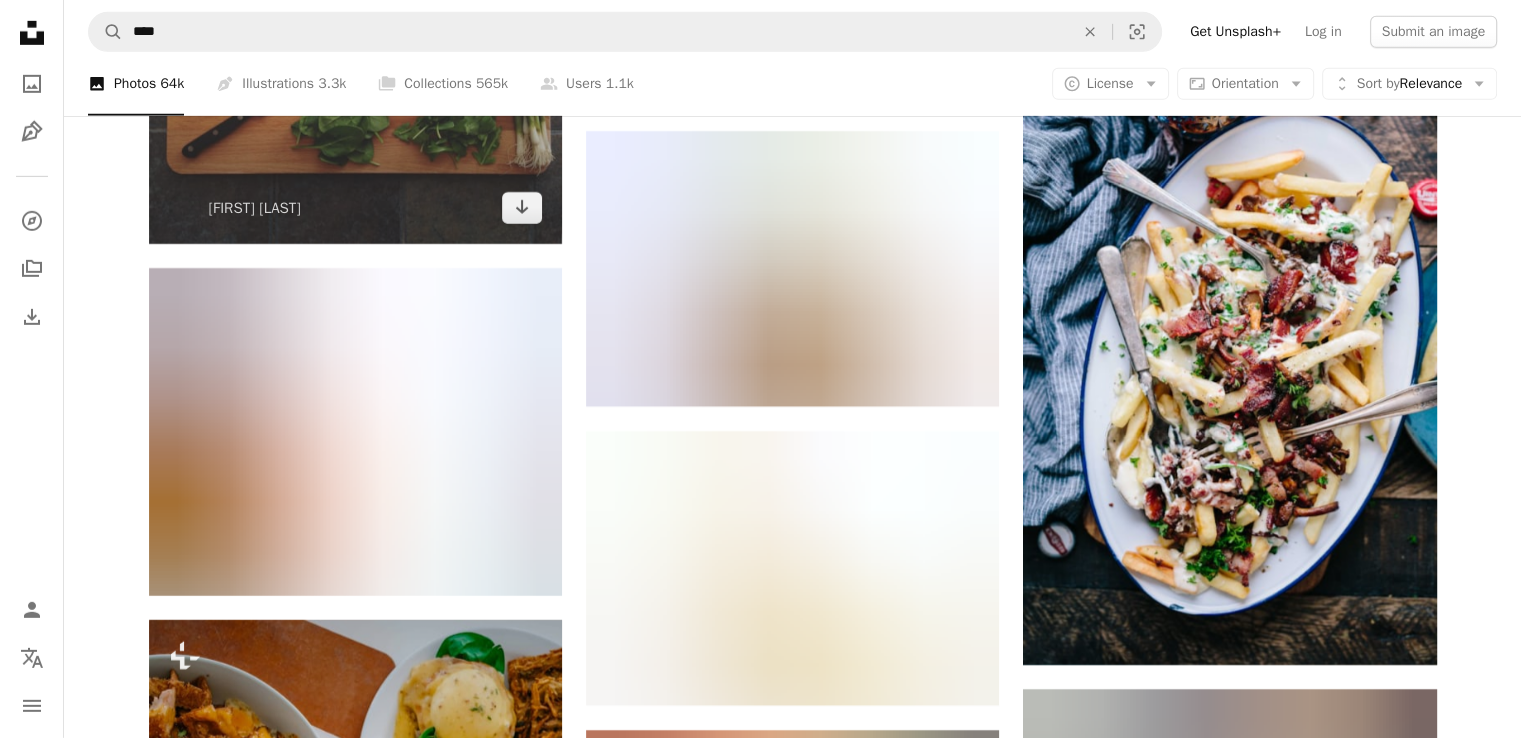 scroll, scrollTop: 6424, scrollLeft: 0, axis: vertical 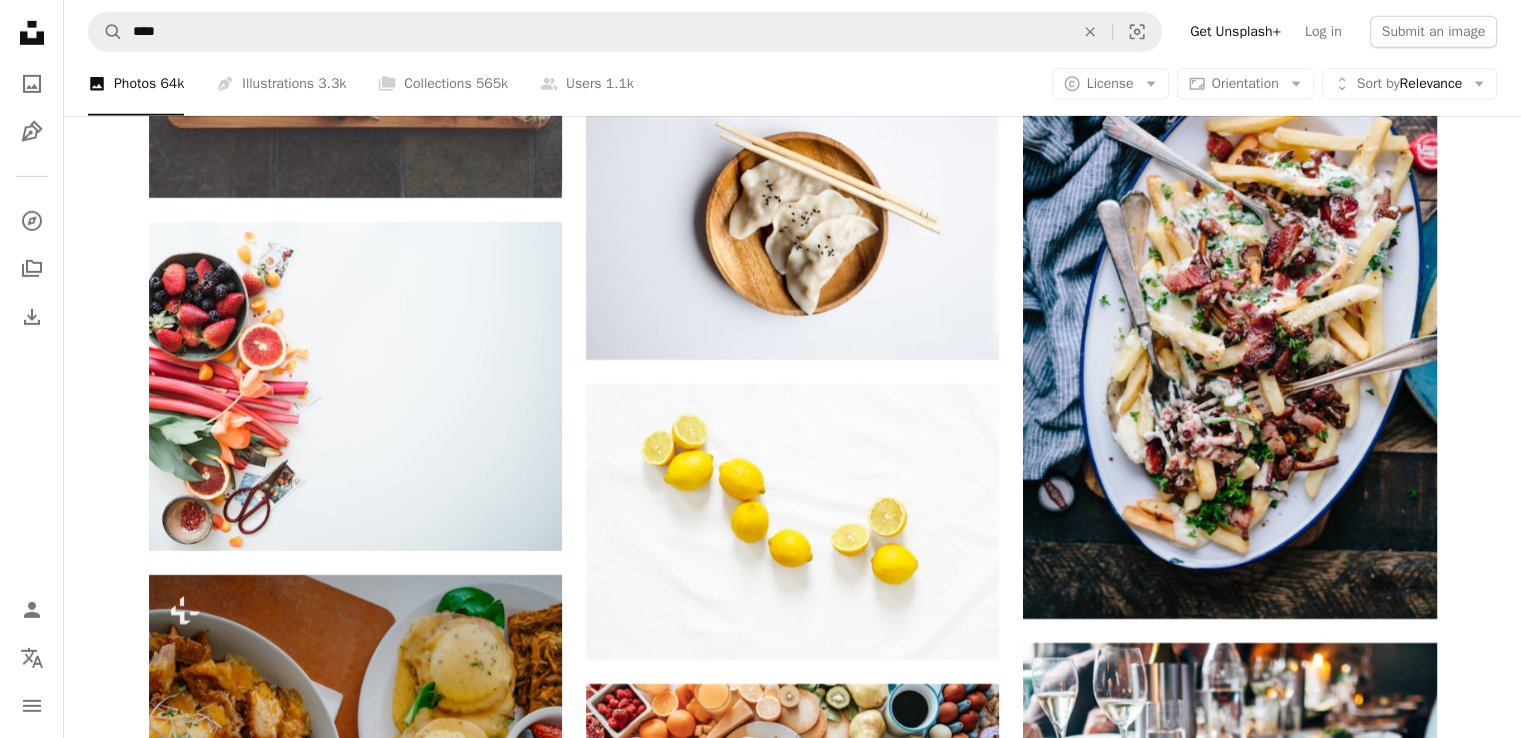 click 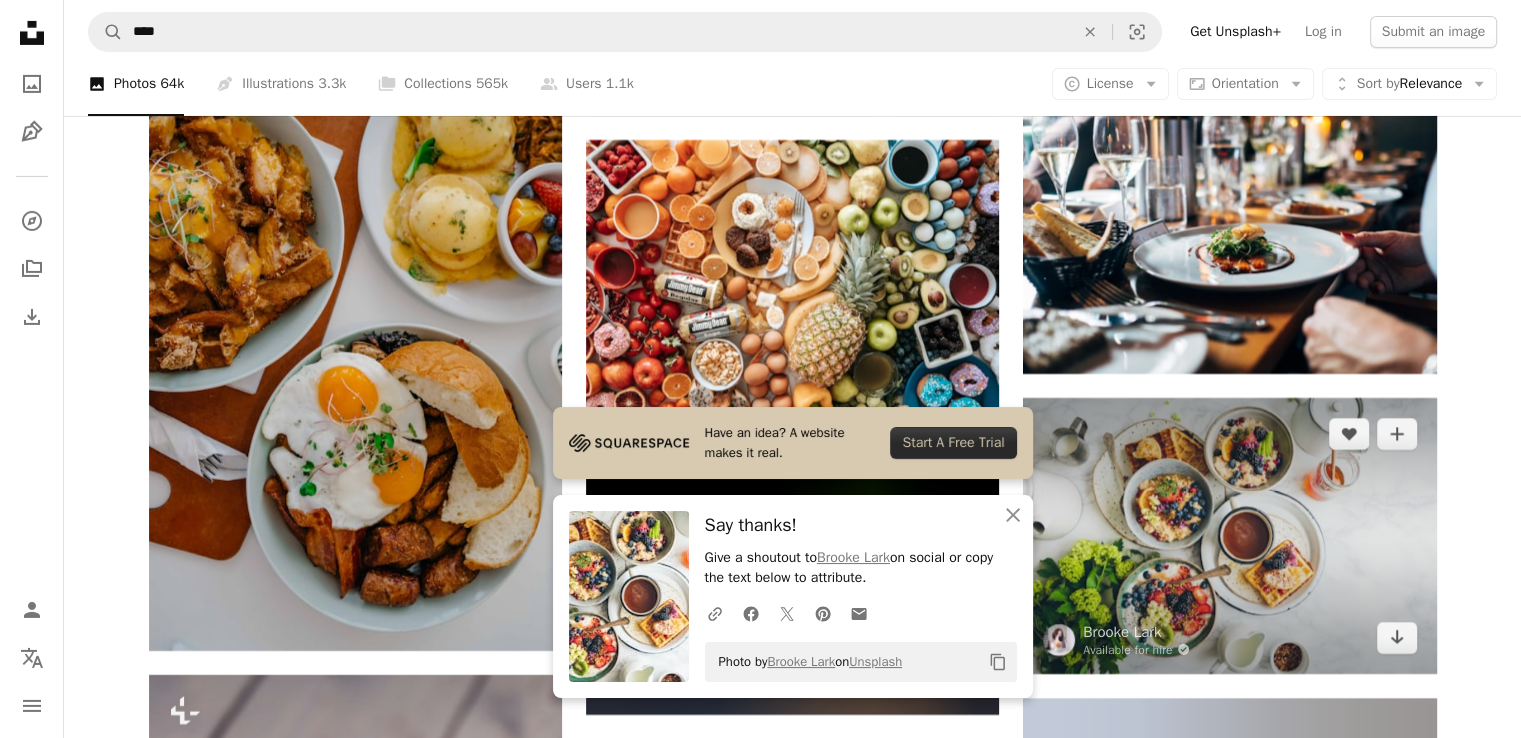 scroll, scrollTop: 6980, scrollLeft: 0, axis: vertical 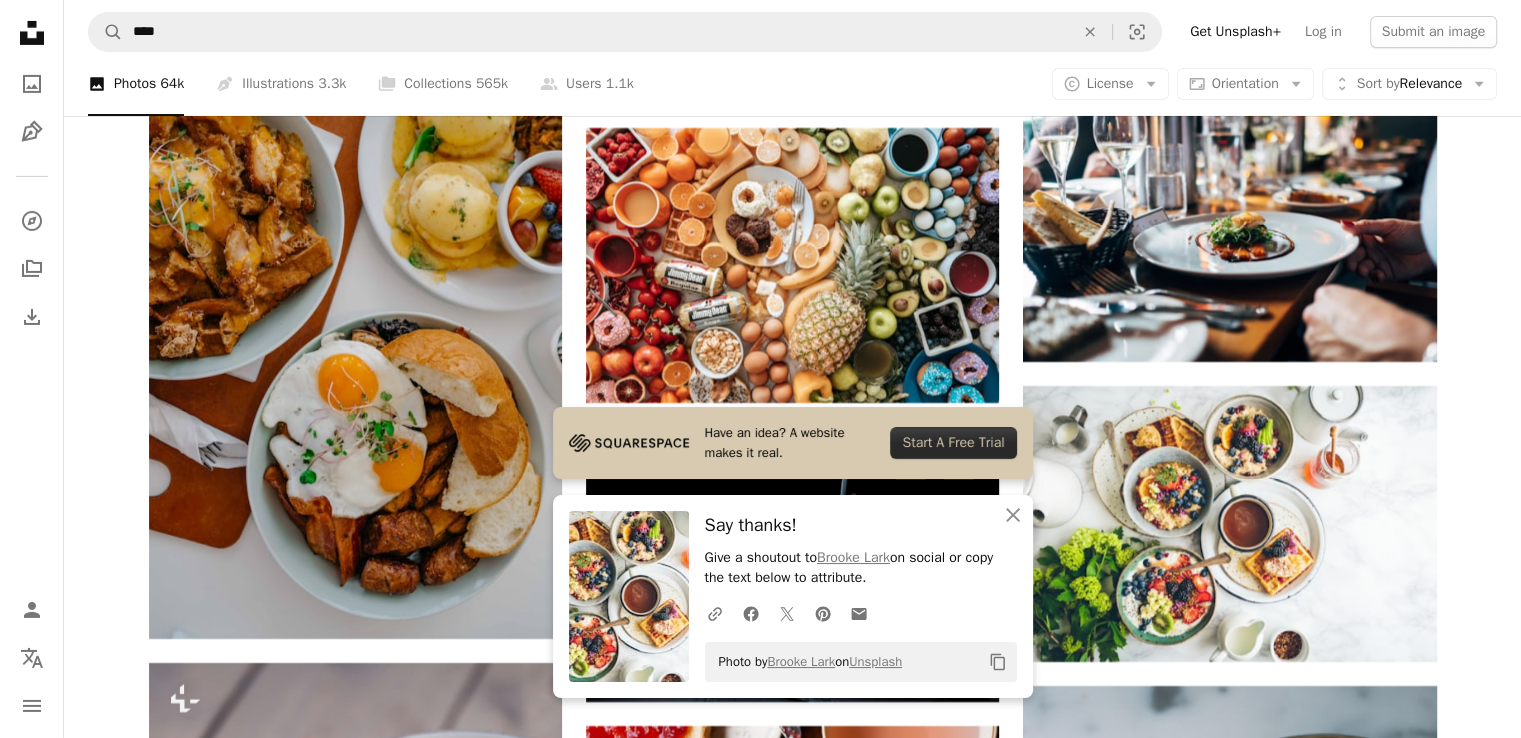 click 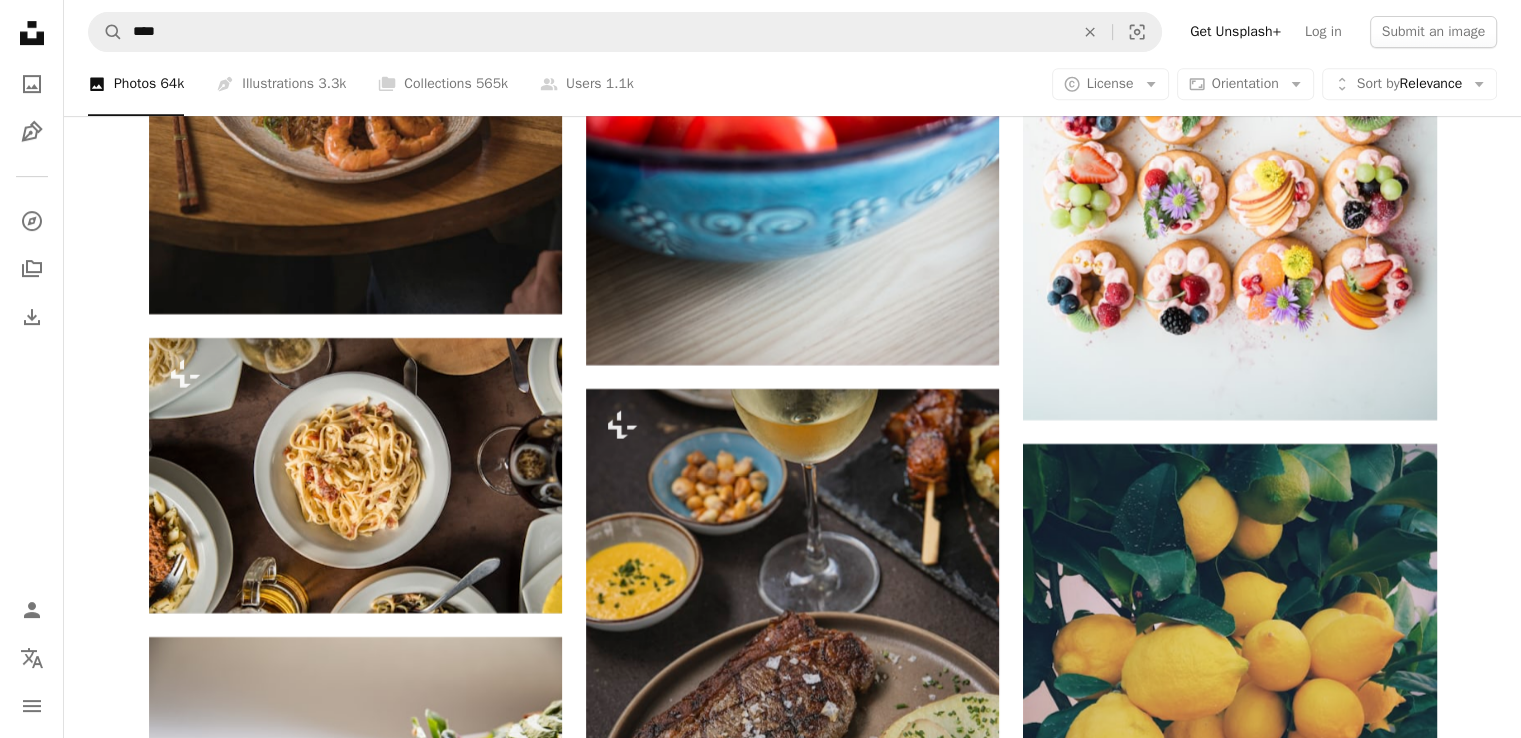 scroll, scrollTop: 8535, scrollLeft: 0, axis: vertical 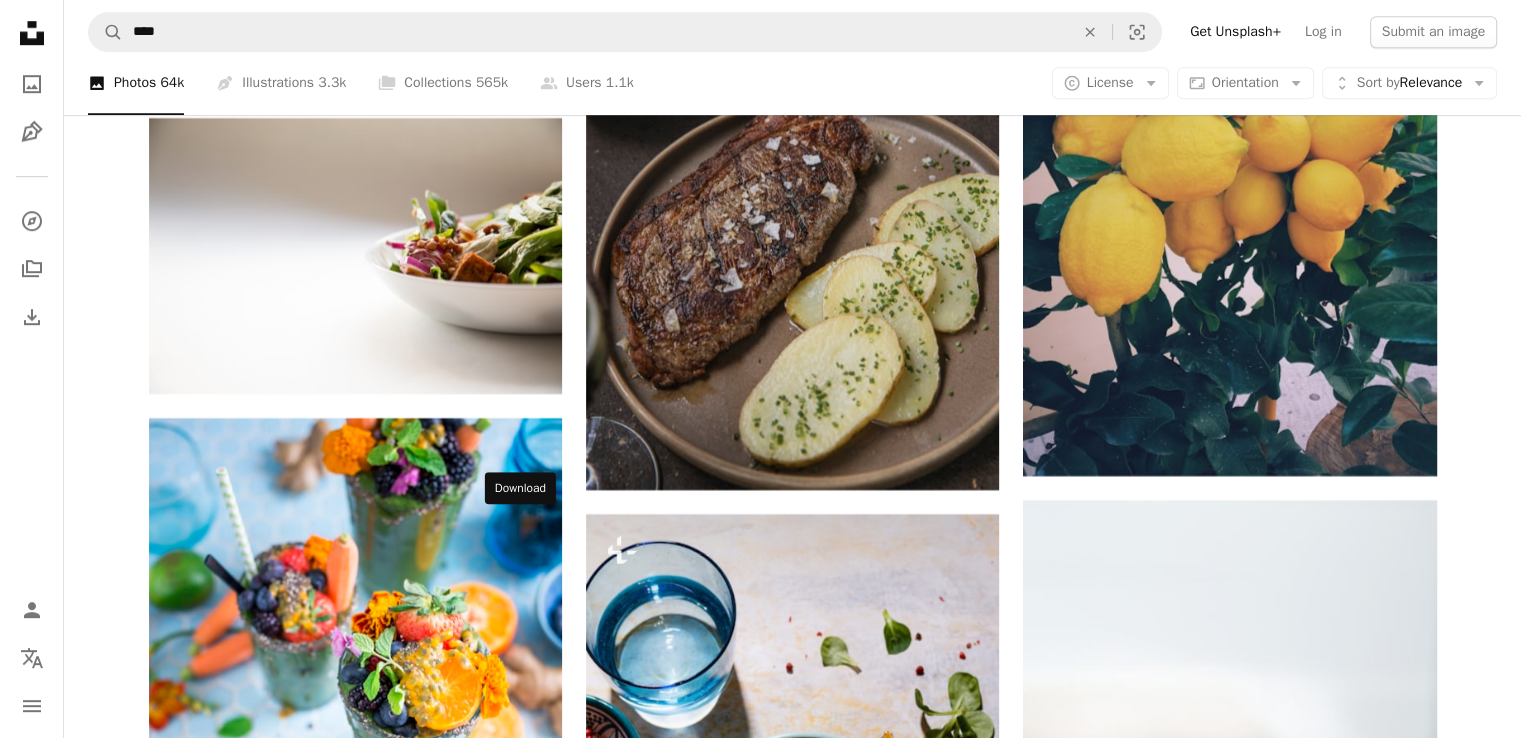 click on "Arrow pointing down" at bounding box center [522, 1301] 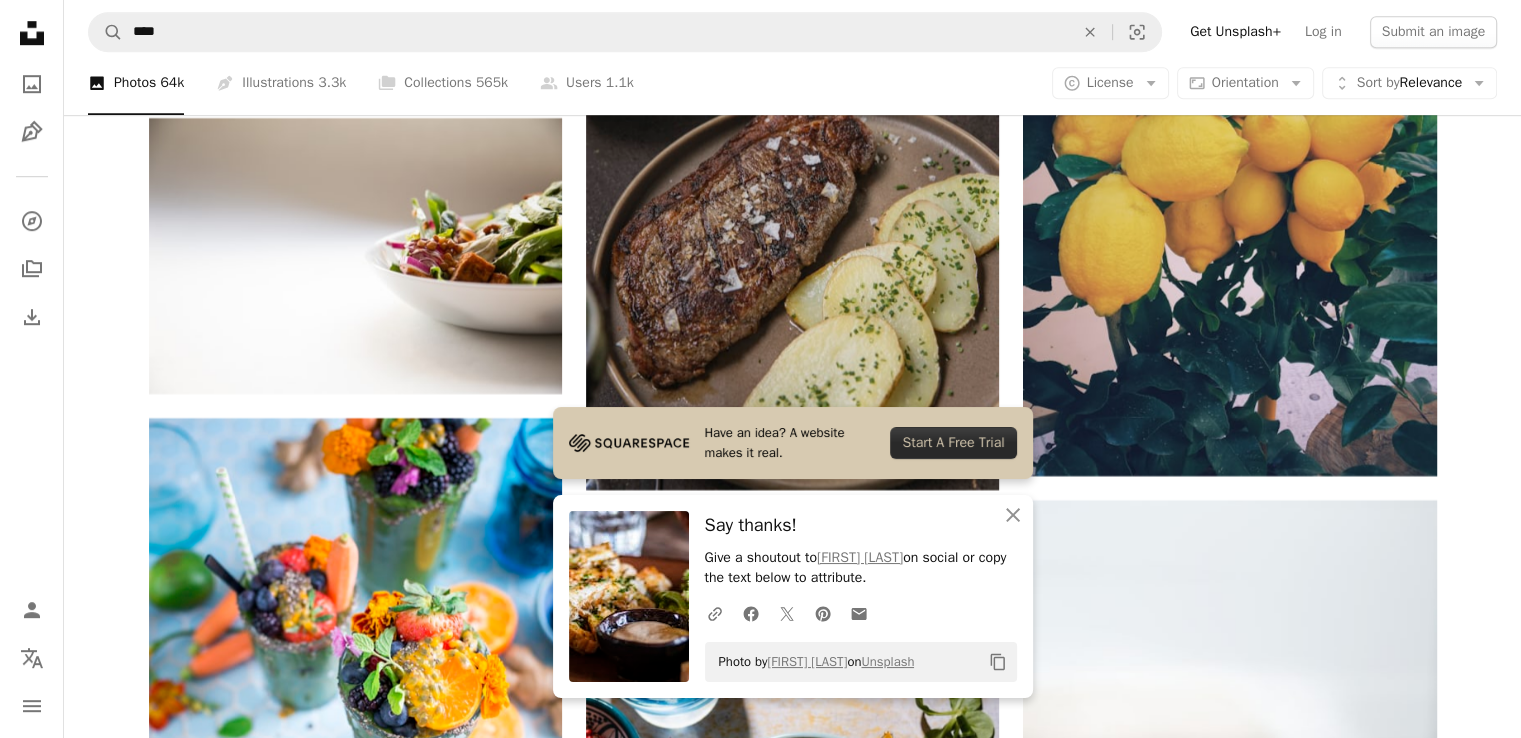 click on "Arrow pointing down" 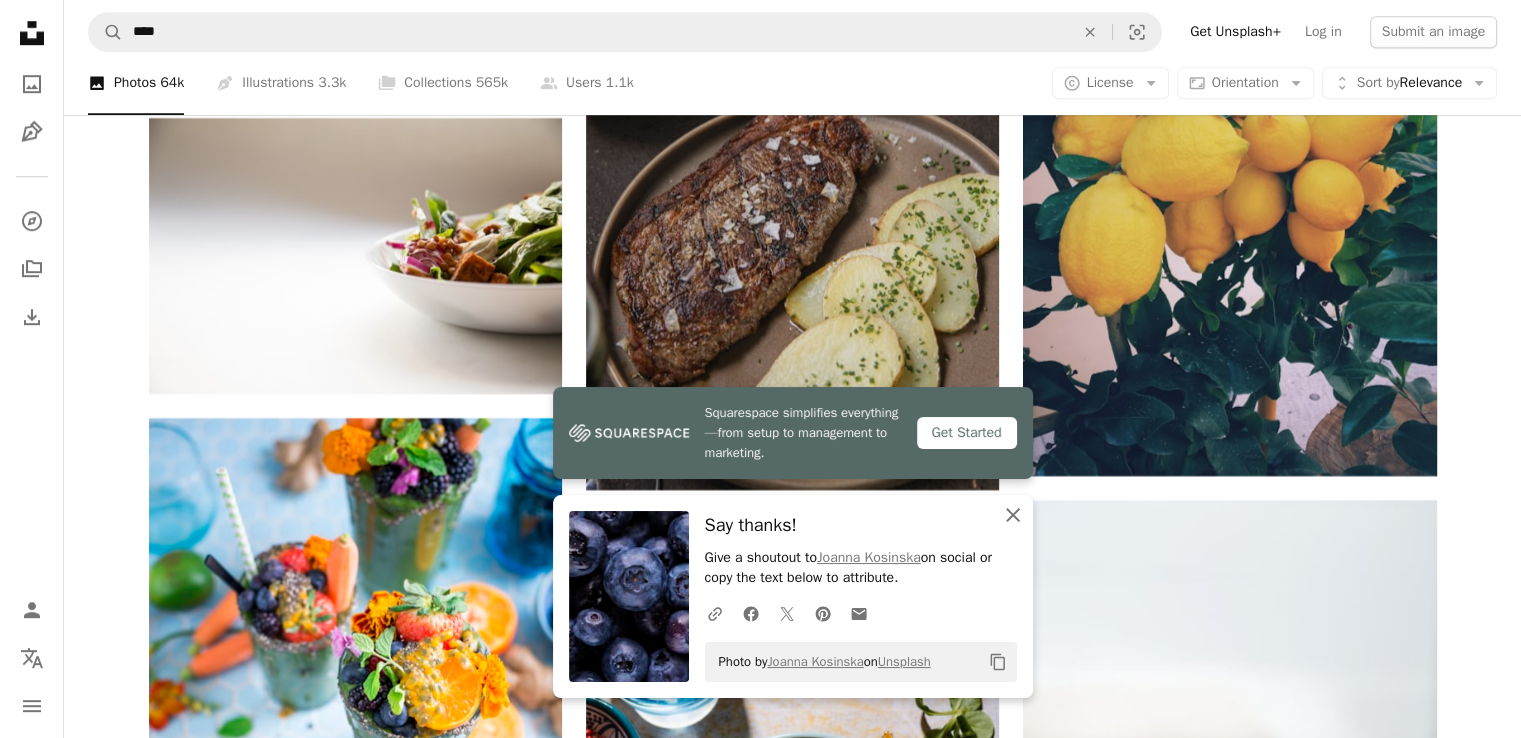 click on "An X shape" 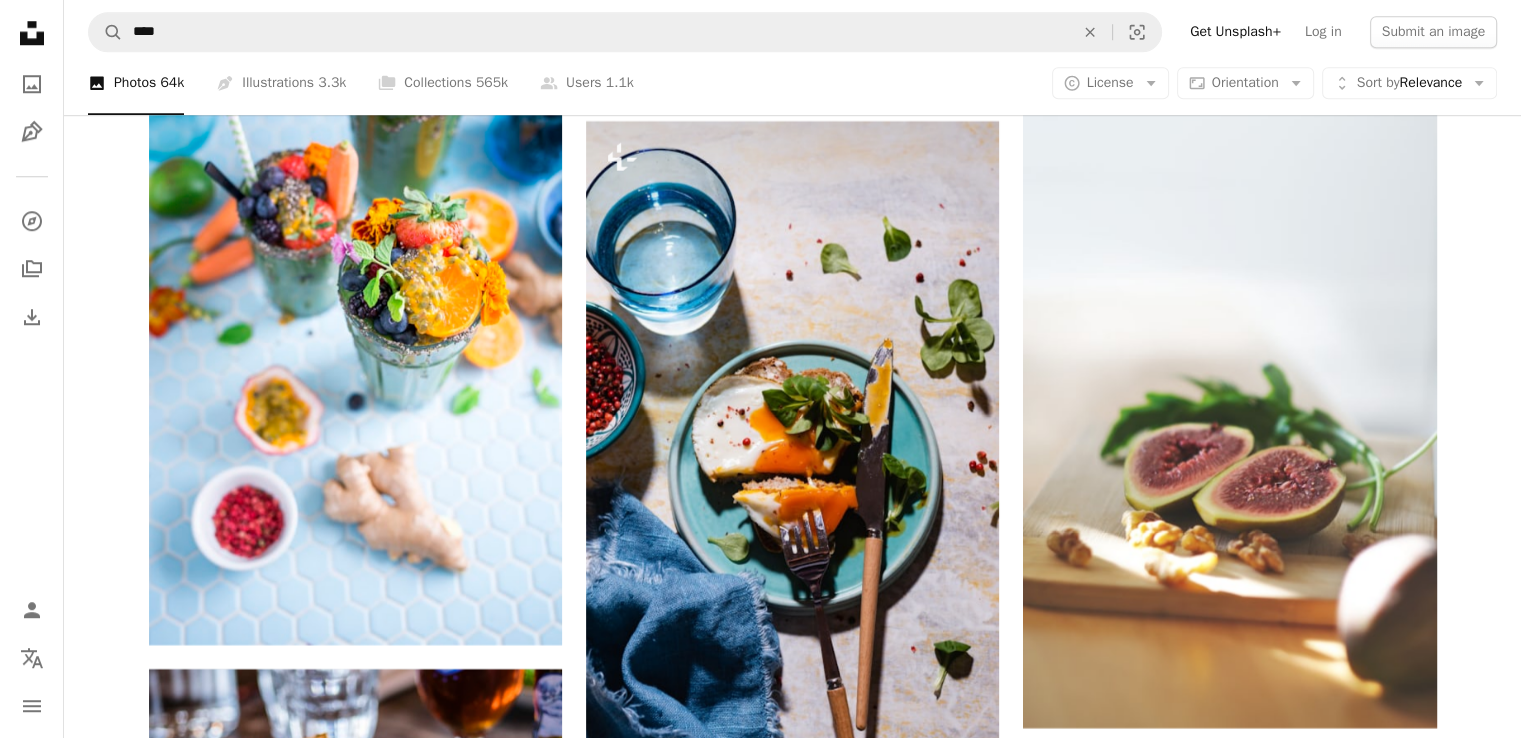 scroll, scrollTop: 9340, scrollLeft: 0, axis: vertical 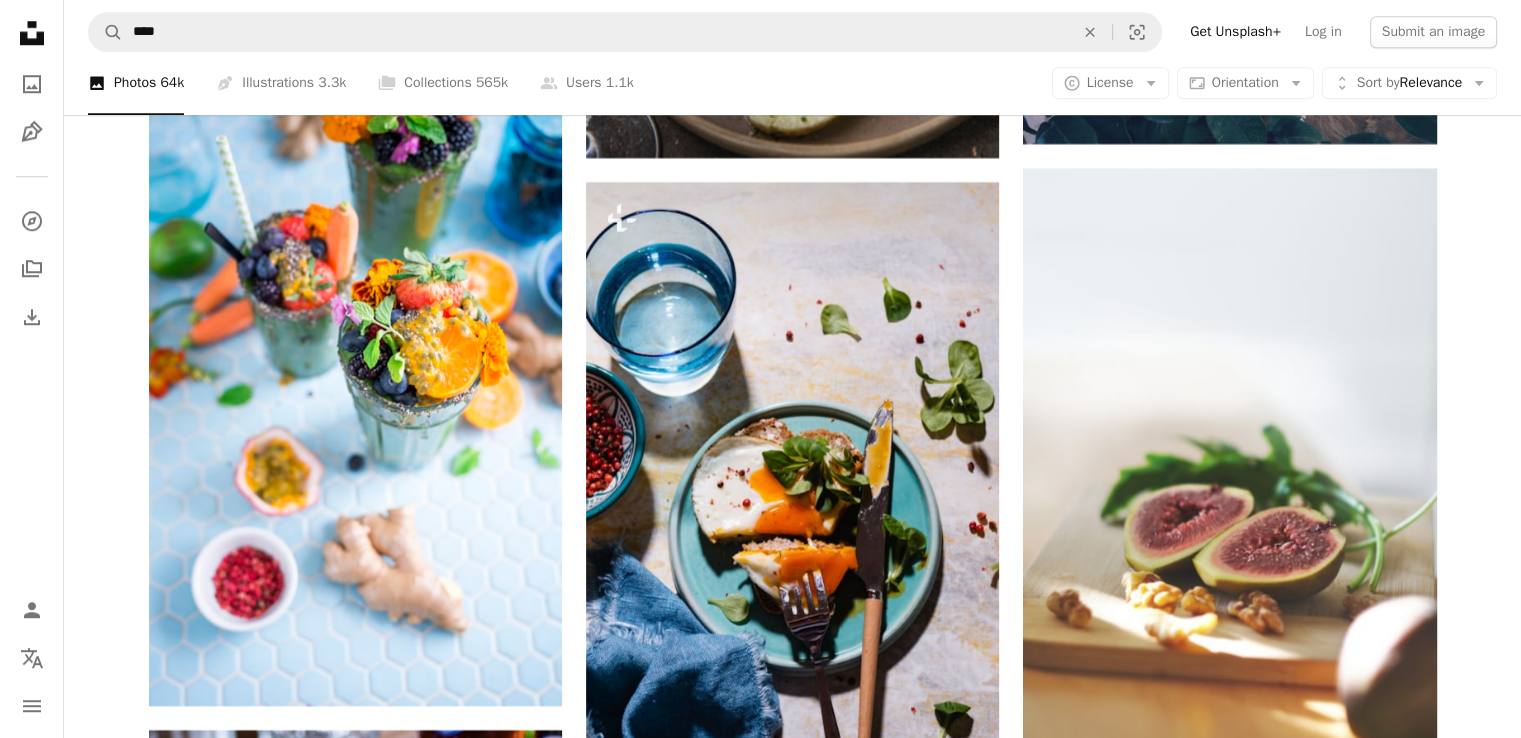 click on "Arrow pointing down" 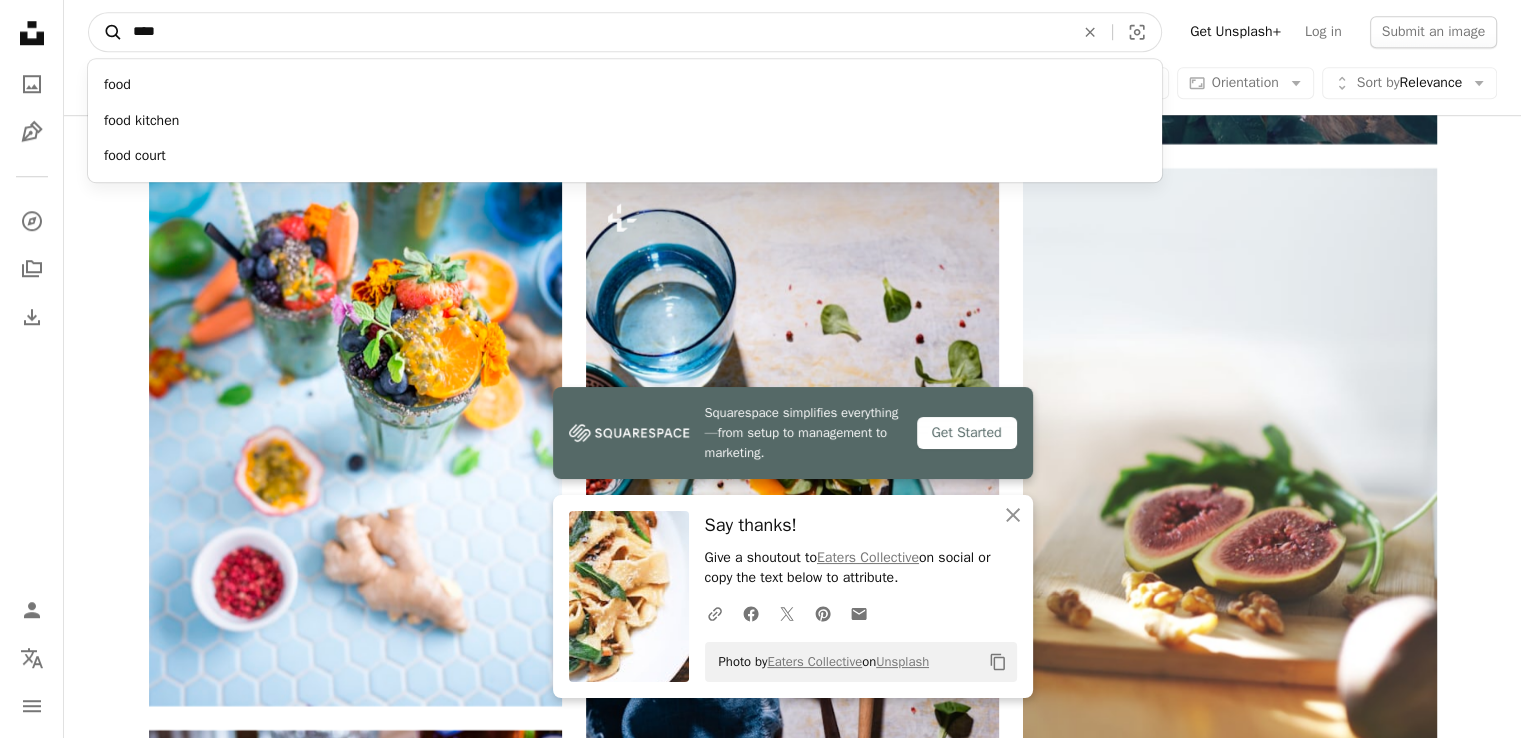 drag, startPoint x: 180, startPoint y: 37, endPoint x: 118, endPoint y: 29, distance: 62.514 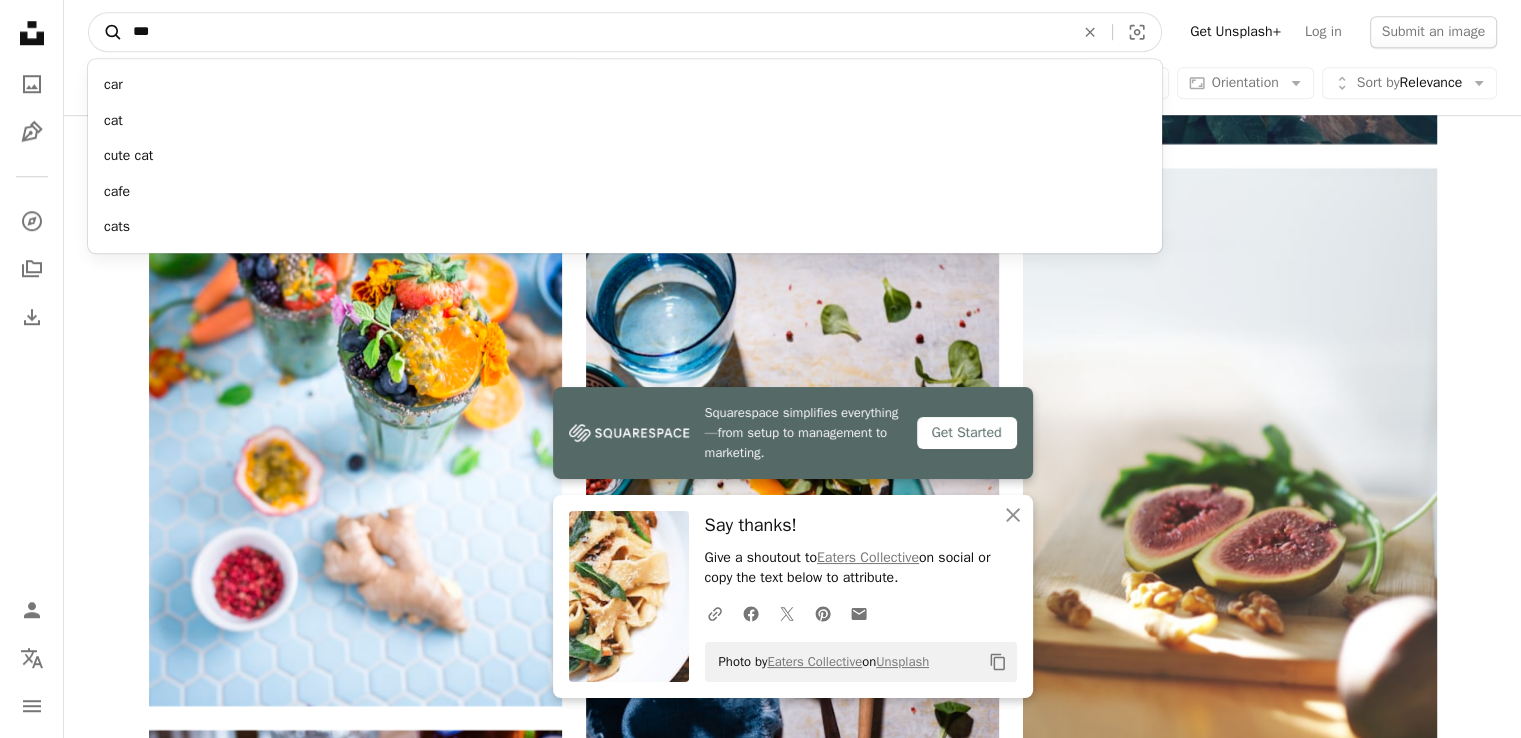 type on "****" 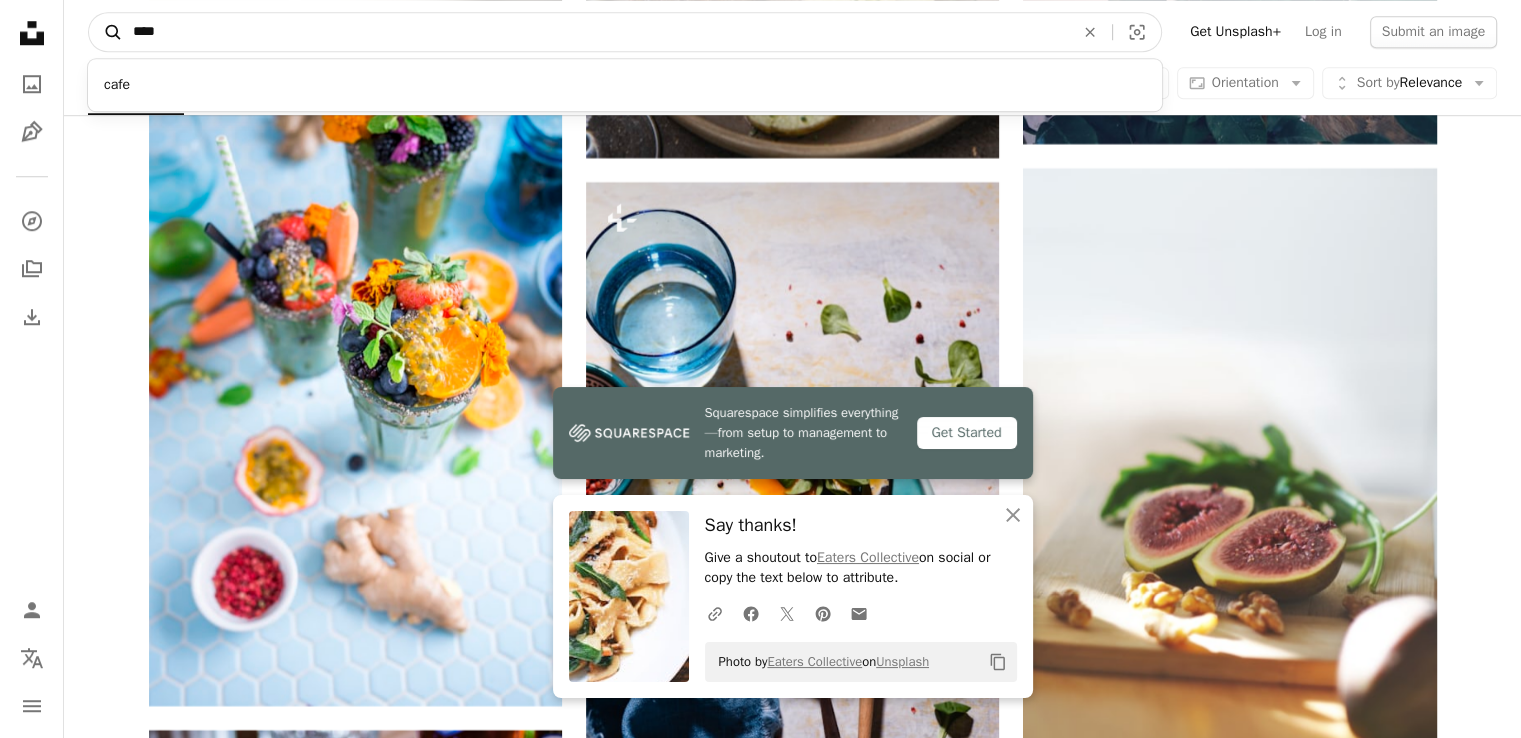 click on "A magnifying glass" at bounding box center [106, 32] 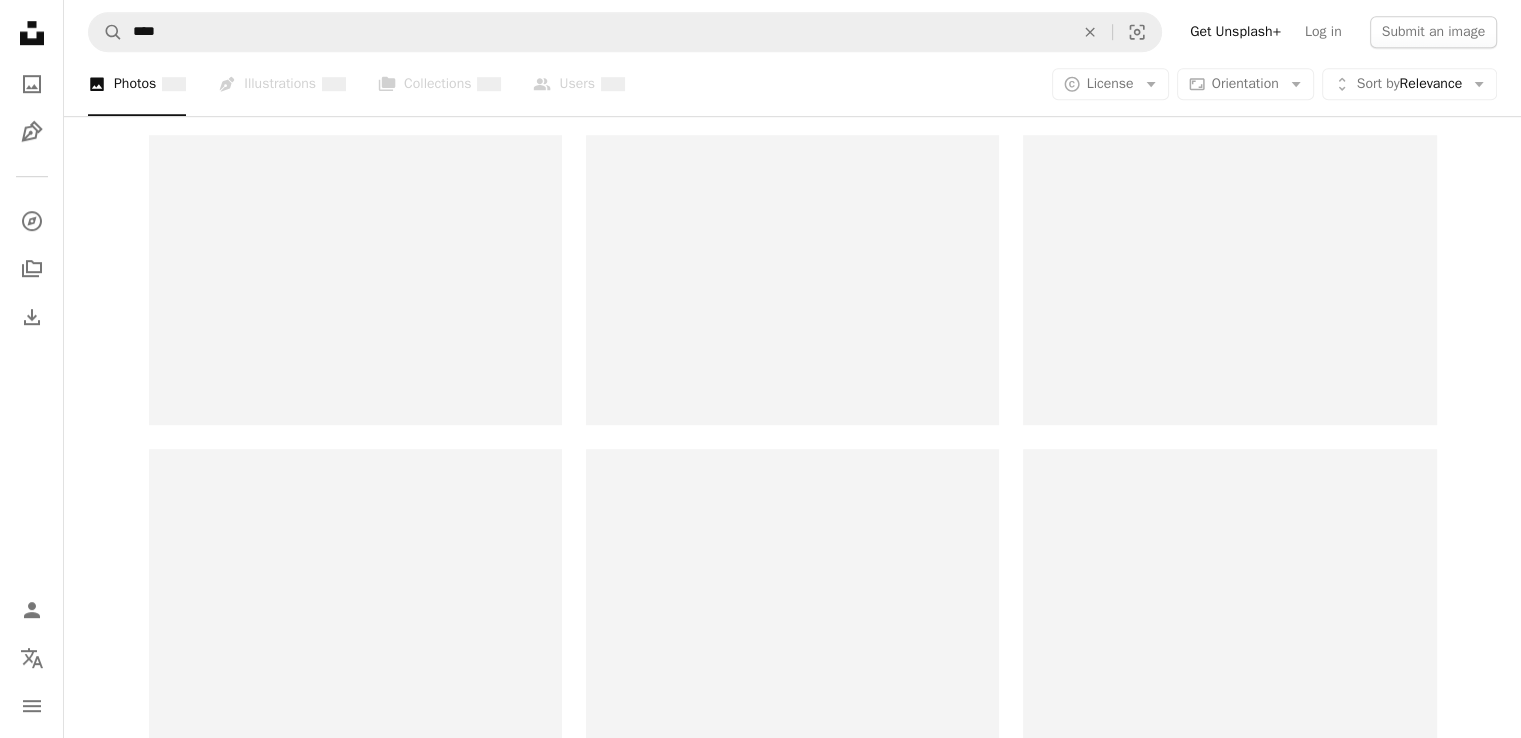 scroll, scrollTop: 0, scrollLeft: 0, axis: both 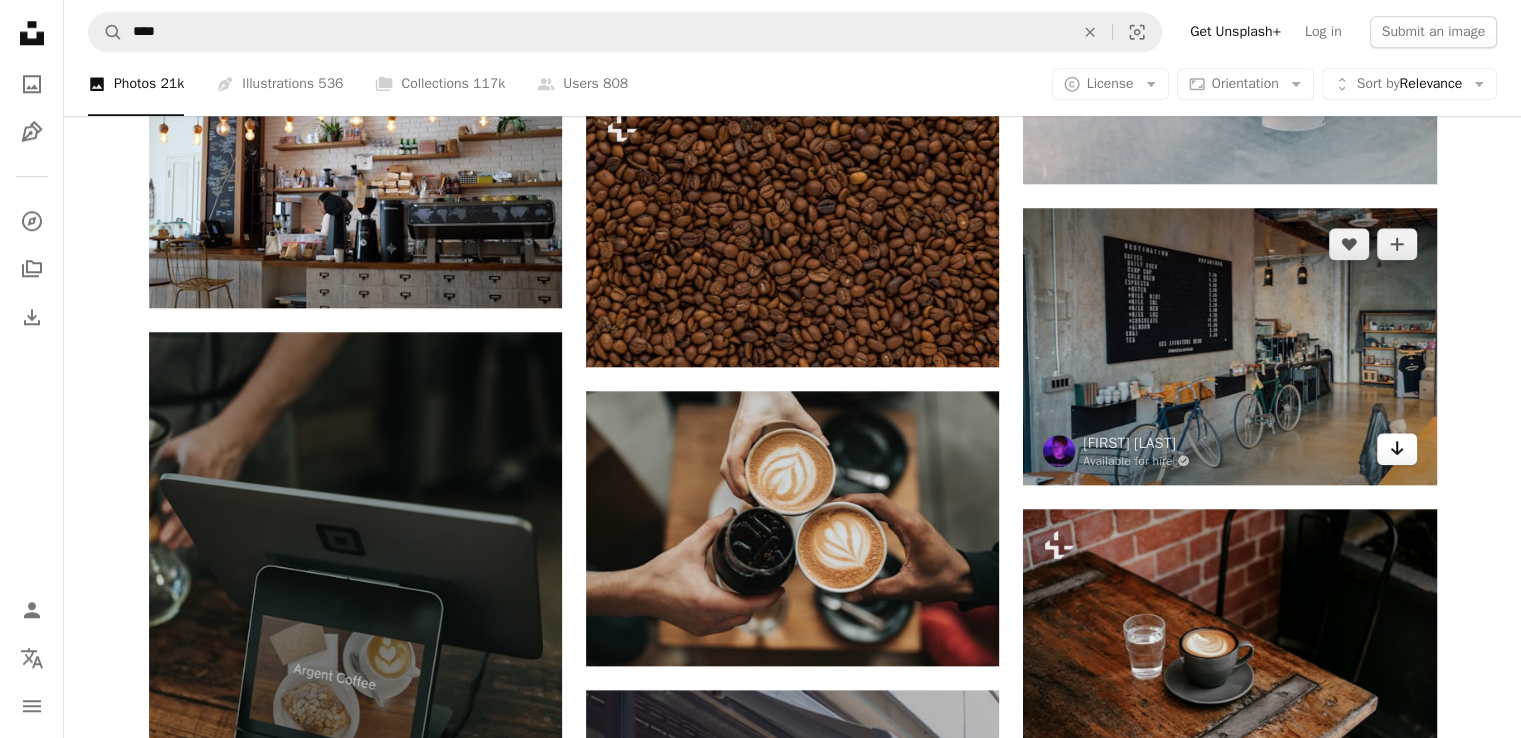 click on "Arrow pointing down" 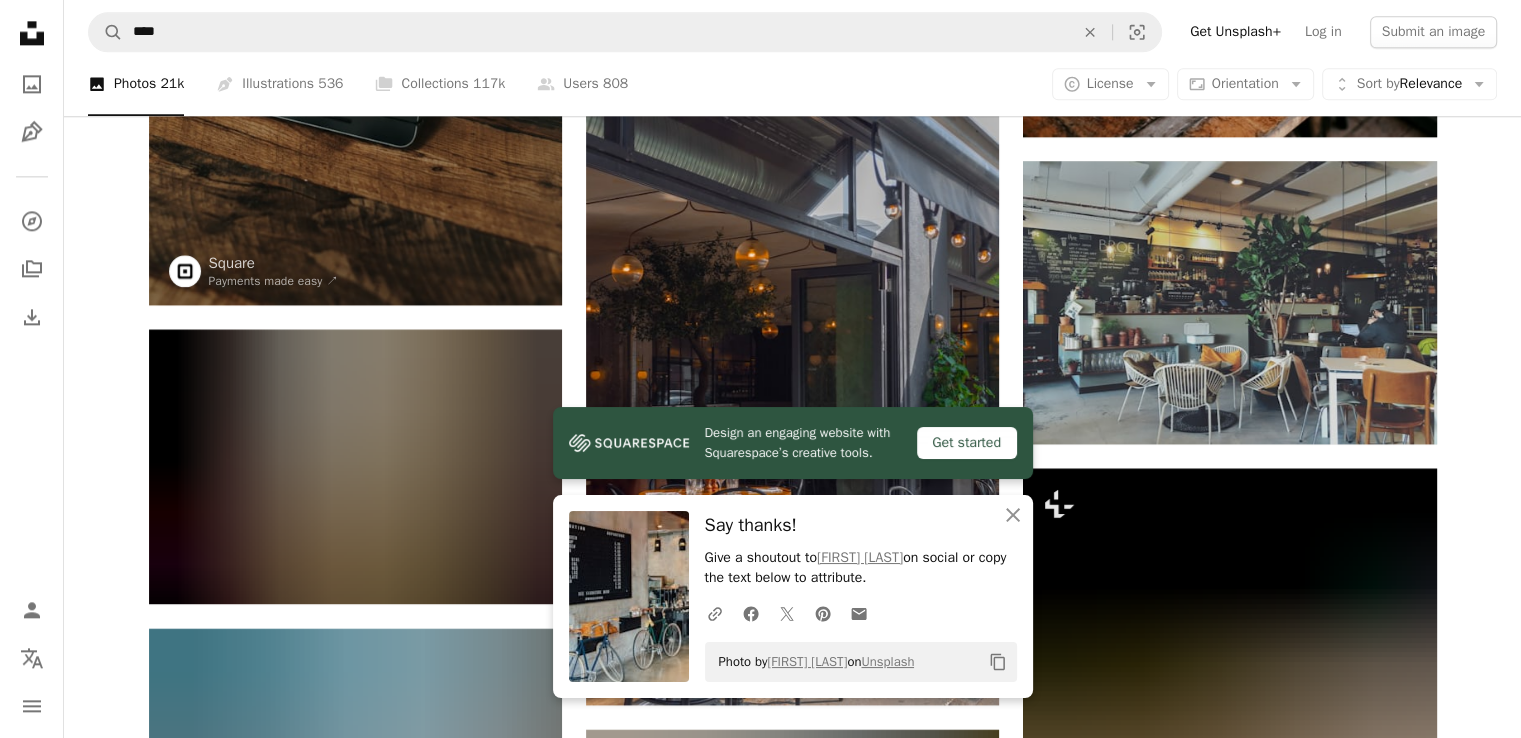 scroll, scrollTop: 2655, scrollLeft: 0, axis: vertical 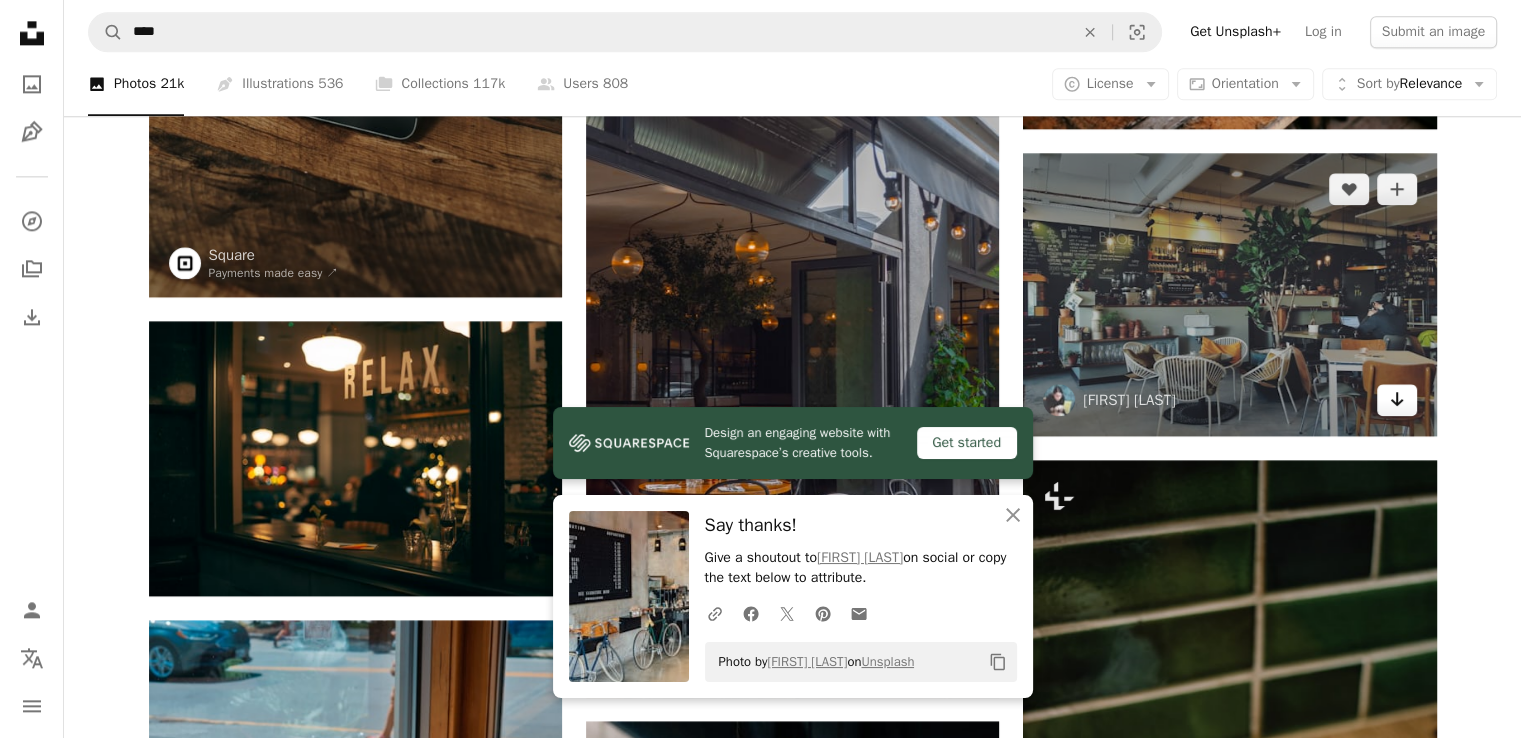 click on "Arrow pointing down" 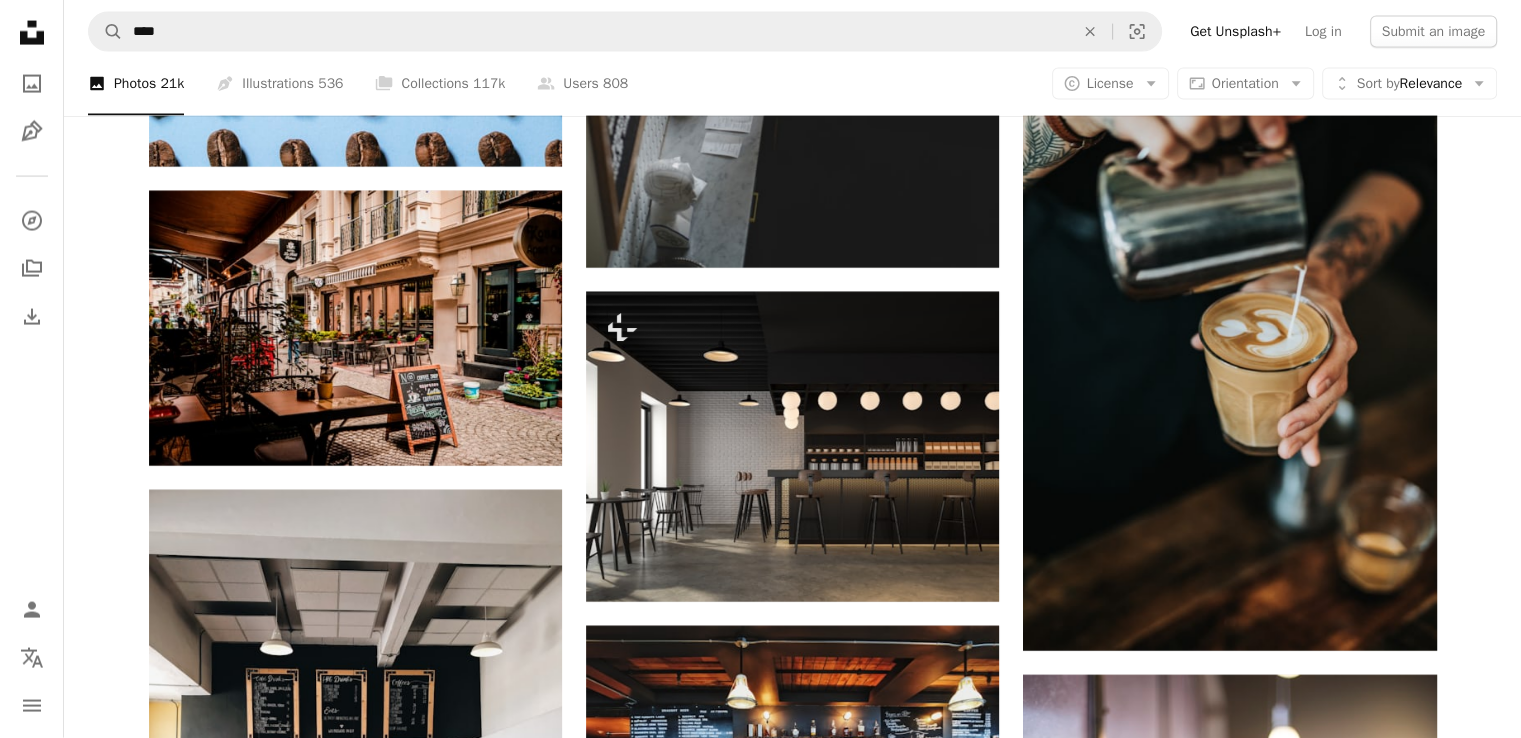 scroll, scrollTop: 4383, scrollLeft: 0, axis: vertical 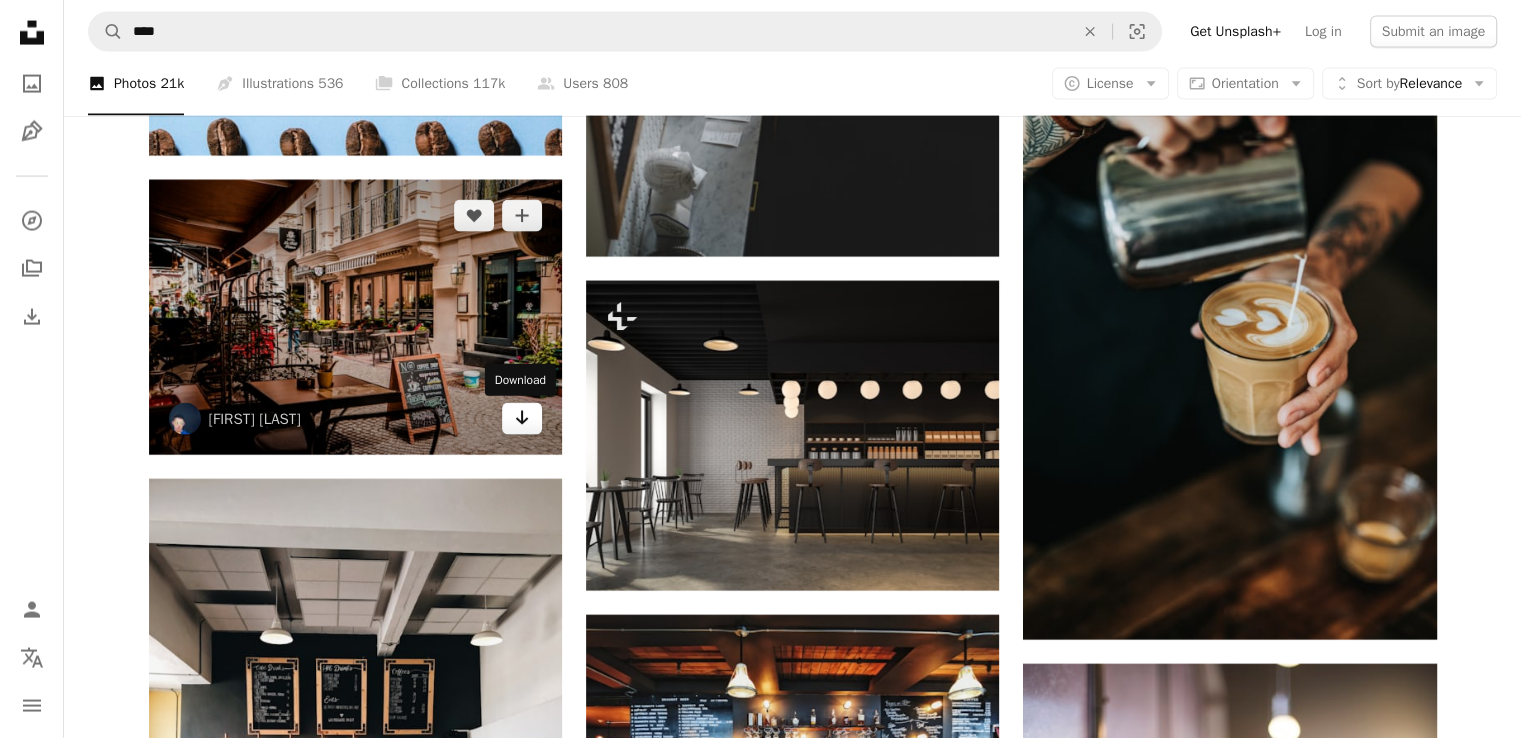 click 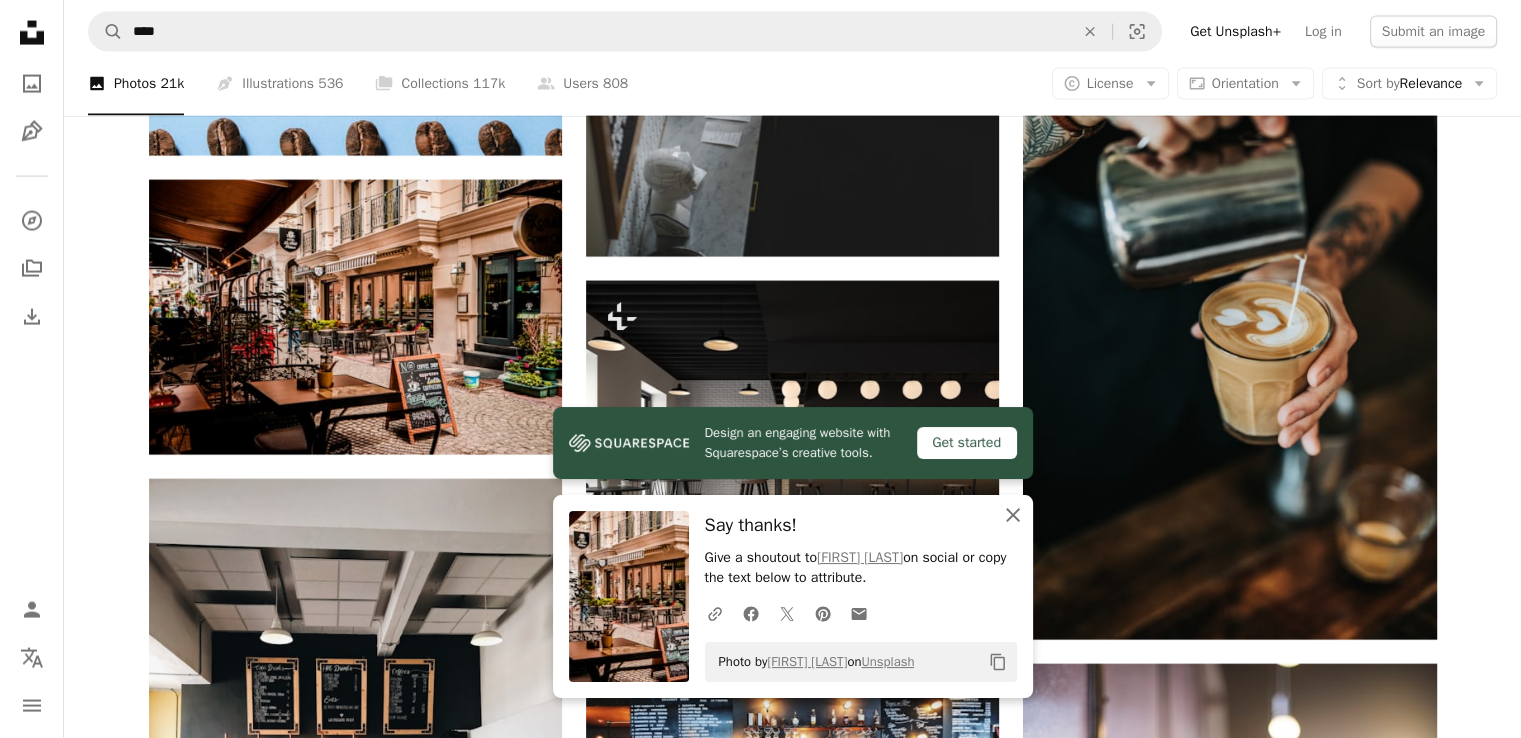 click on "An X shape" 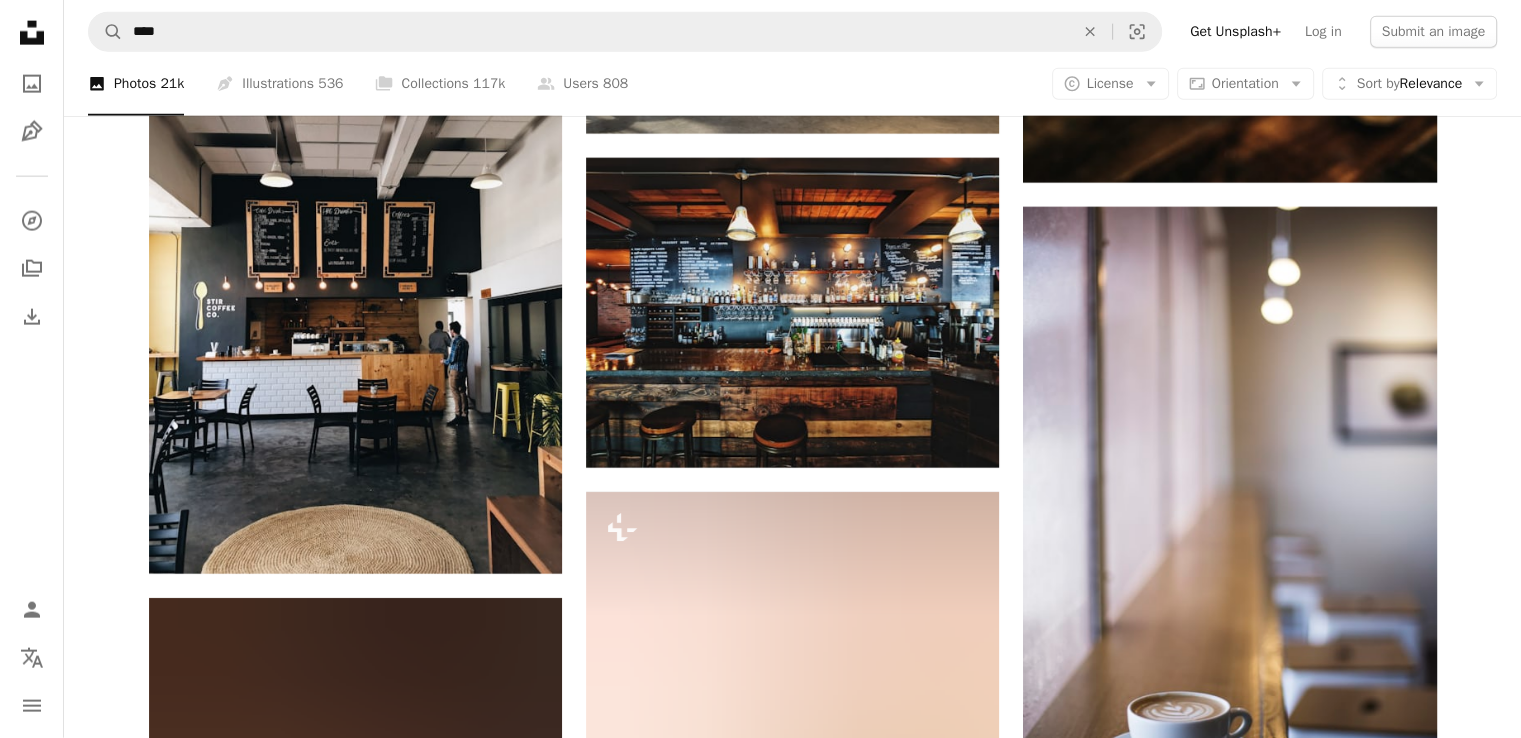 scroll, scrollTop: 4851, scrollLeft: 0, axis: vertical 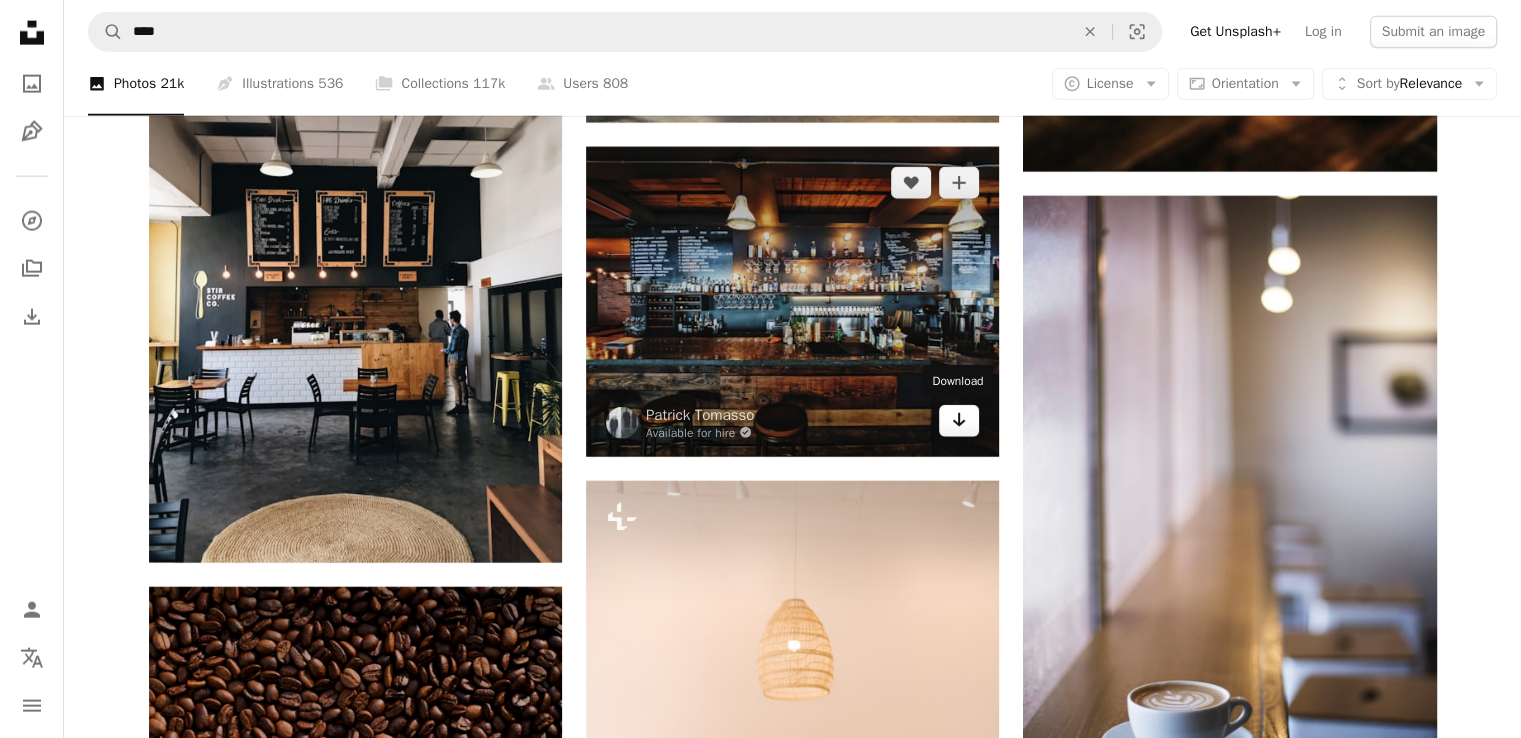 click 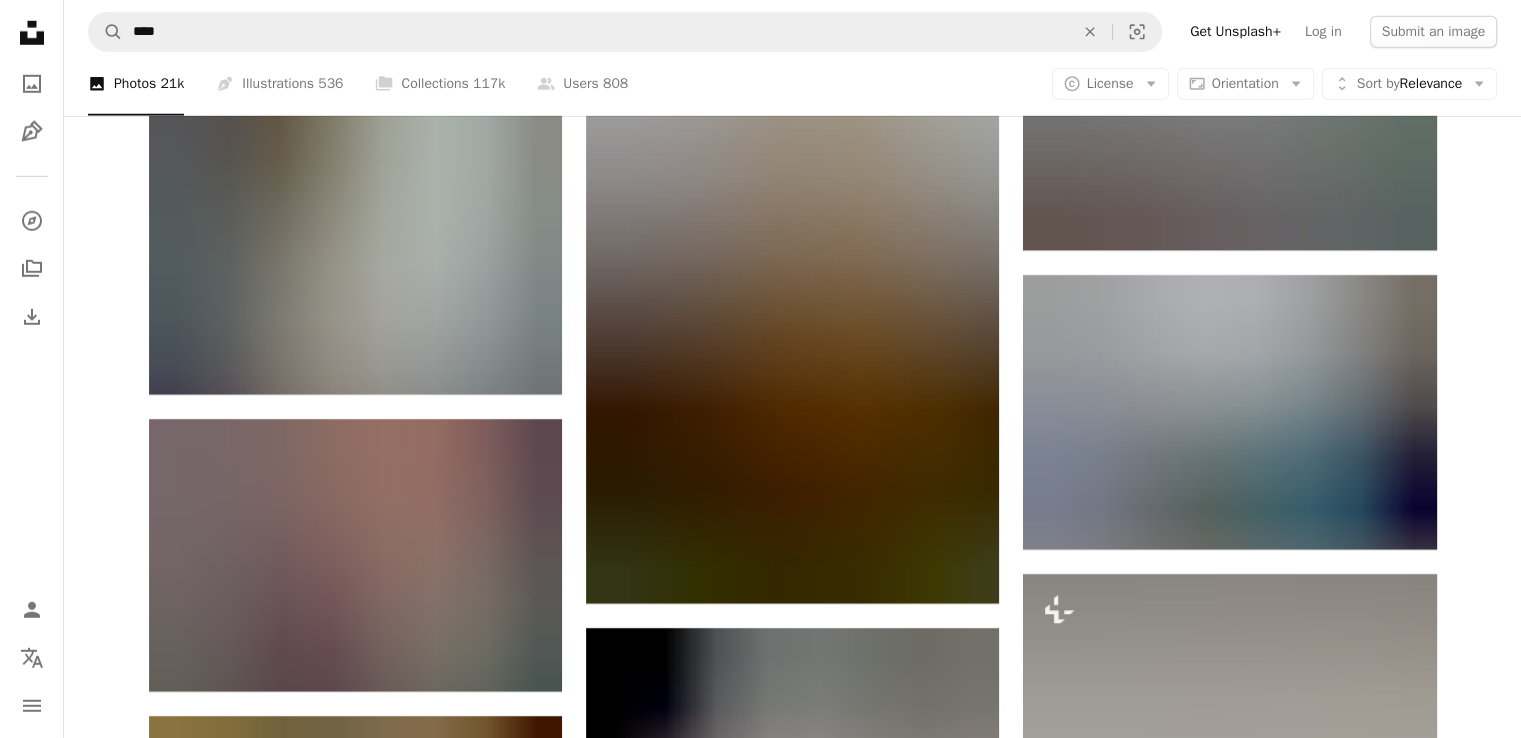 scroll, scrollTop: 6026, scrollLeft: 0, axis: vertical 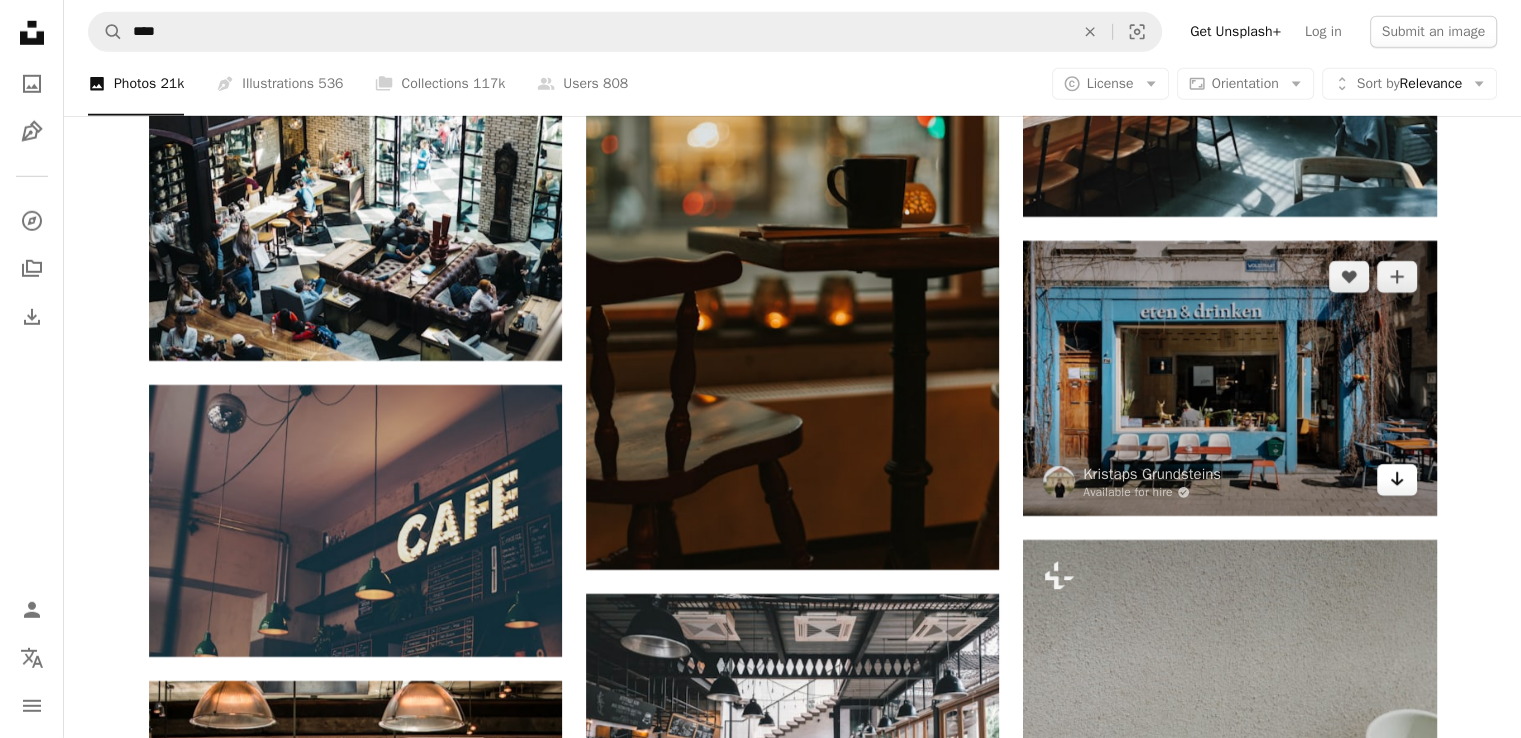 click 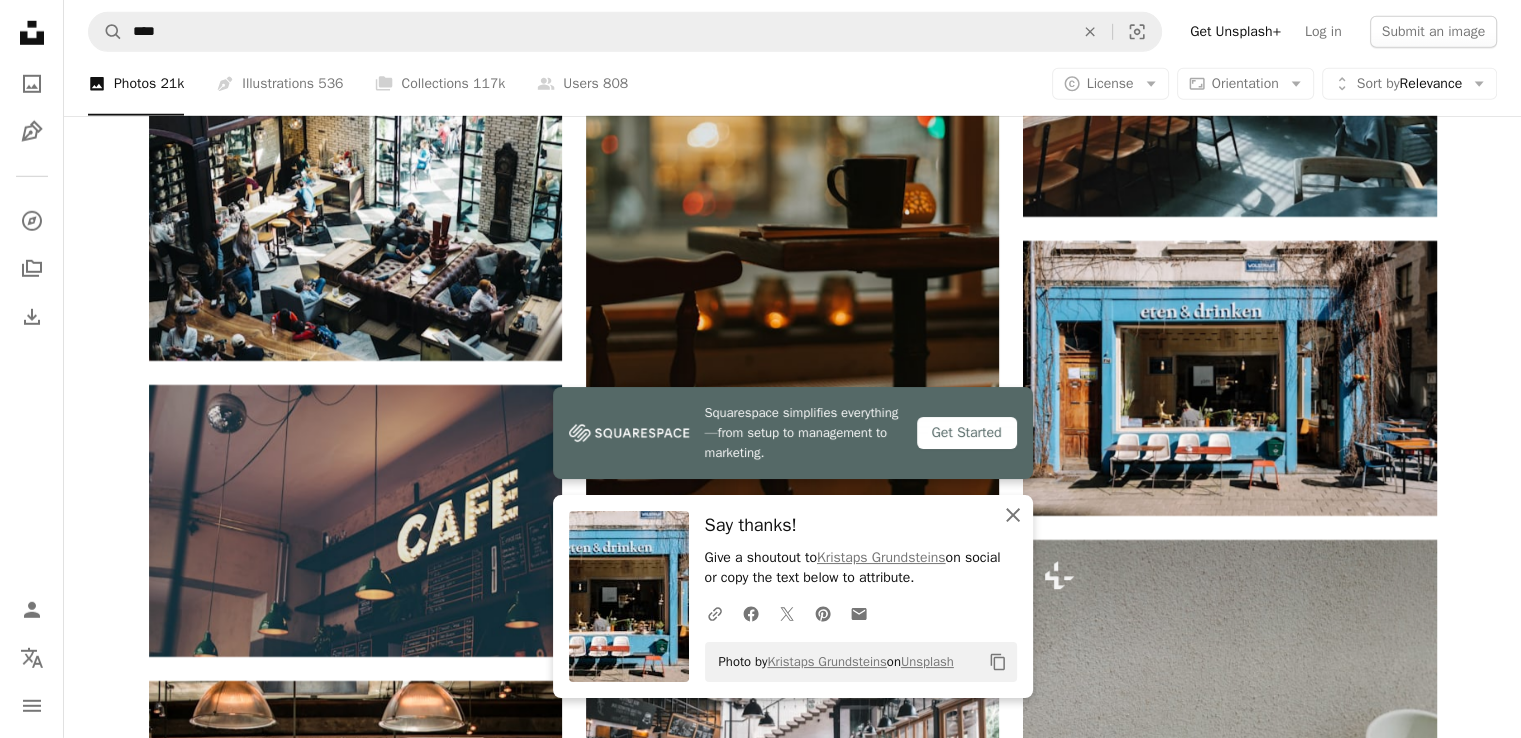 click on "An X shape" 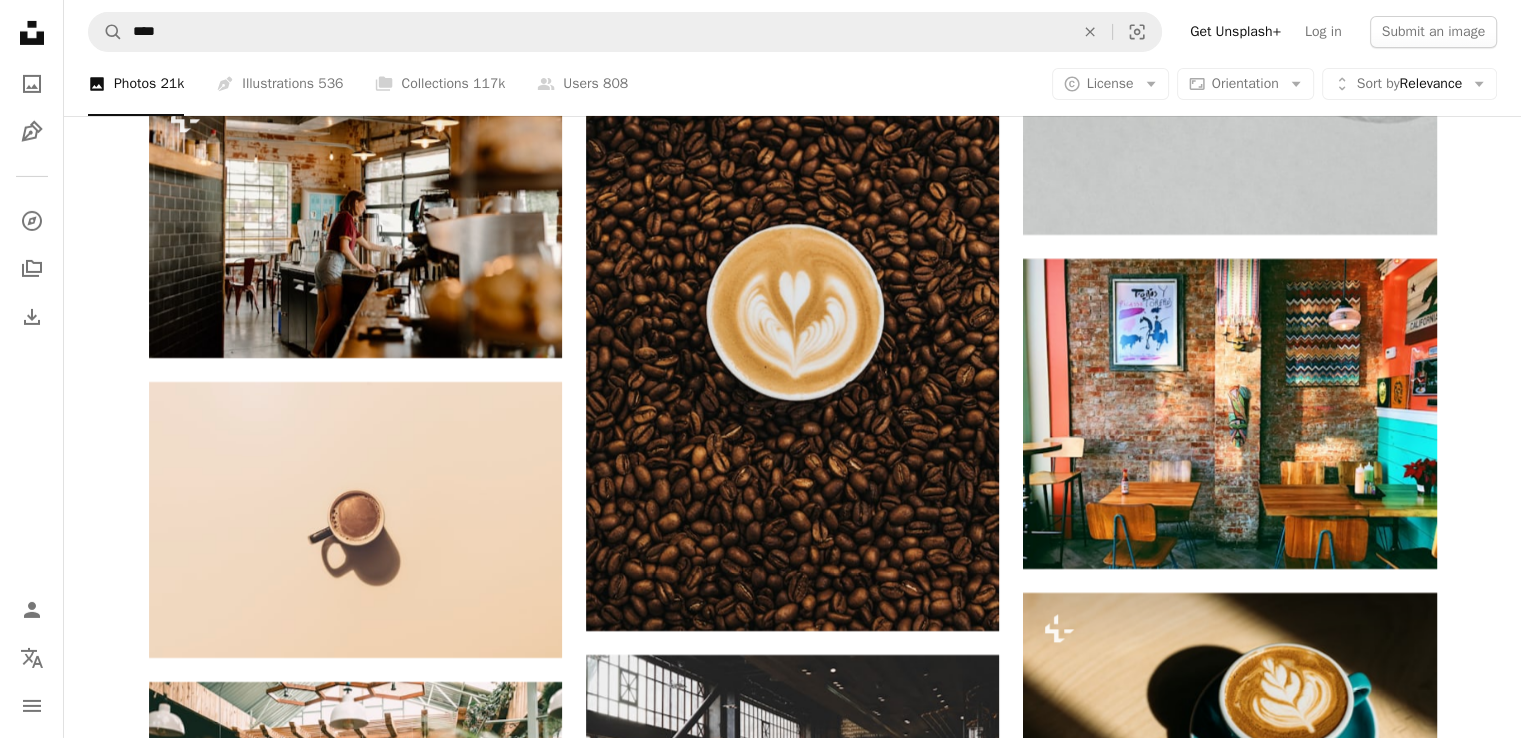scroll, scrollTop: 6954, scrollLeft: 0, axis: vertical 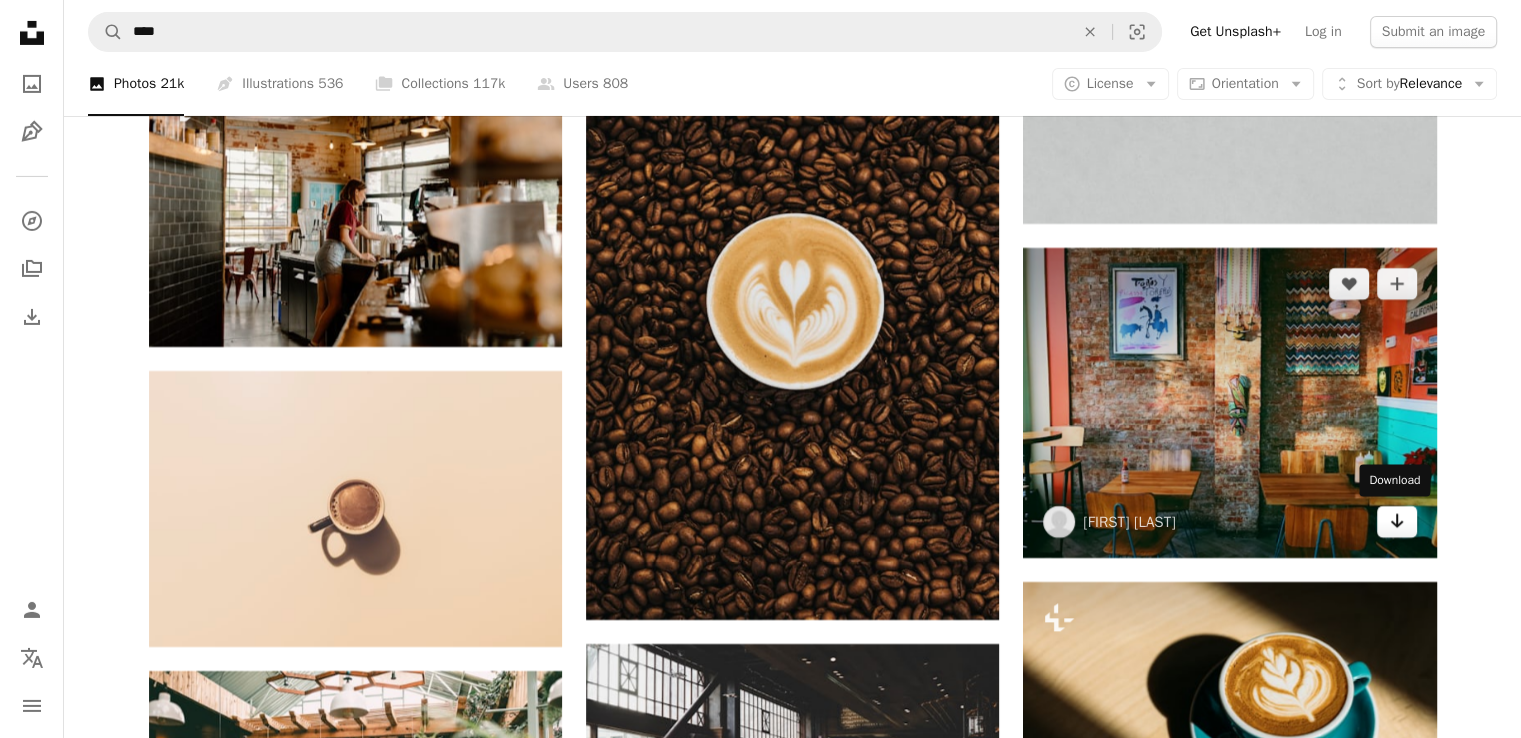 click on "Arrow pointing down" 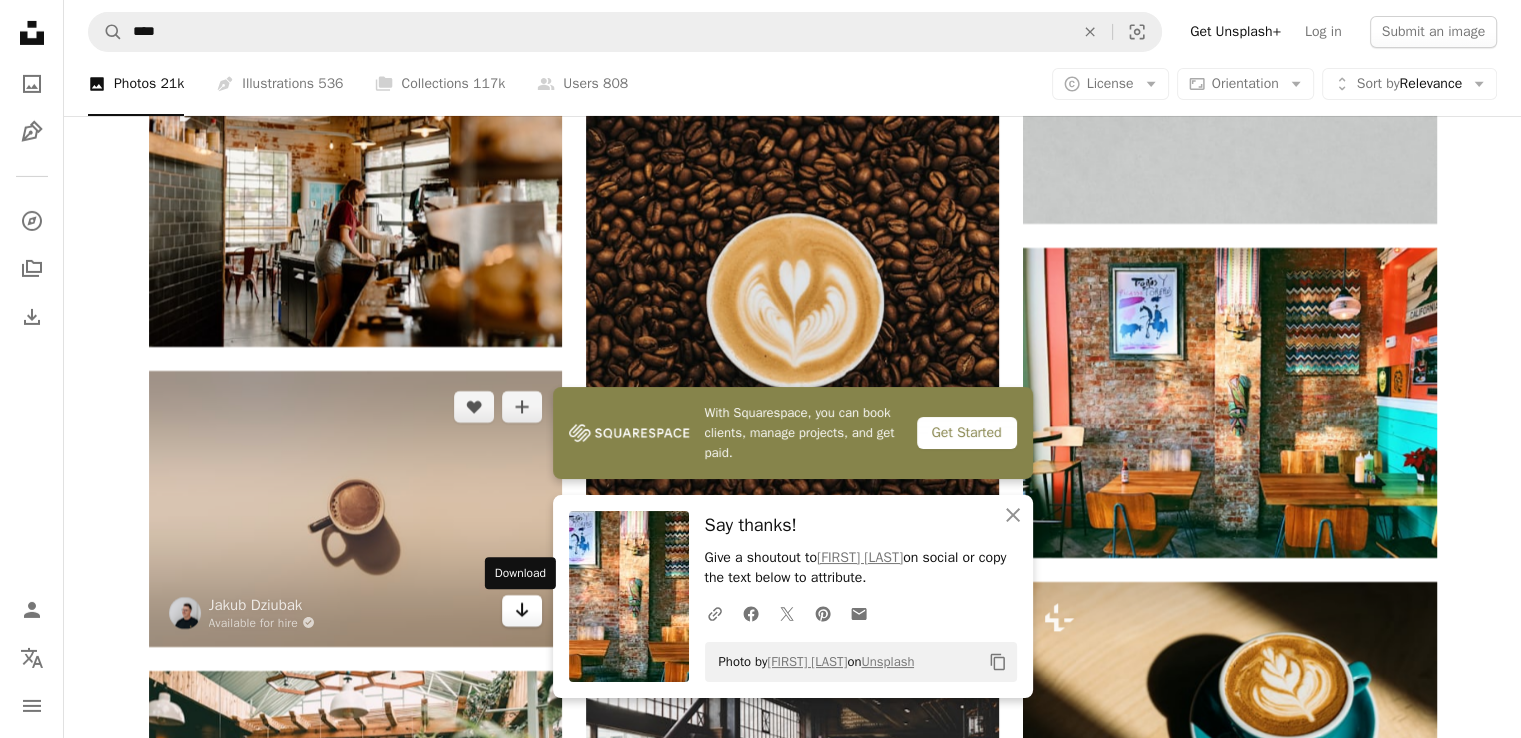 click on "Arrow pointing down" 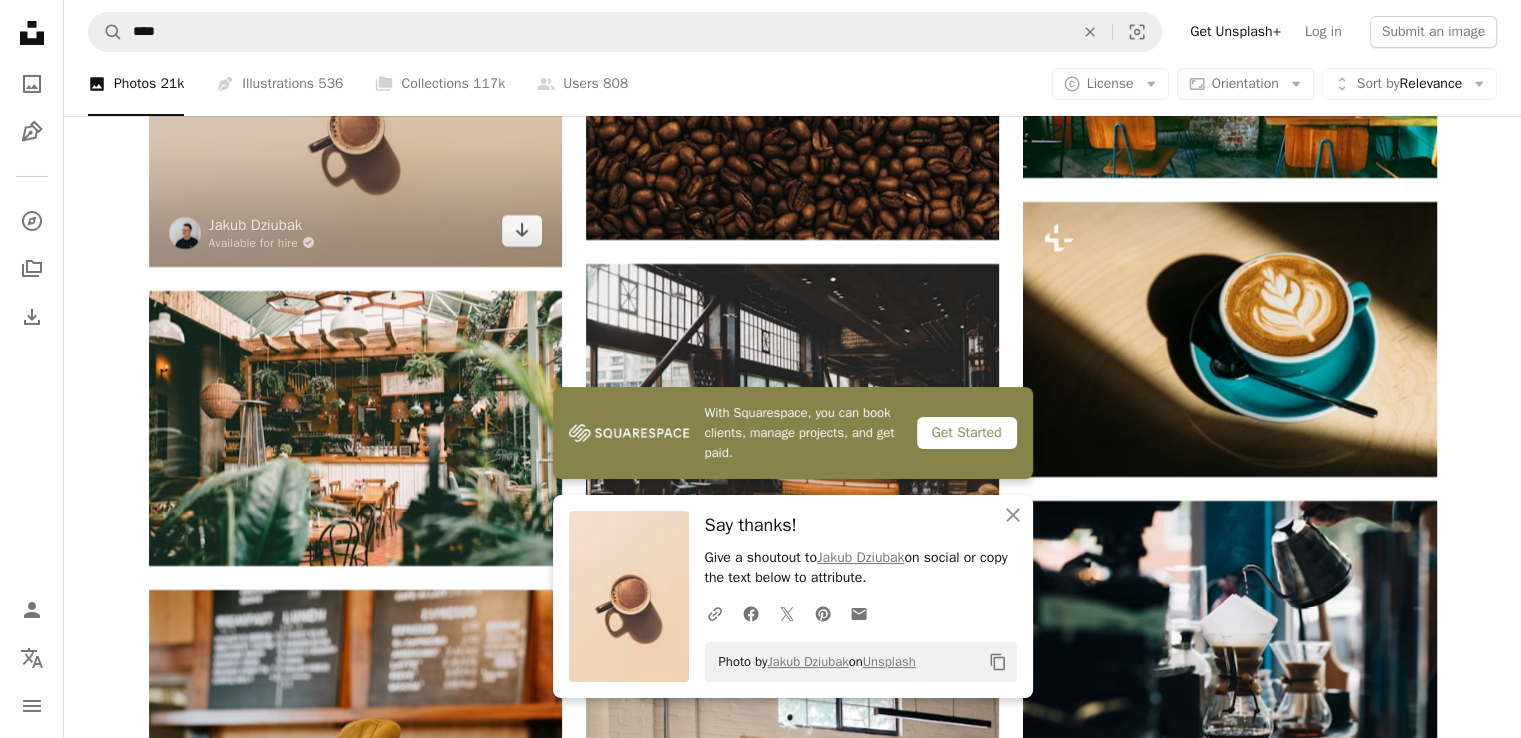 scroll, scrollTop: 7393, scrollLeft: 0, axis: vertical 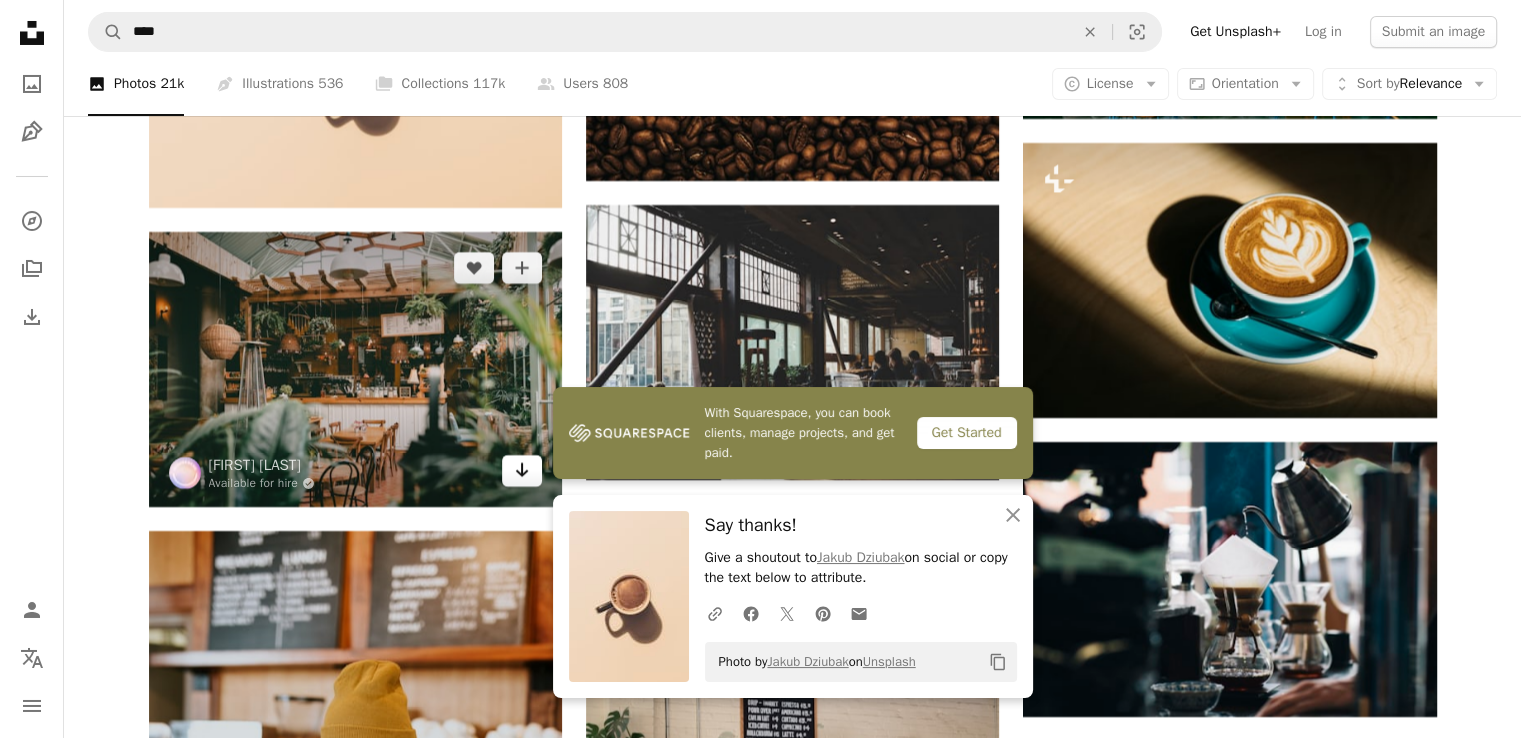 click on "Arrow pointing down" at bounding box center [522, 471] 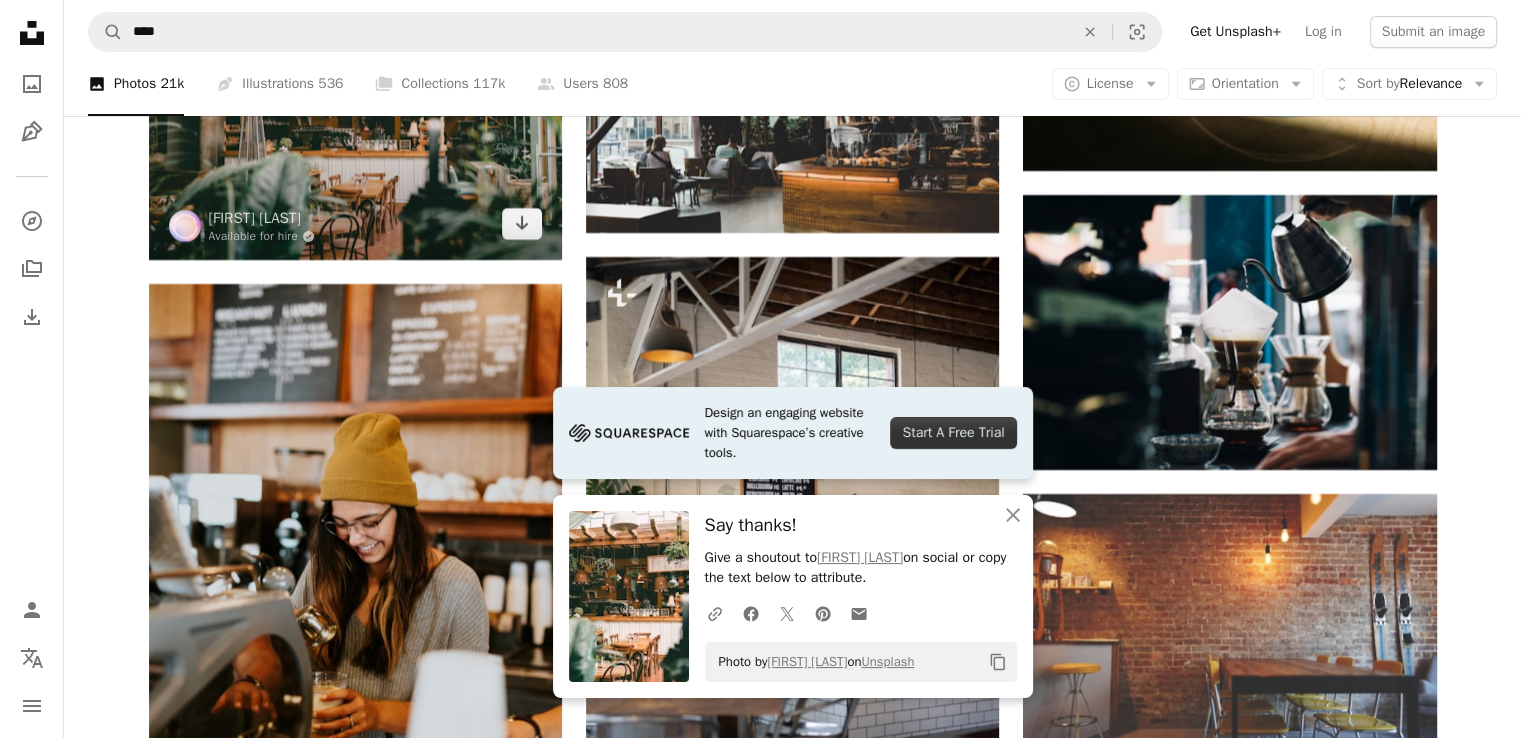 scroll, scrollTop: 7655, scrollLeft: 0, axis: vertical 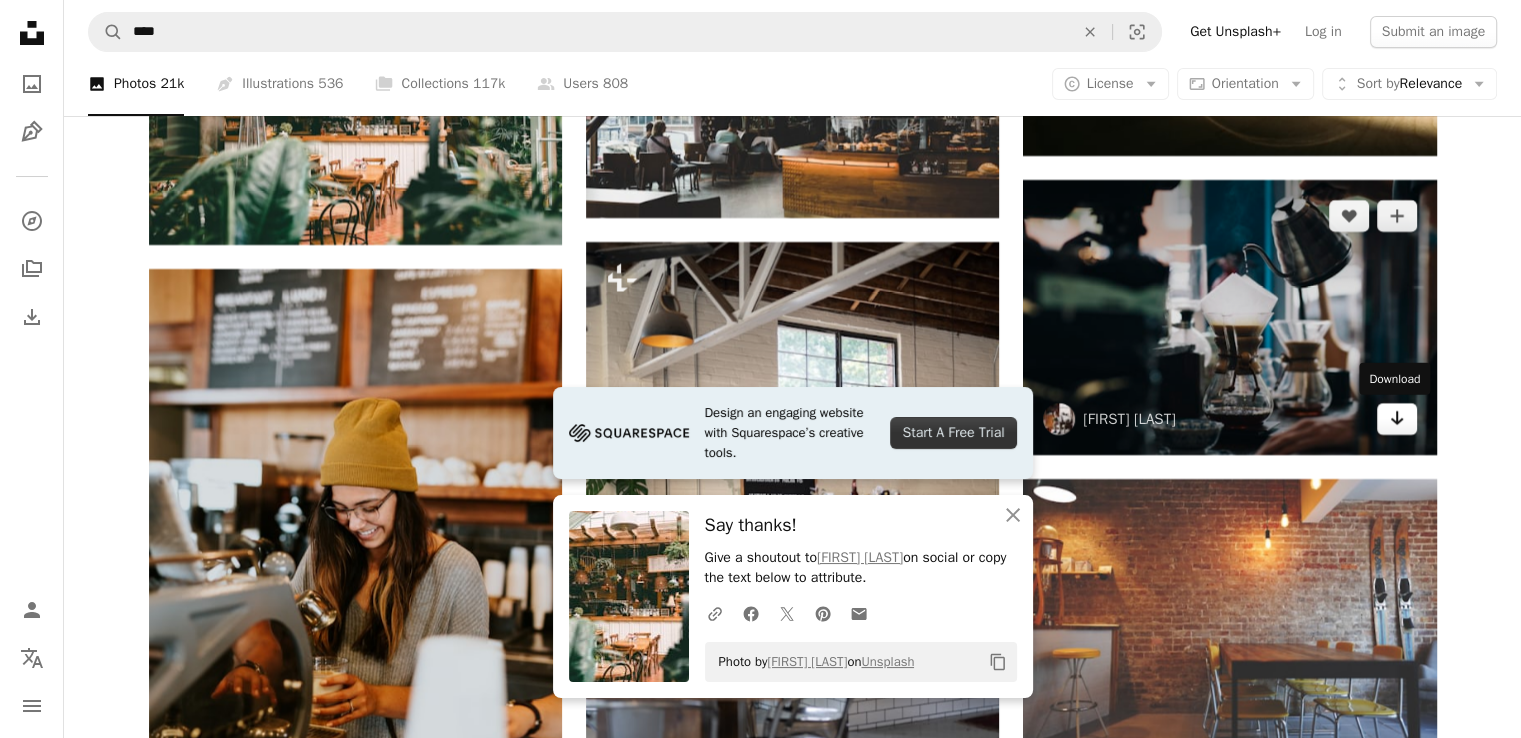 click 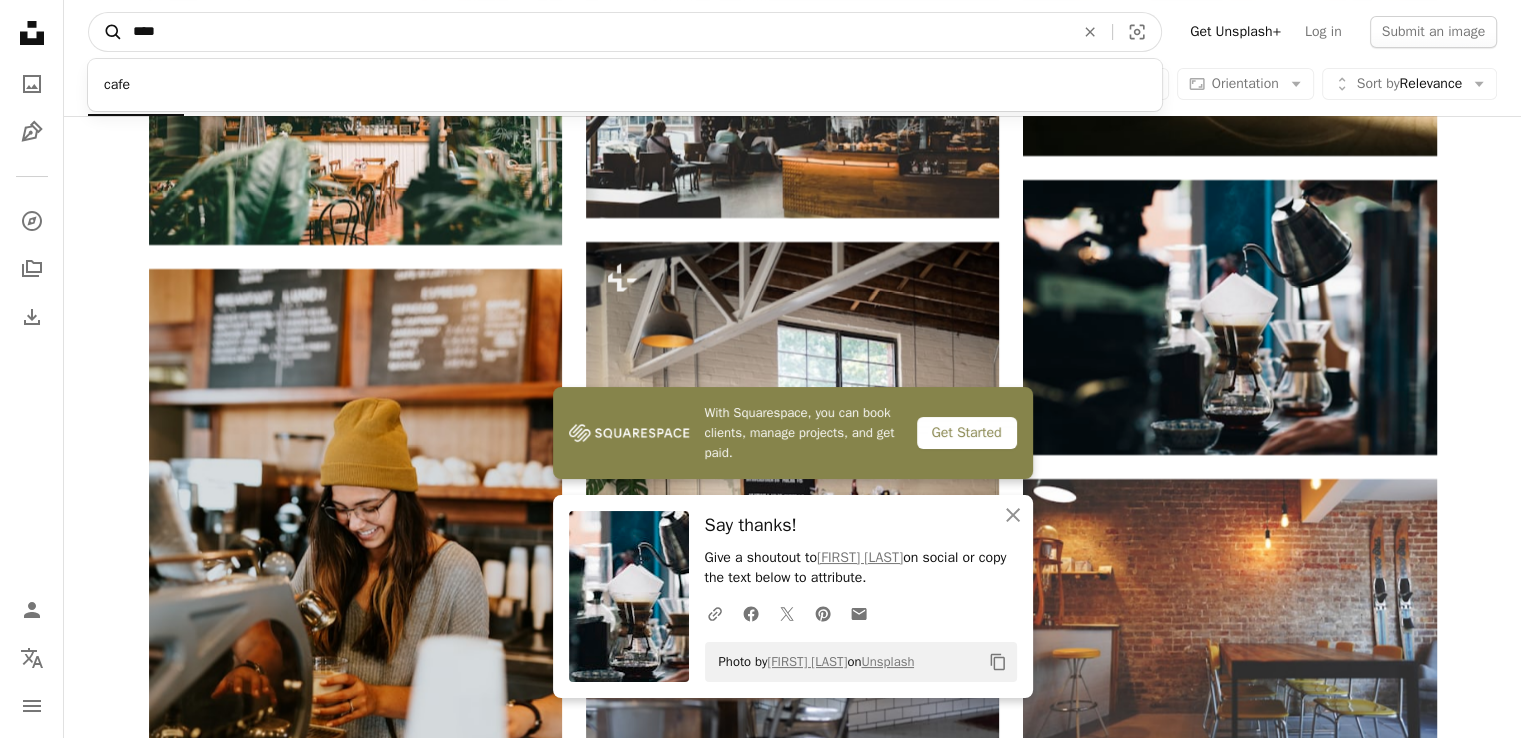 drag, startPoint x: 174, startPoint y: 37, endPoint x: 94, endPoint y: 29, distance: 80.399 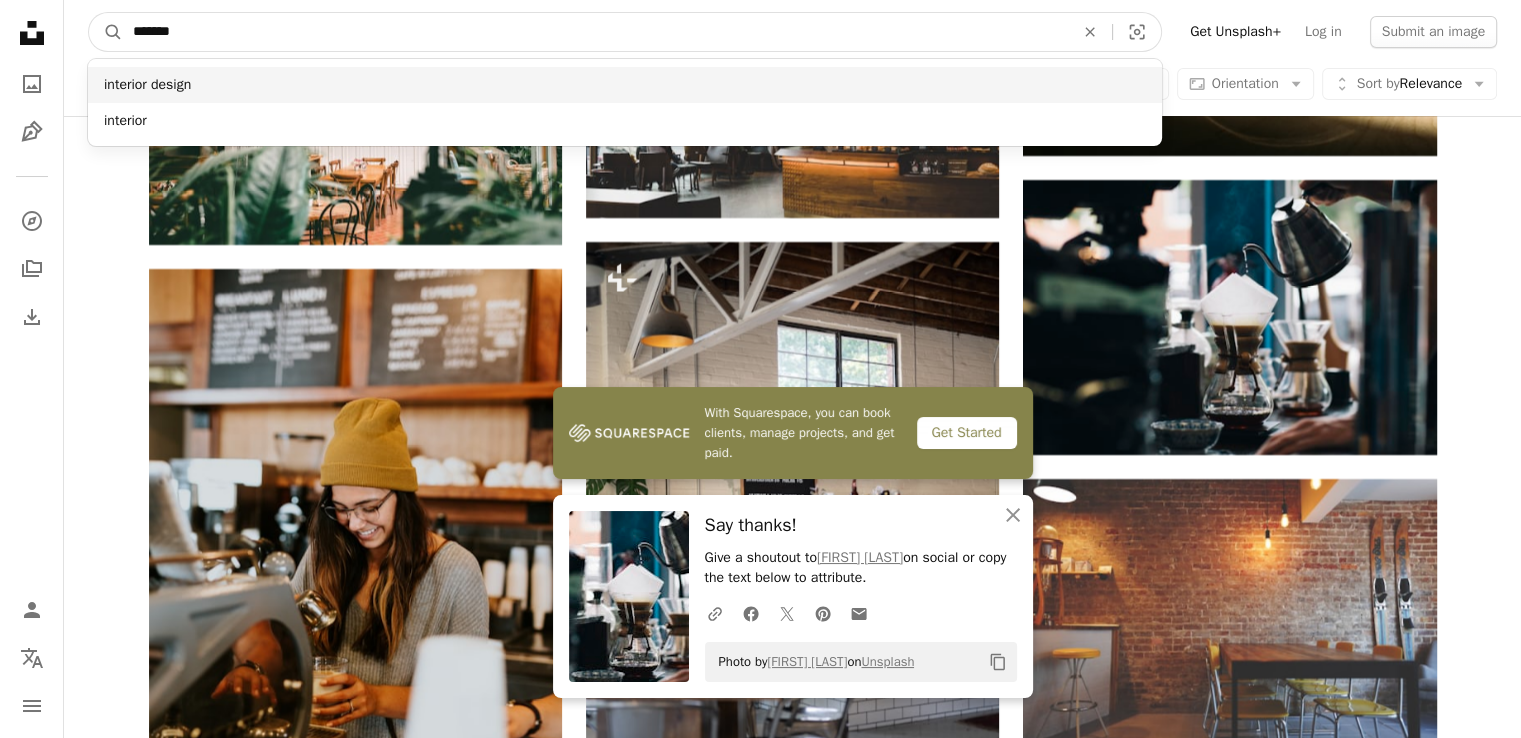 type on "*******" 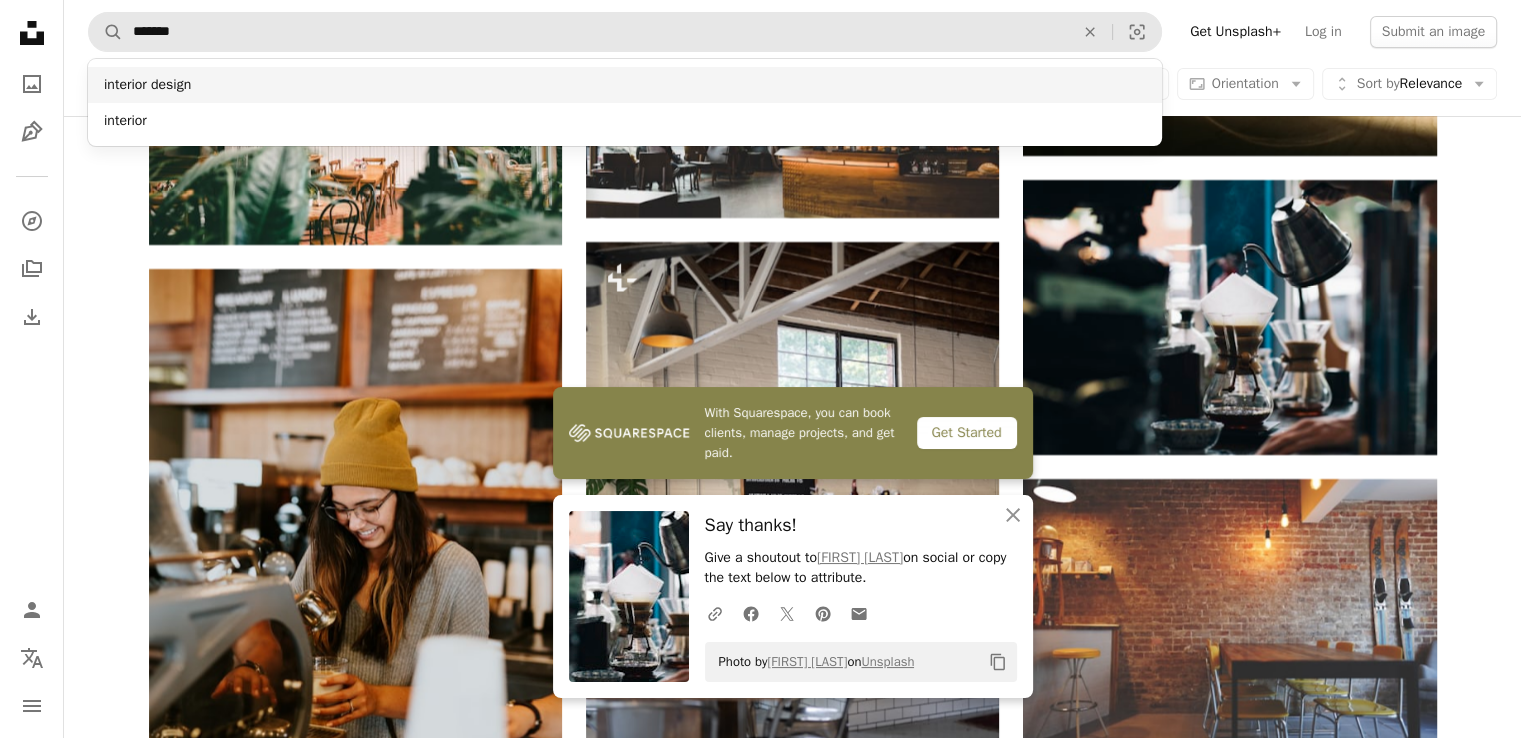 click on "interior design" at bounding box center (625, 85) 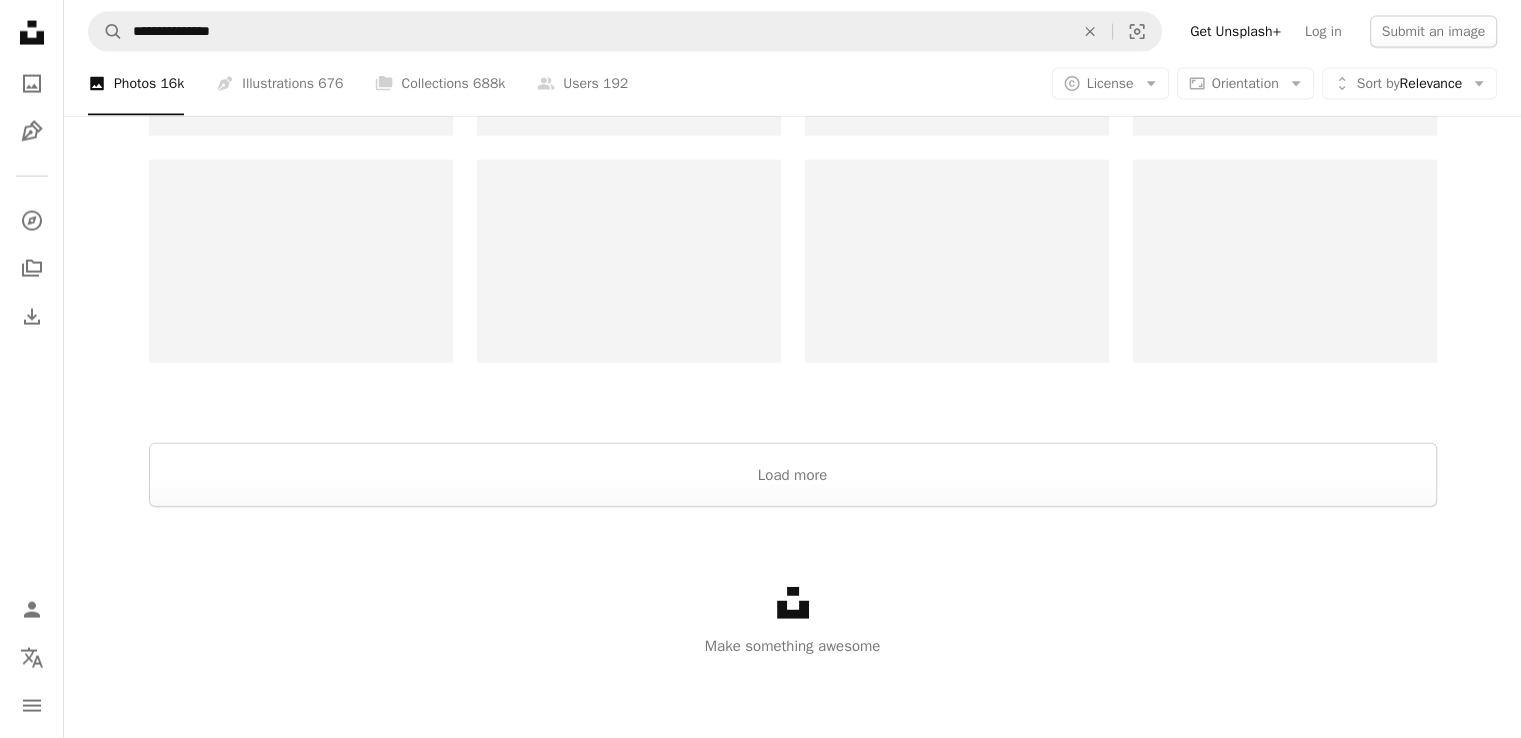 scroll, scrollTop: 0, scrollLeft: 0, axis: both 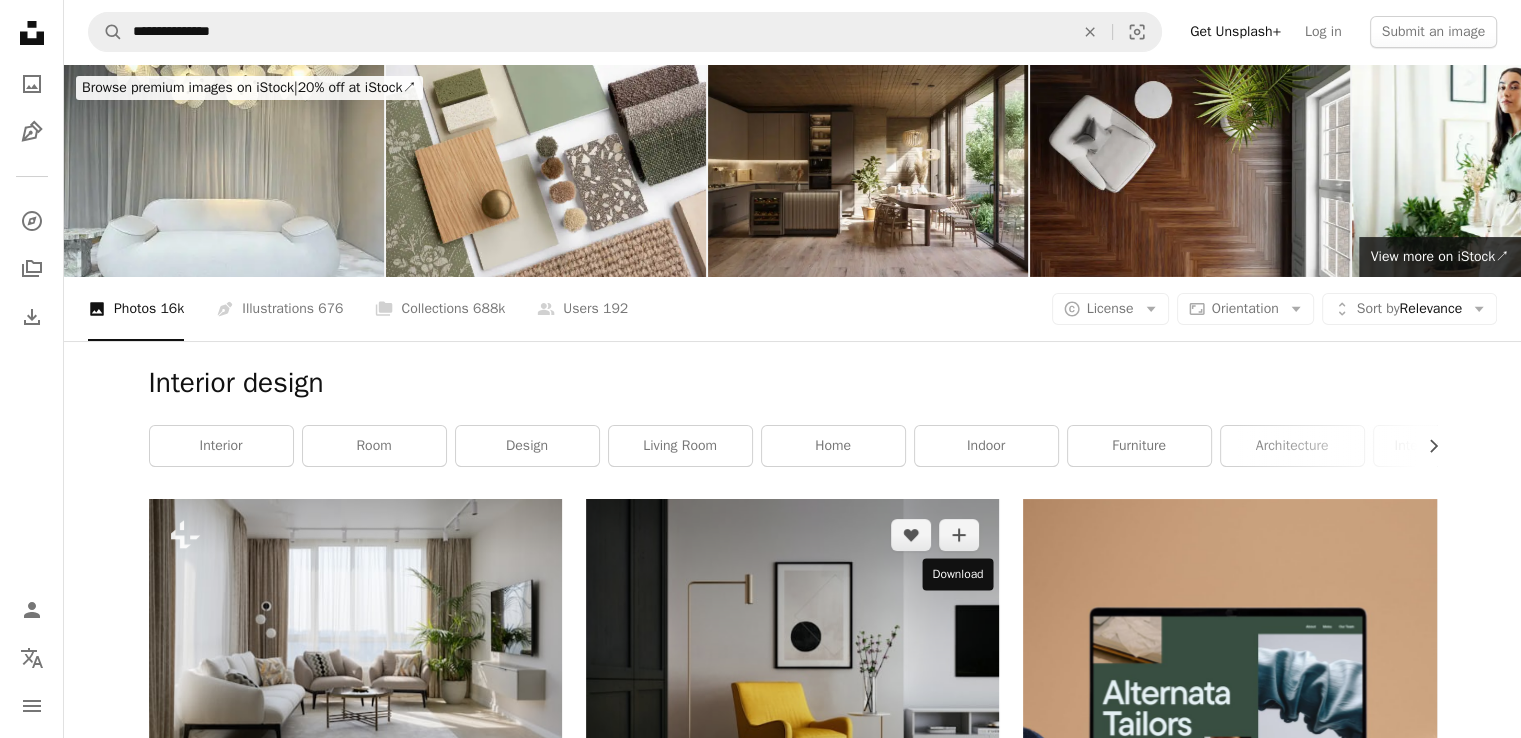 click on "Arrow pointing down" 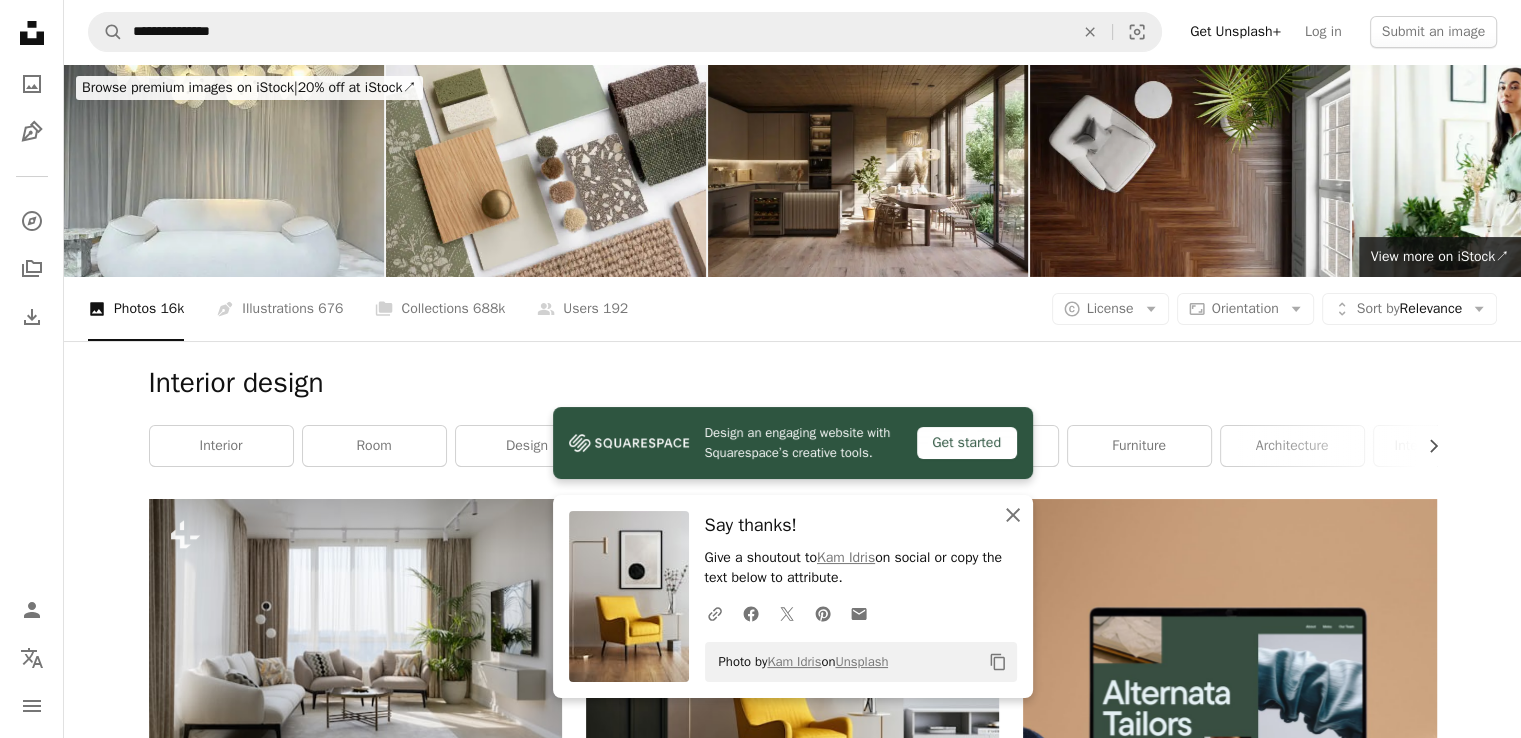 click on "An X shape" 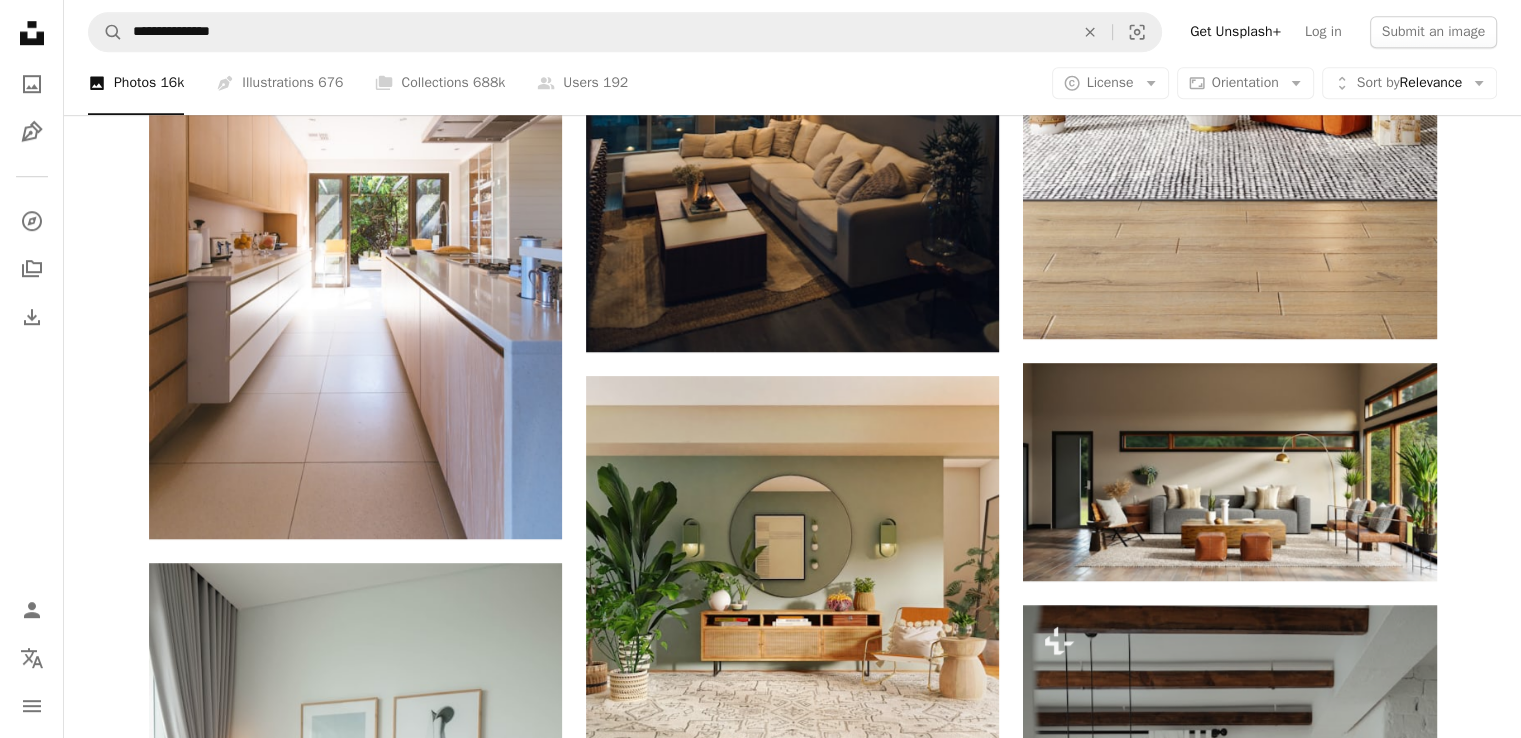 scroll, scrollTop: 1460, scrollLeft: 0, axis: vertical 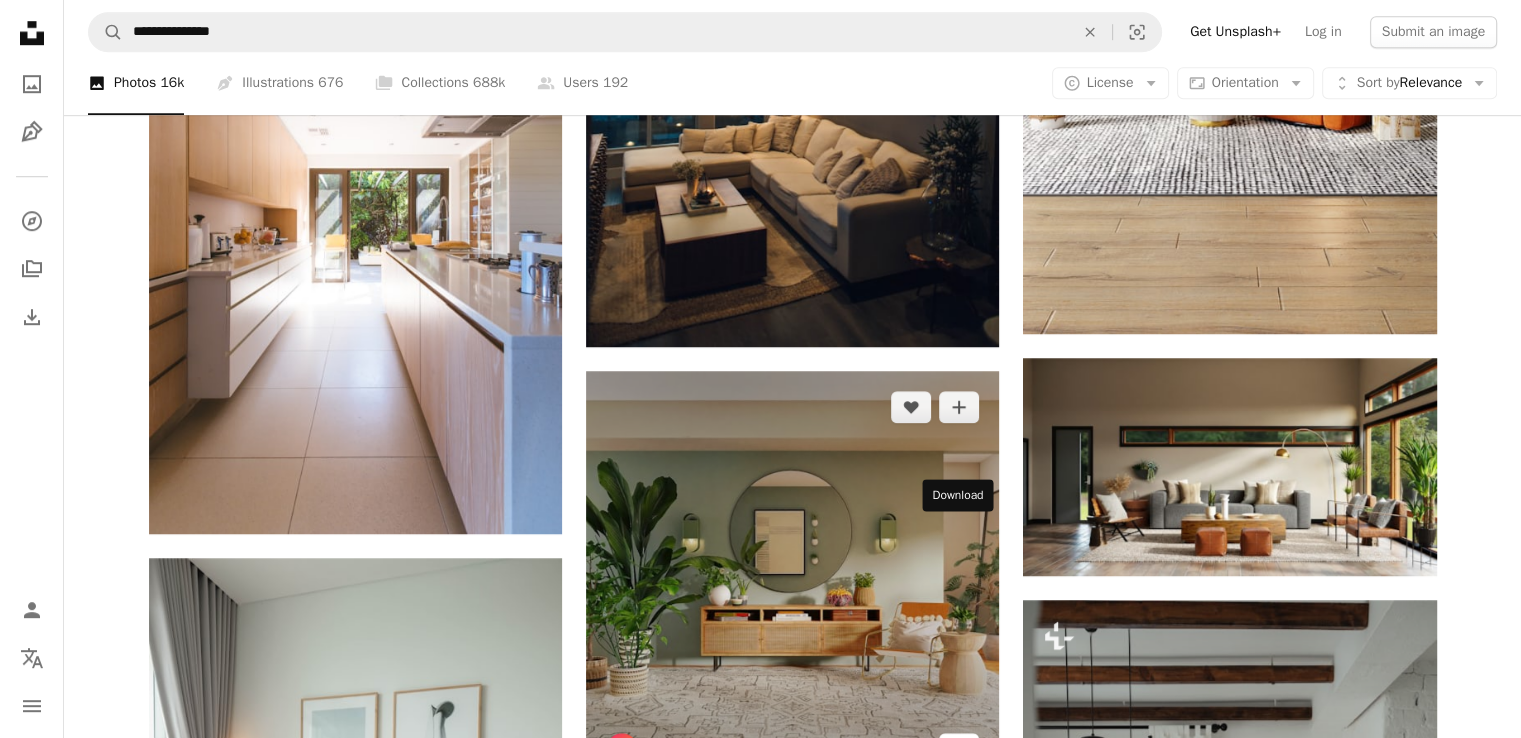click on "Arrow pointing down" at bounding box center (959, 749) 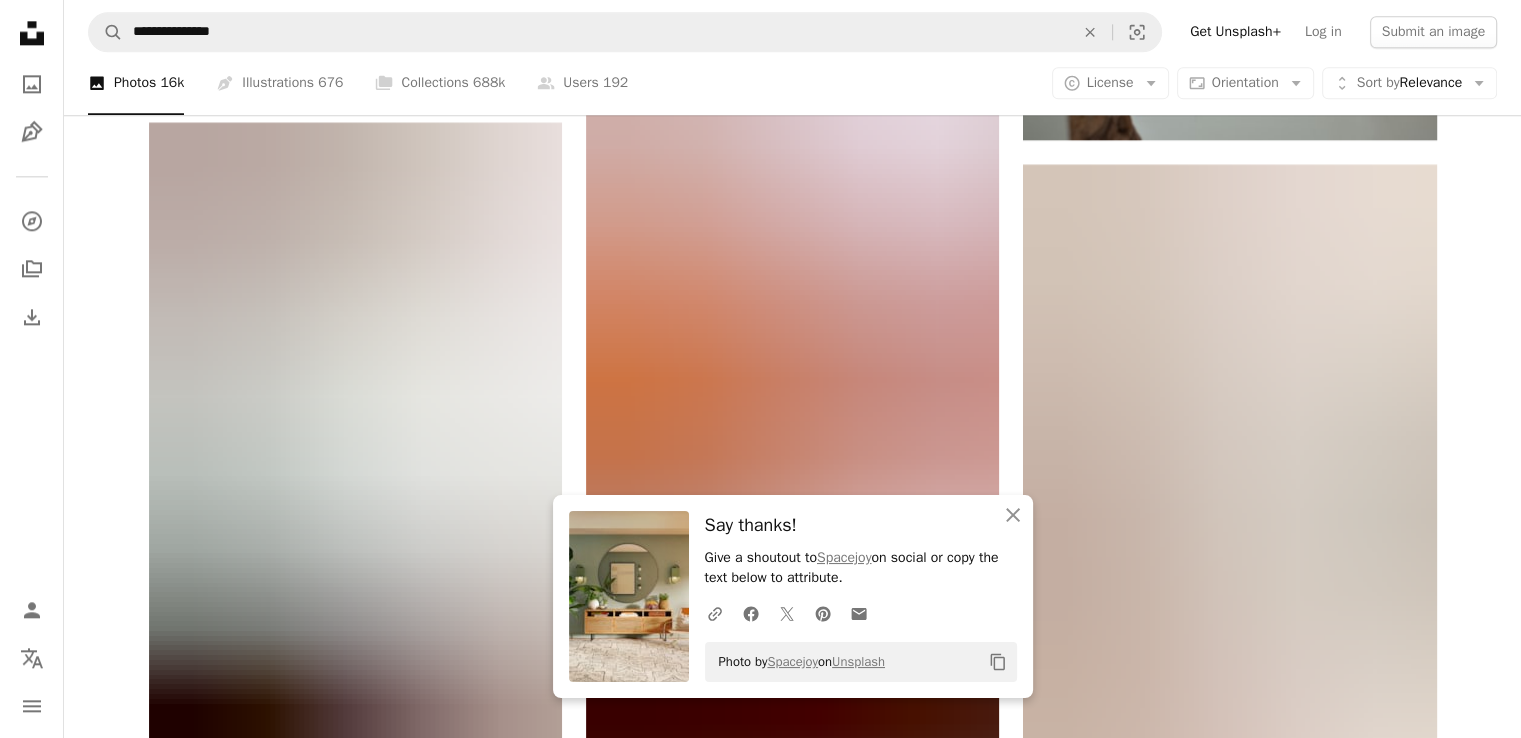 scroll, scrollTop: 2555, scrollLeft: 0, axis: vertical 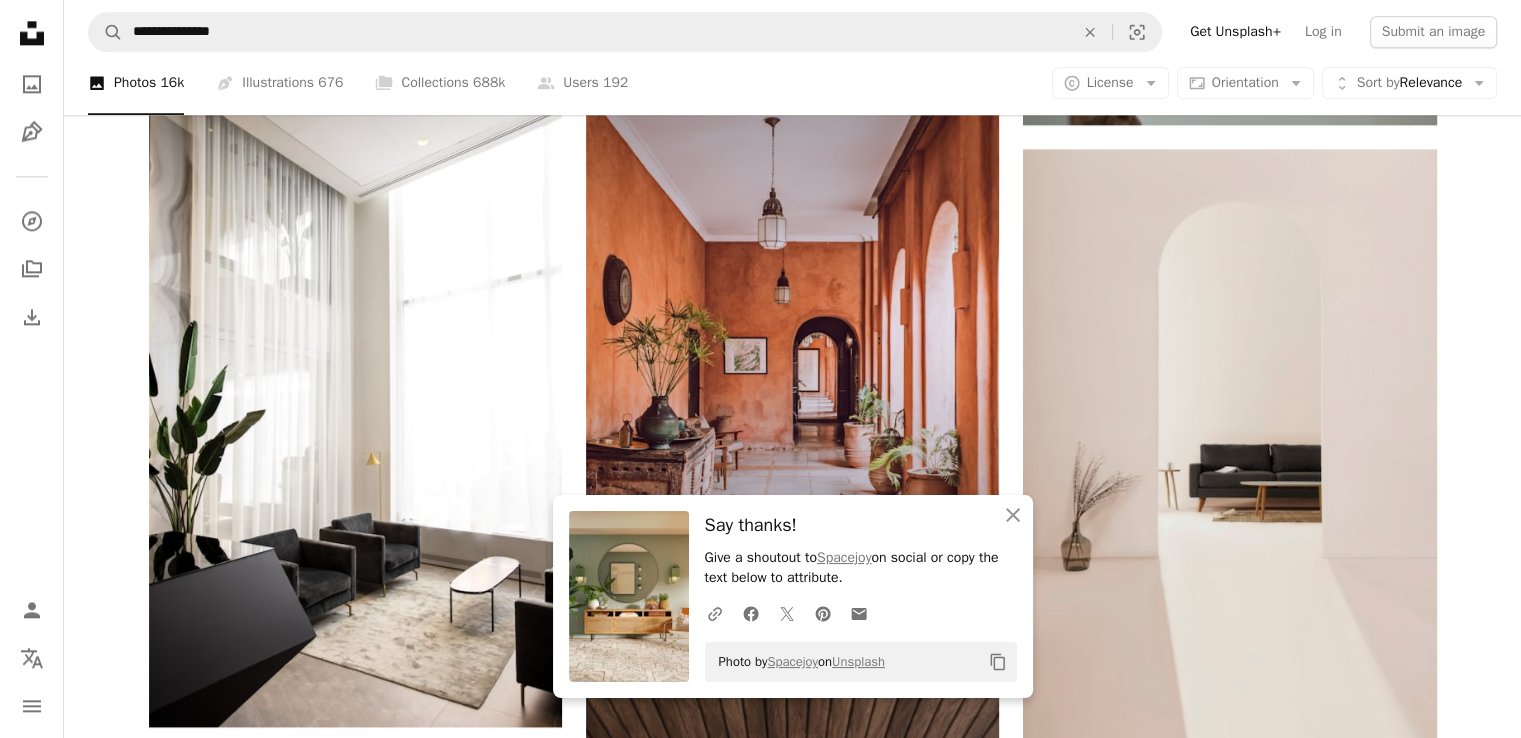 click on "Arrow pointing down" at bounding box center (959, 597) 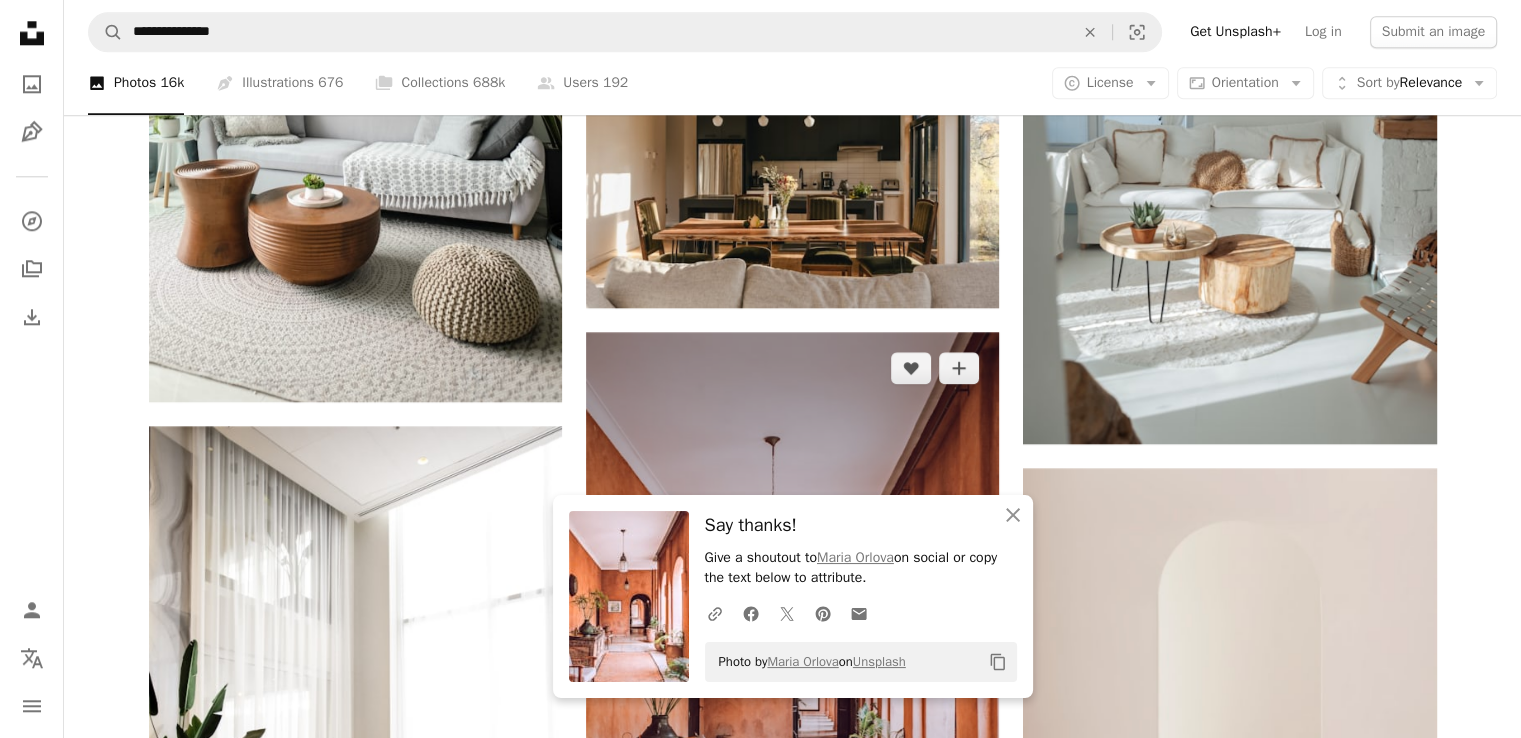 scroll, scrollTop: 2232, scrollLeft: 0, axis: vertical 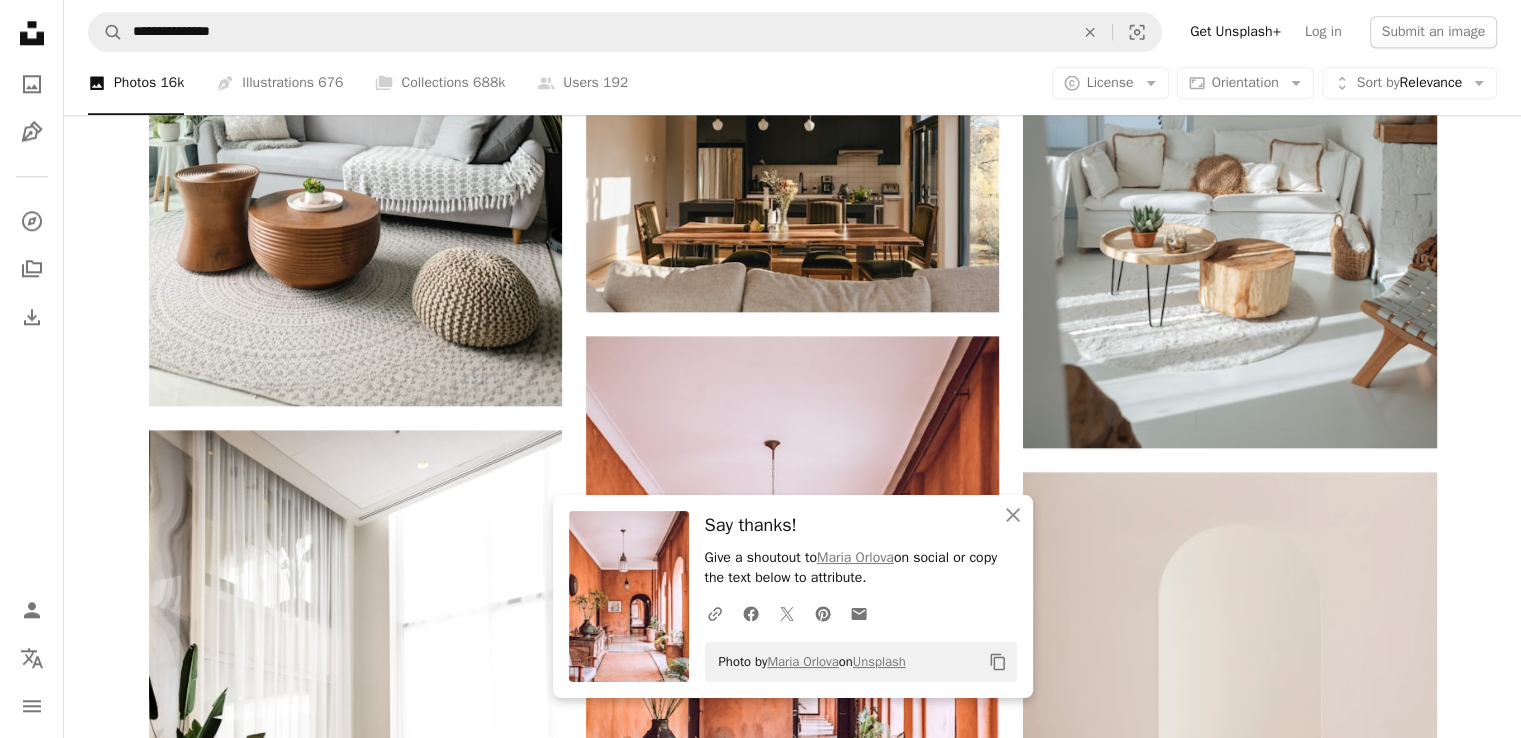 click on "Arrow pointing down" at bounding box center (1397, 1354) 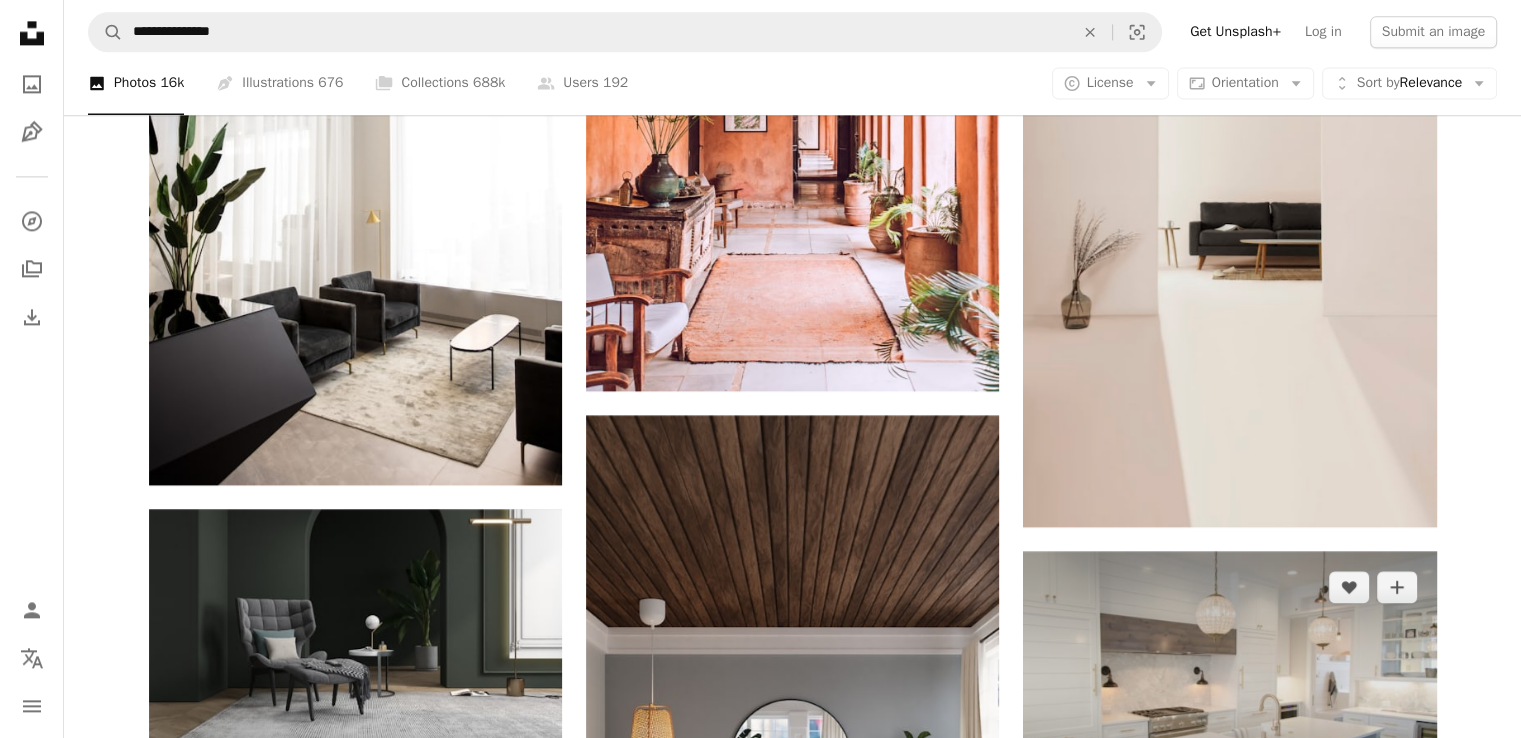 scroll, scrollTop: 2812, scrollLeft: 0, axis: vertical 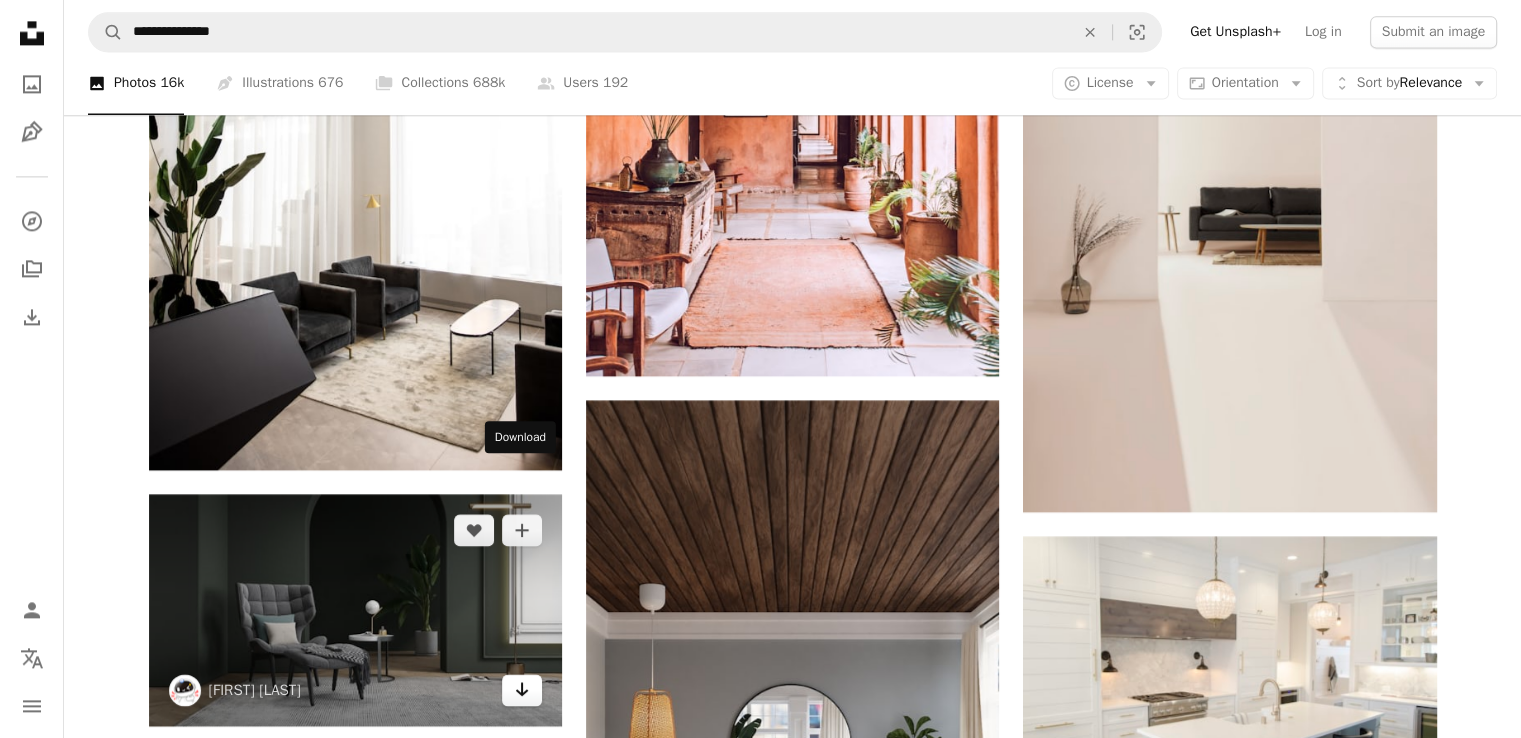 click on "Arrow pointing down" 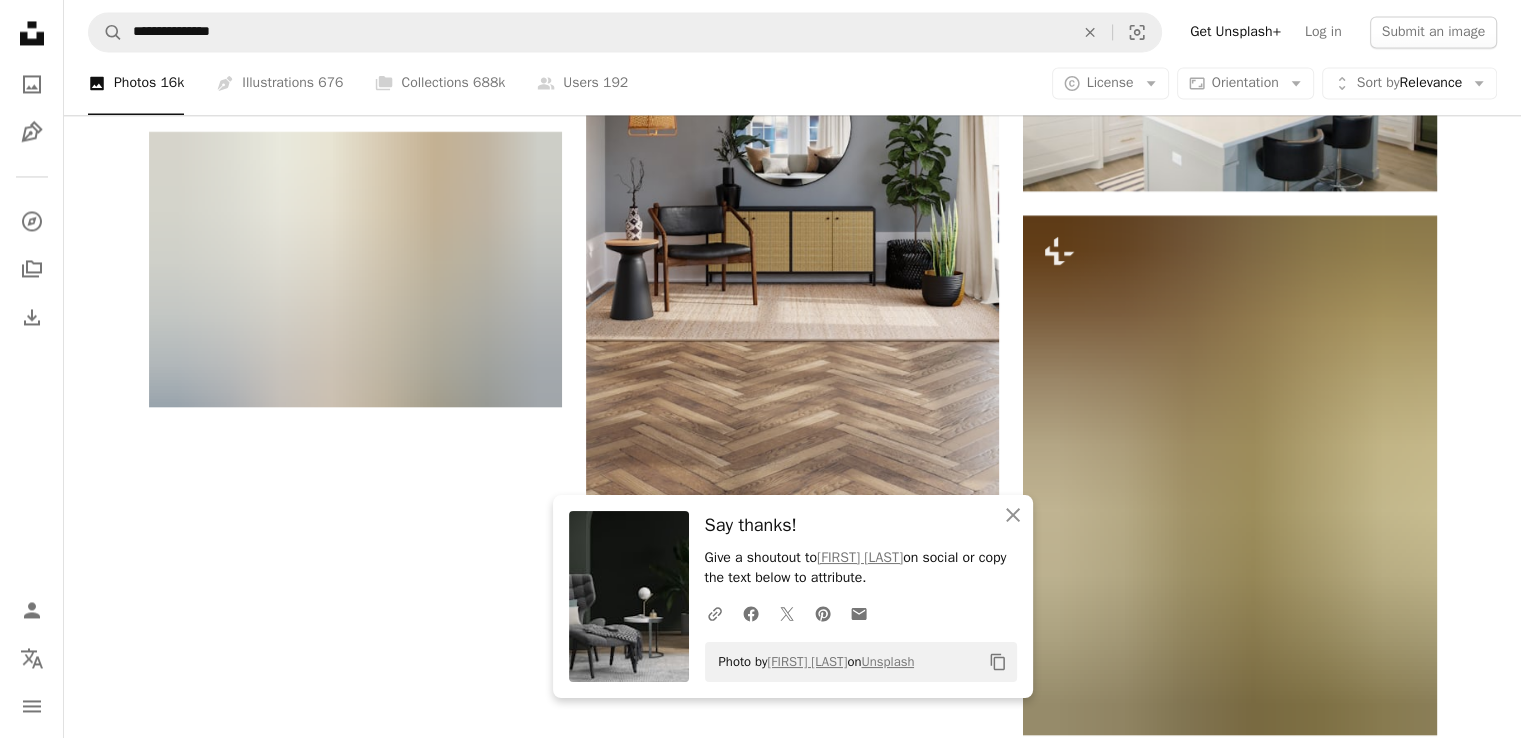 scroll, scrollTop: 3475, scrollLeft: 0, axis: vertical 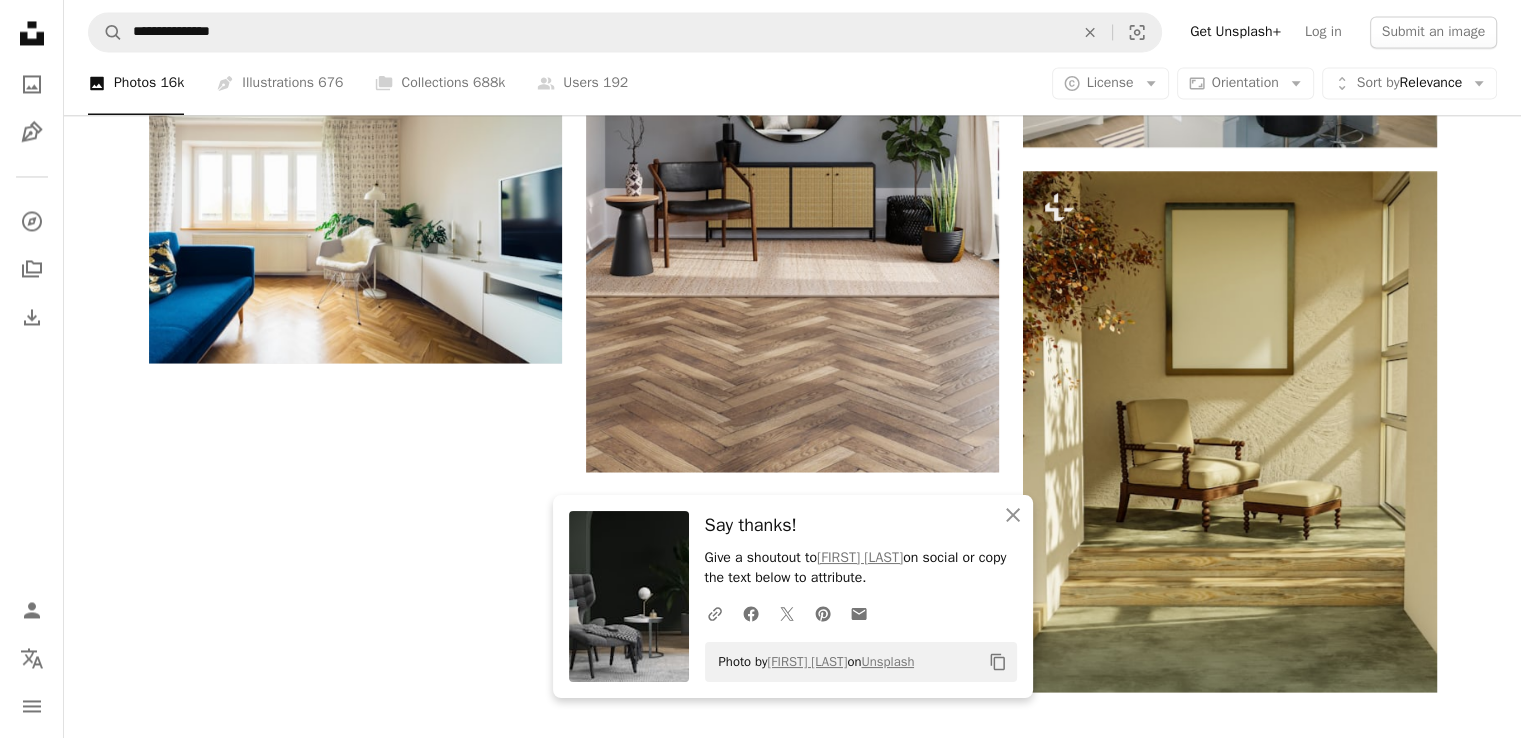 click on "Load more" at bounding box center [793, 1378] 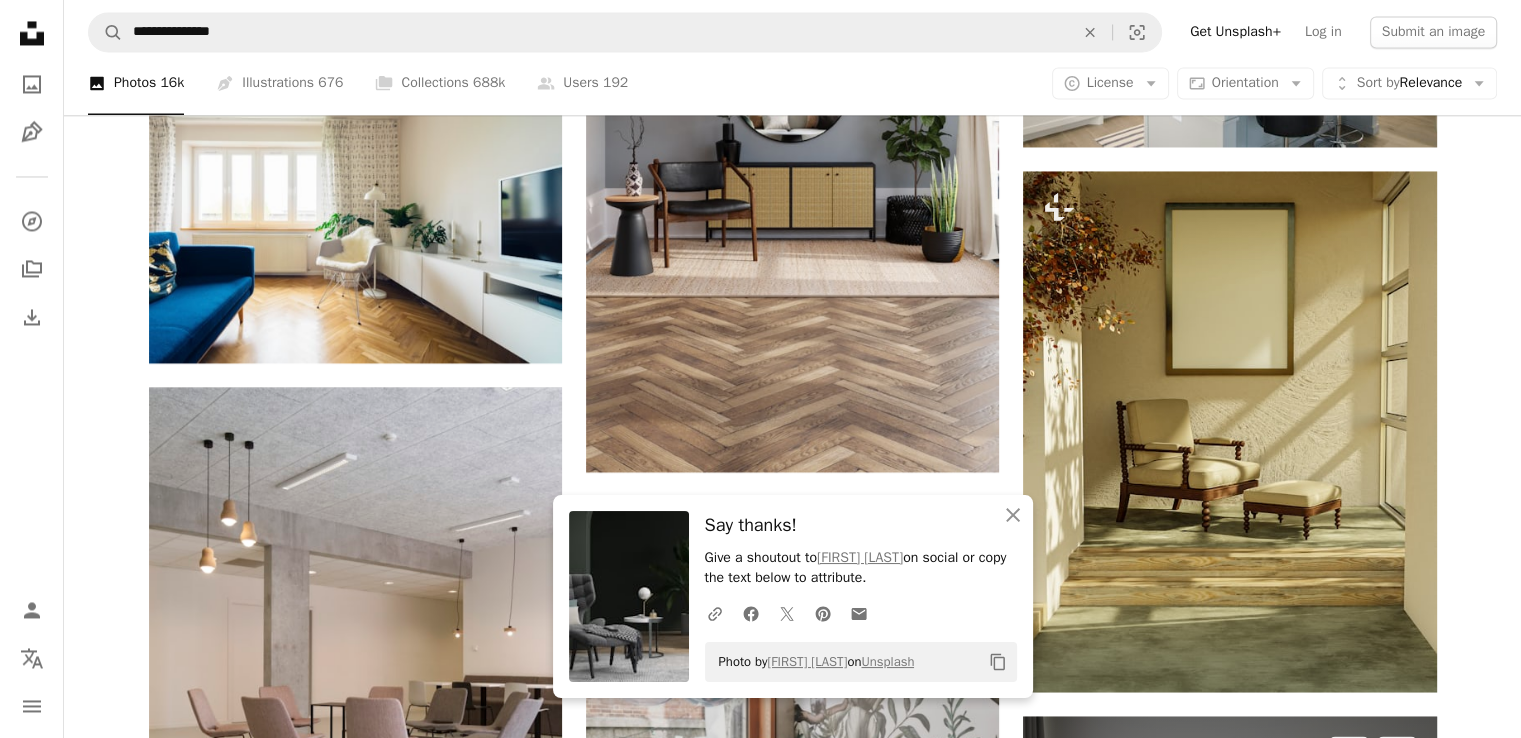 drag, startPoint x: 908, startPoint y: 505, endPoint x: 1080, endPoint y: 534, distance: 174.42764 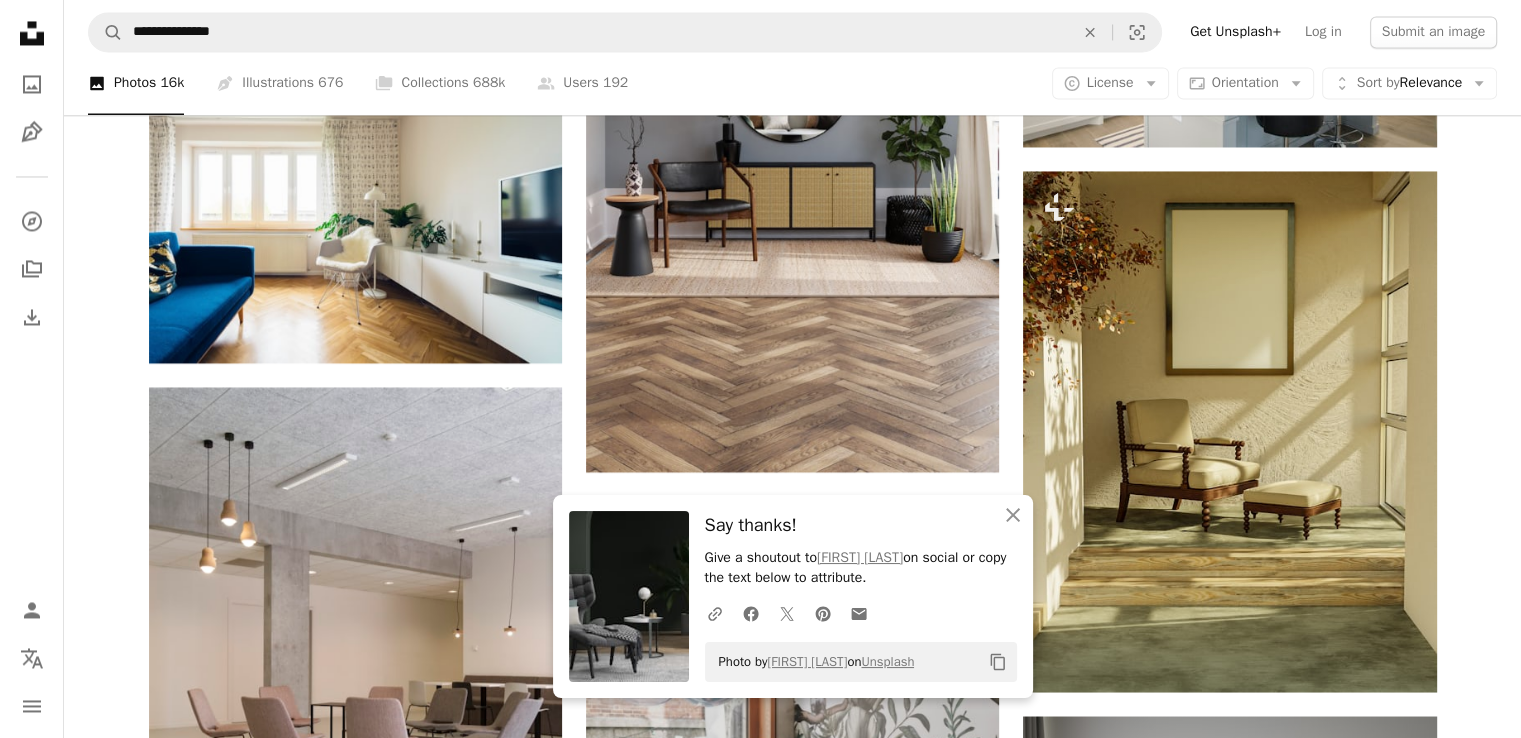 click on "Plus sign for Unsplash+ A heart A plus sign [FIRST] [LAST] For Unsplash+ A lock Download A heart A plus sign [FIRST] [LAST] Available for hire A checkmark inside of a circle Arrow pointing down A heart A plus sign [FIRST] [LAST] Arrow pointing down A heart A plus sign [FIRST] [LAST] Available for hire A checkmark inside of a circle Arrow pointing down A heart A plus sign [FIRST] [LAST] Available for hire A checkmark inside of a circle Arrow pointing down Plus sign for Unsplash+ A heart A plus sign Getty Images For Unsplash+ A lock Download A heart A plus sign [FIRST] [LAST] Arrow pointing down –– ––– ––– – – ––– – – ––– –– –– –––– –– Build your website your way. Get started A heart A plus sign [FIRST] Arrow pointing down For" at bounding box center (793, 940) 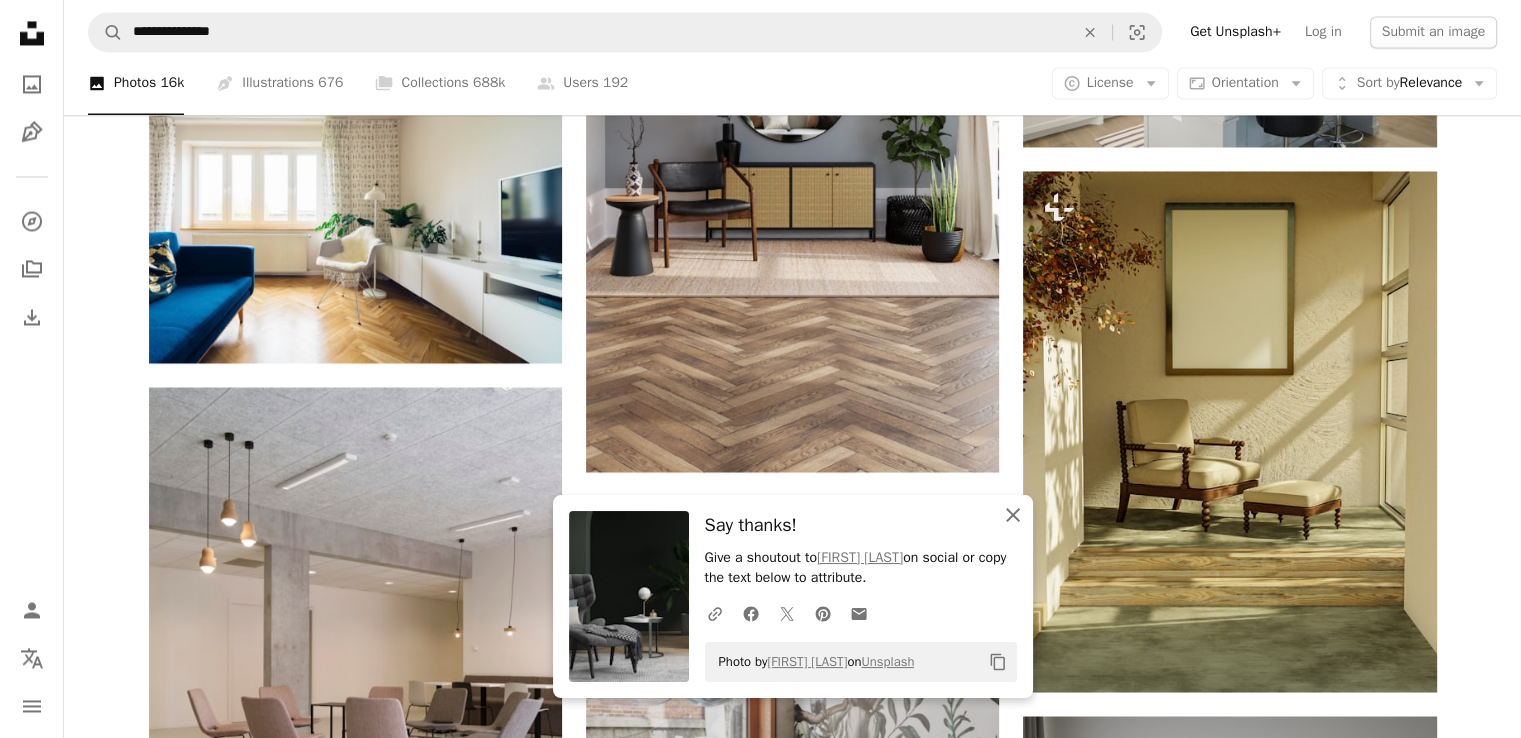 click on "An X shape" 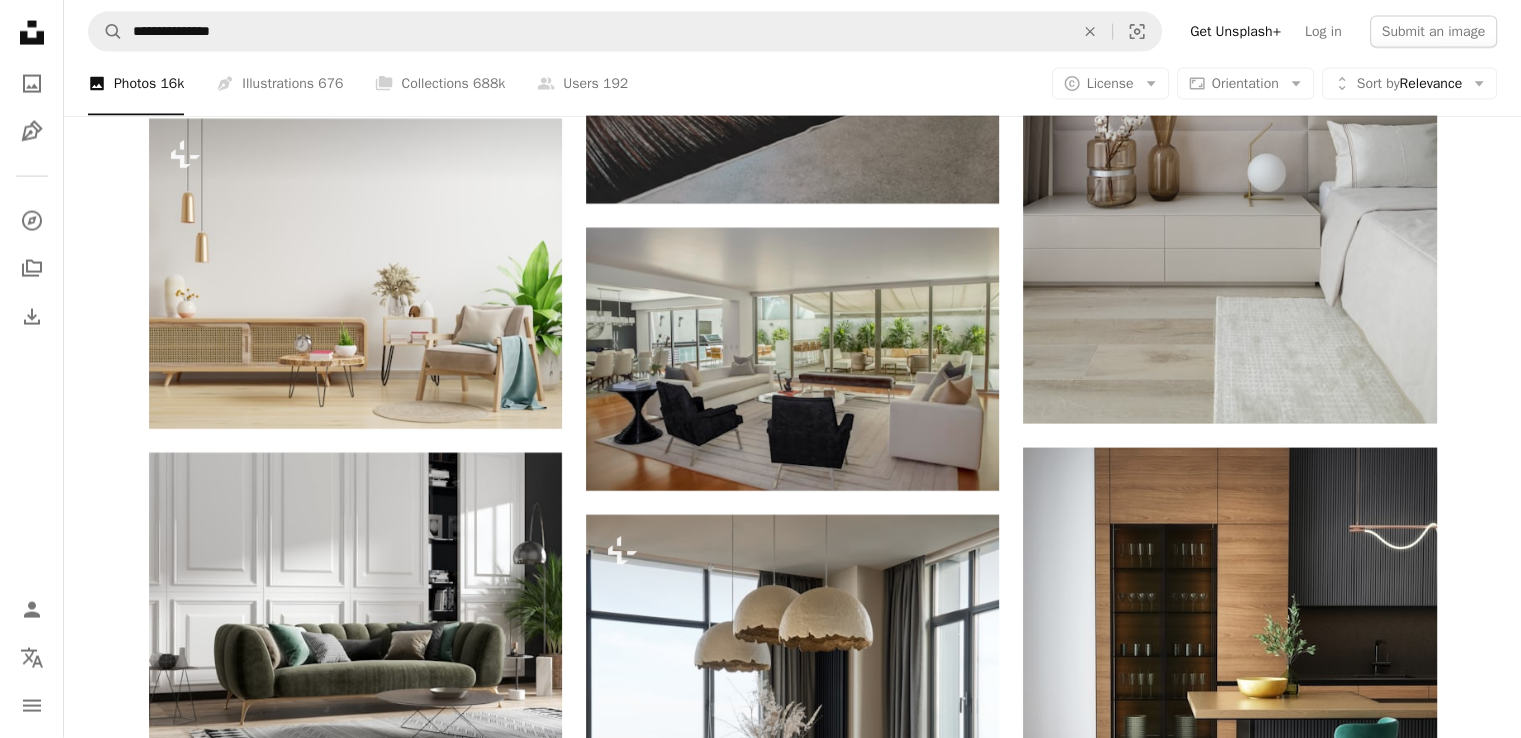 scroll, scrollTop: 4404, scrollLeft: 0, axis: vertical 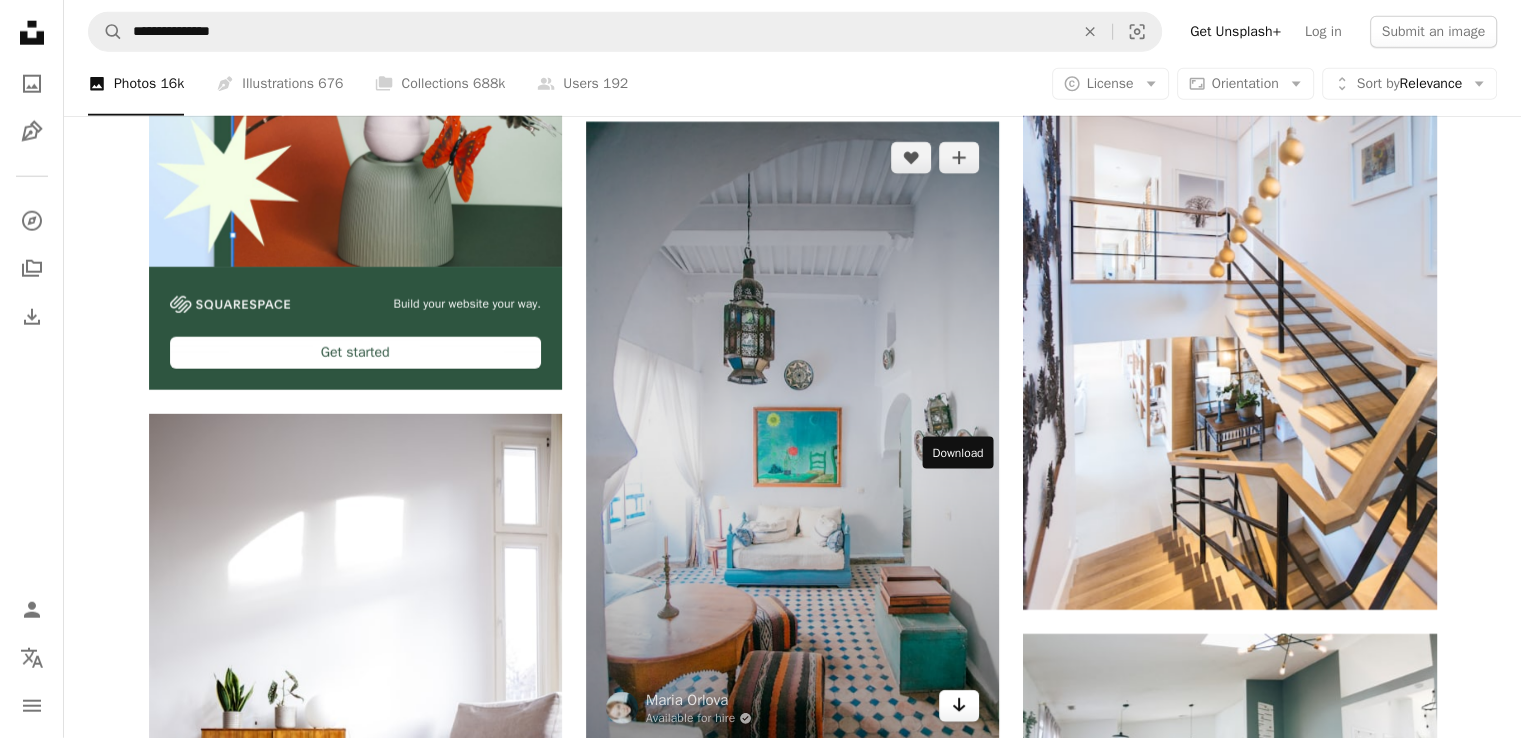 click on "Arrow pointing down" 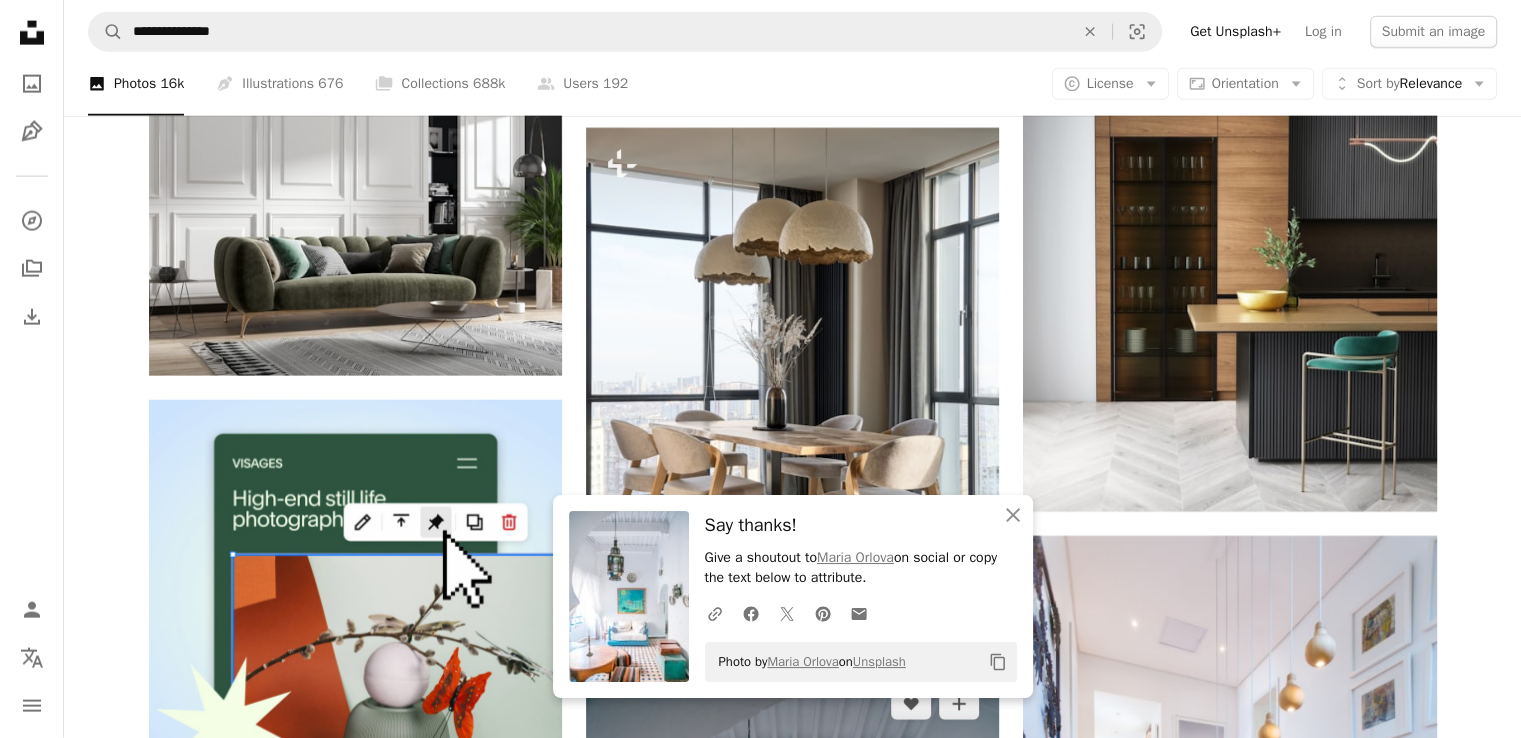 scroll, scrollTop: 4786, scrollLeft: 0, axis: vertical 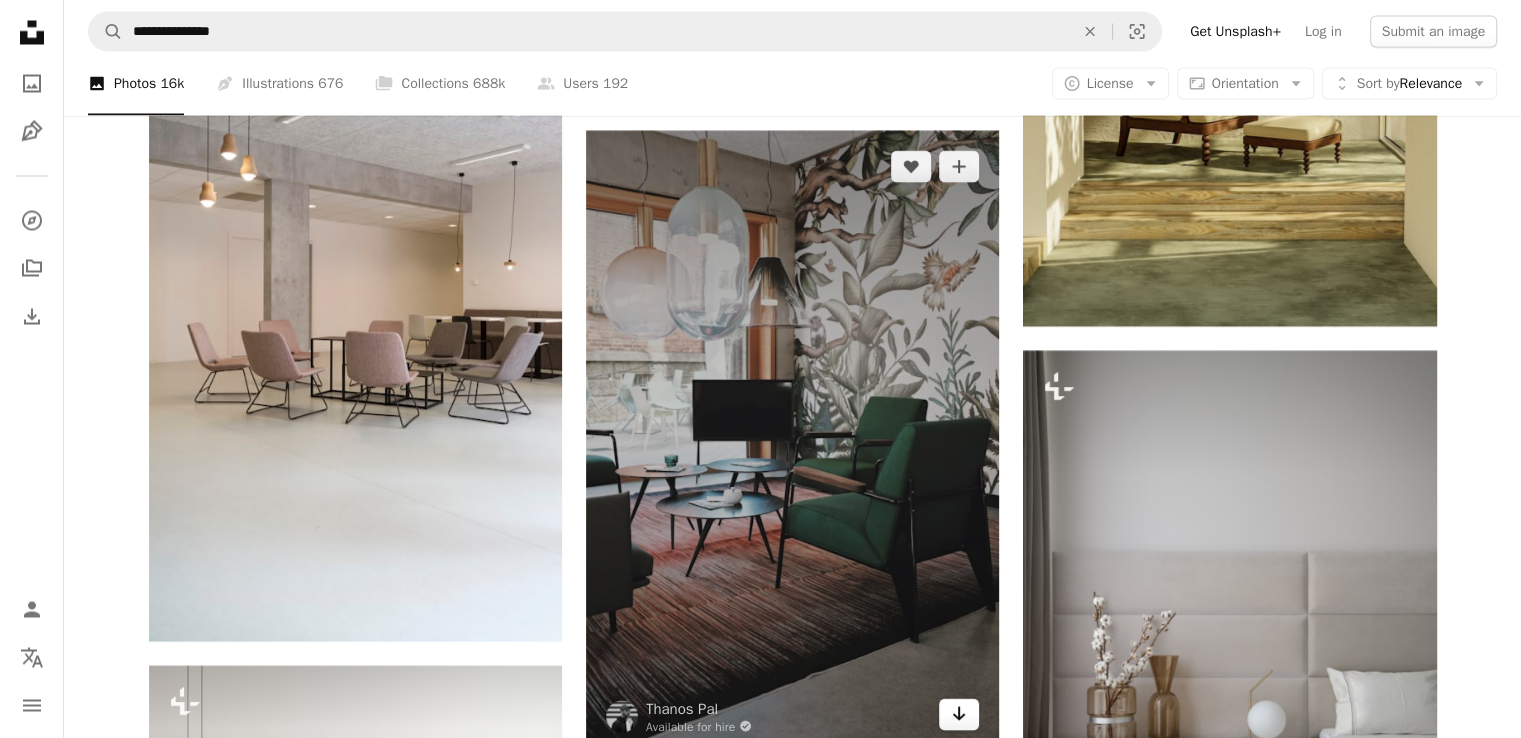 click on "Arrow pointing down" 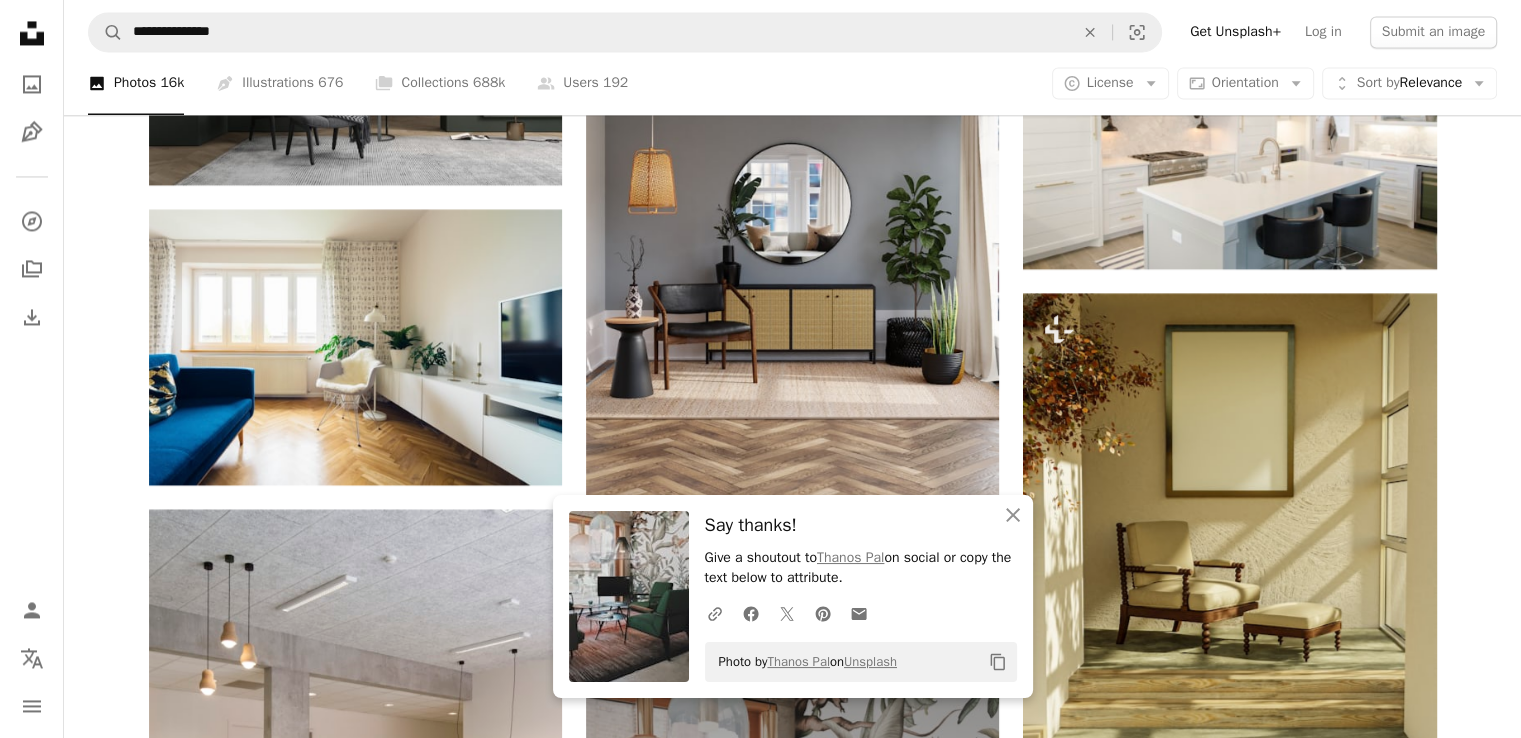 scroll, scrollTop: 3389, scrollLeft: 0, axis: vertical 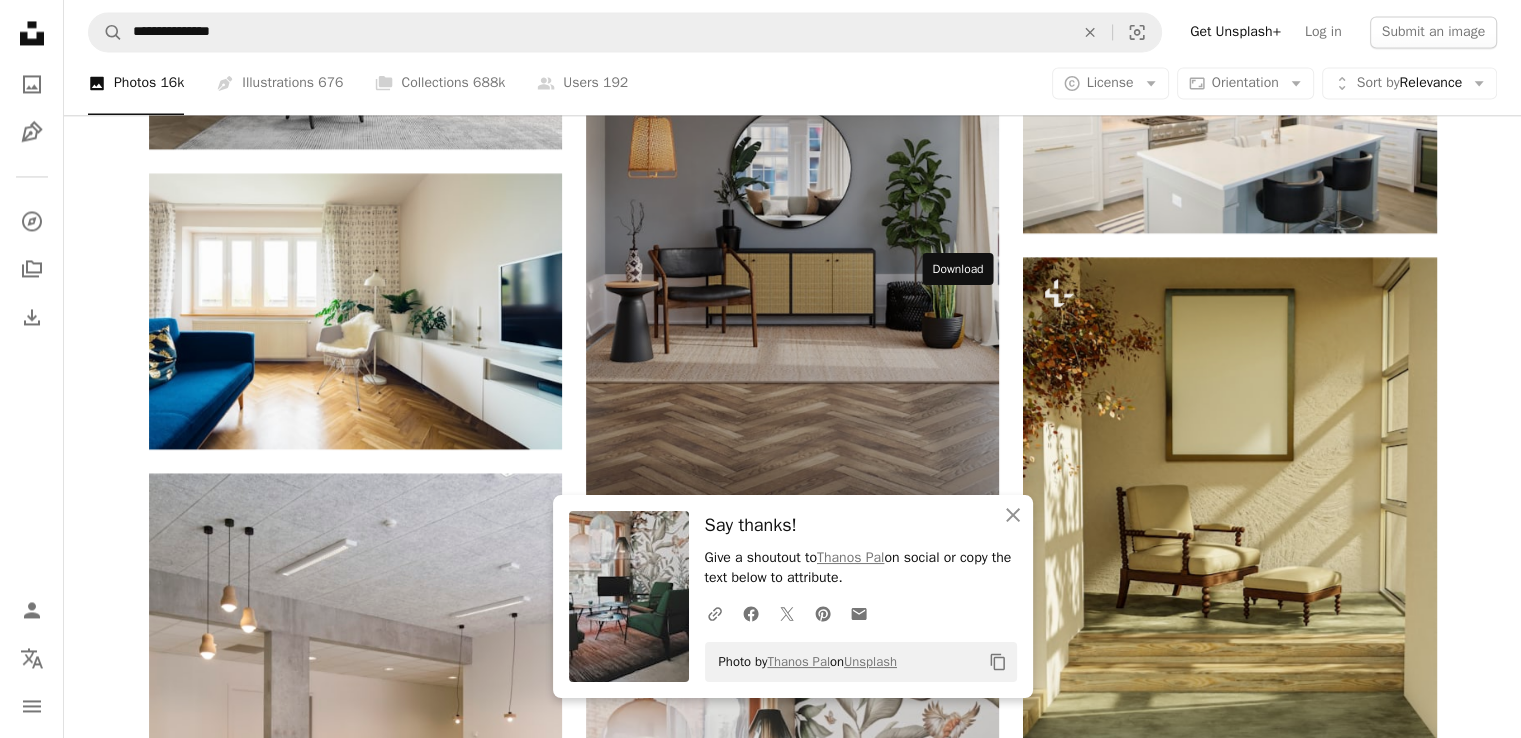 click 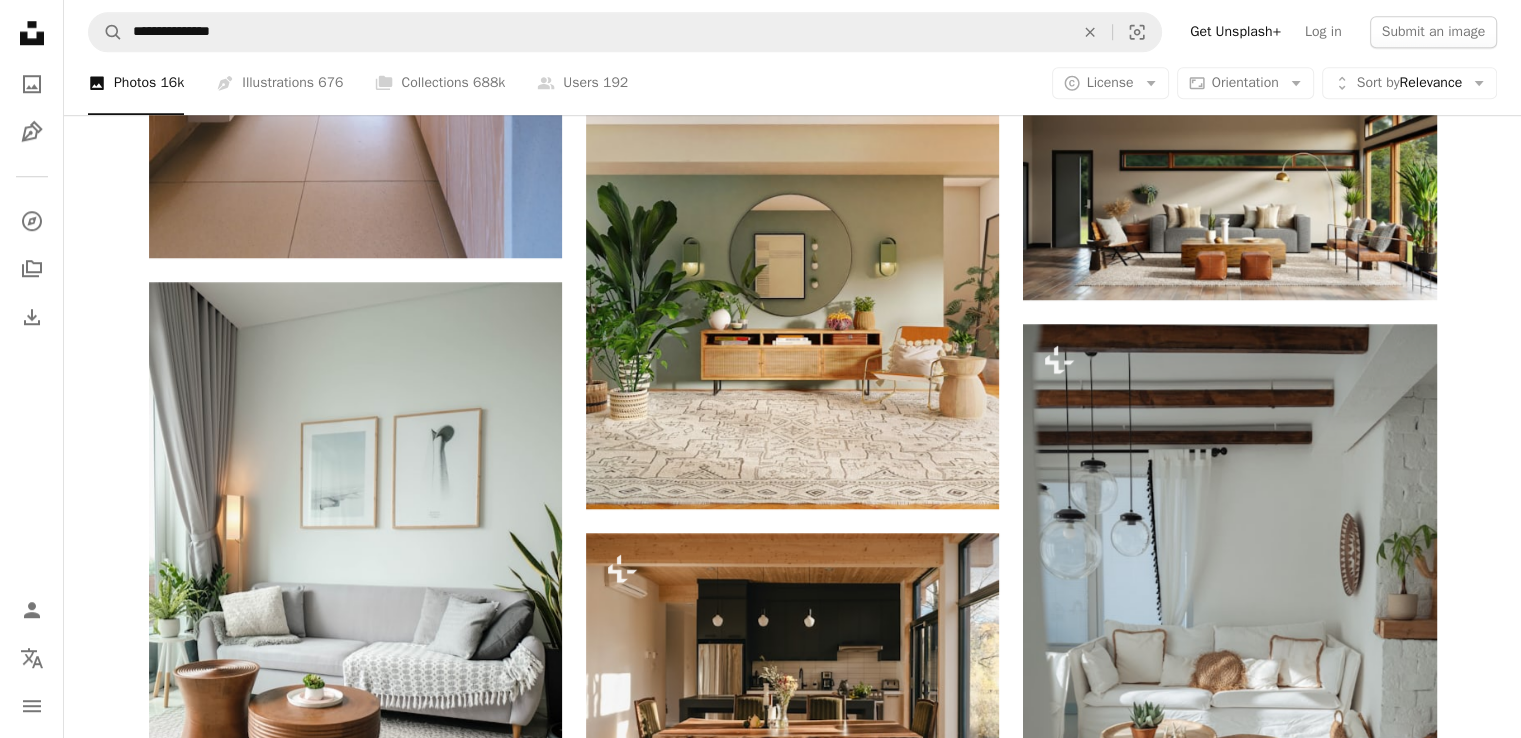 scroll, scrollTop: 1771, scrollLeft: 0, axis: vertical 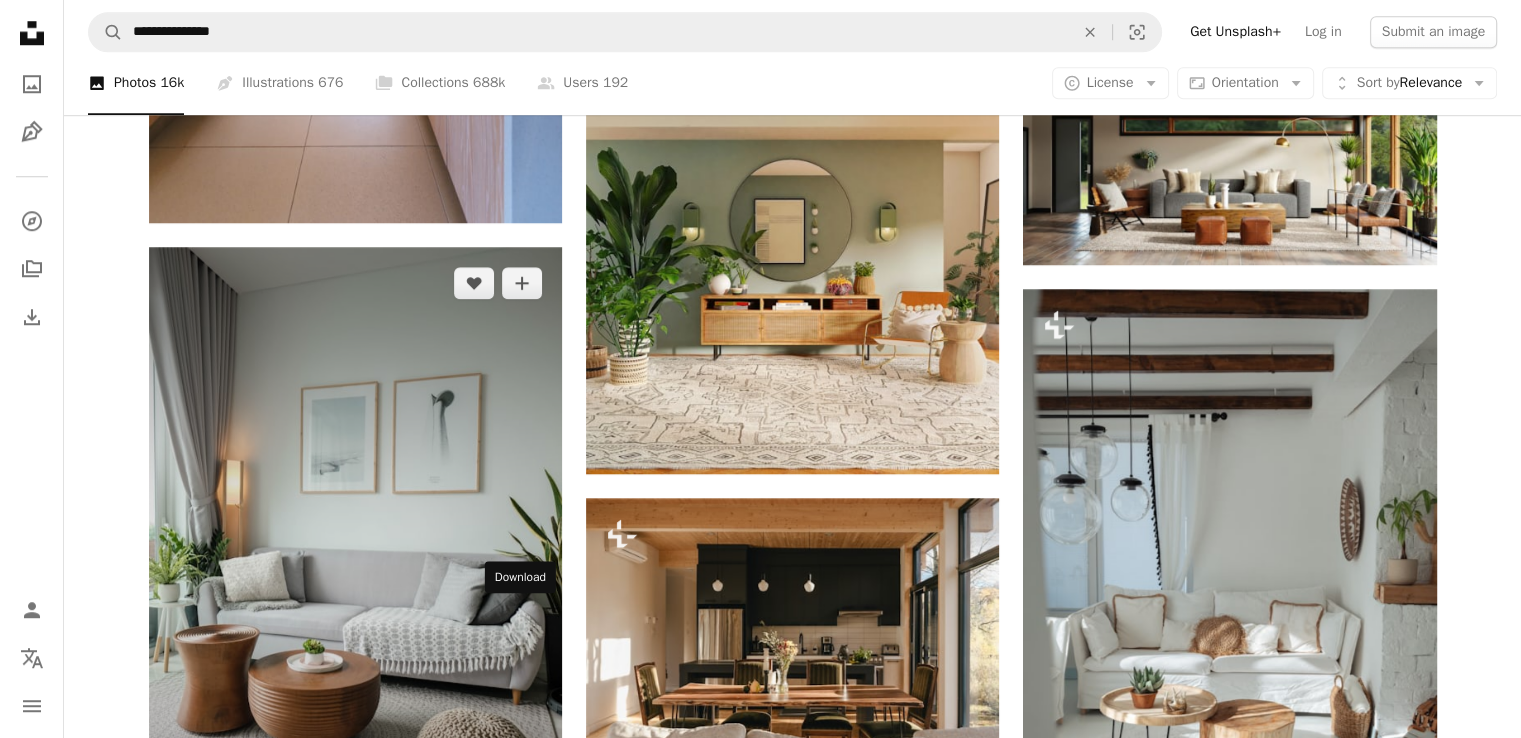 click on "Arrow pointing down" 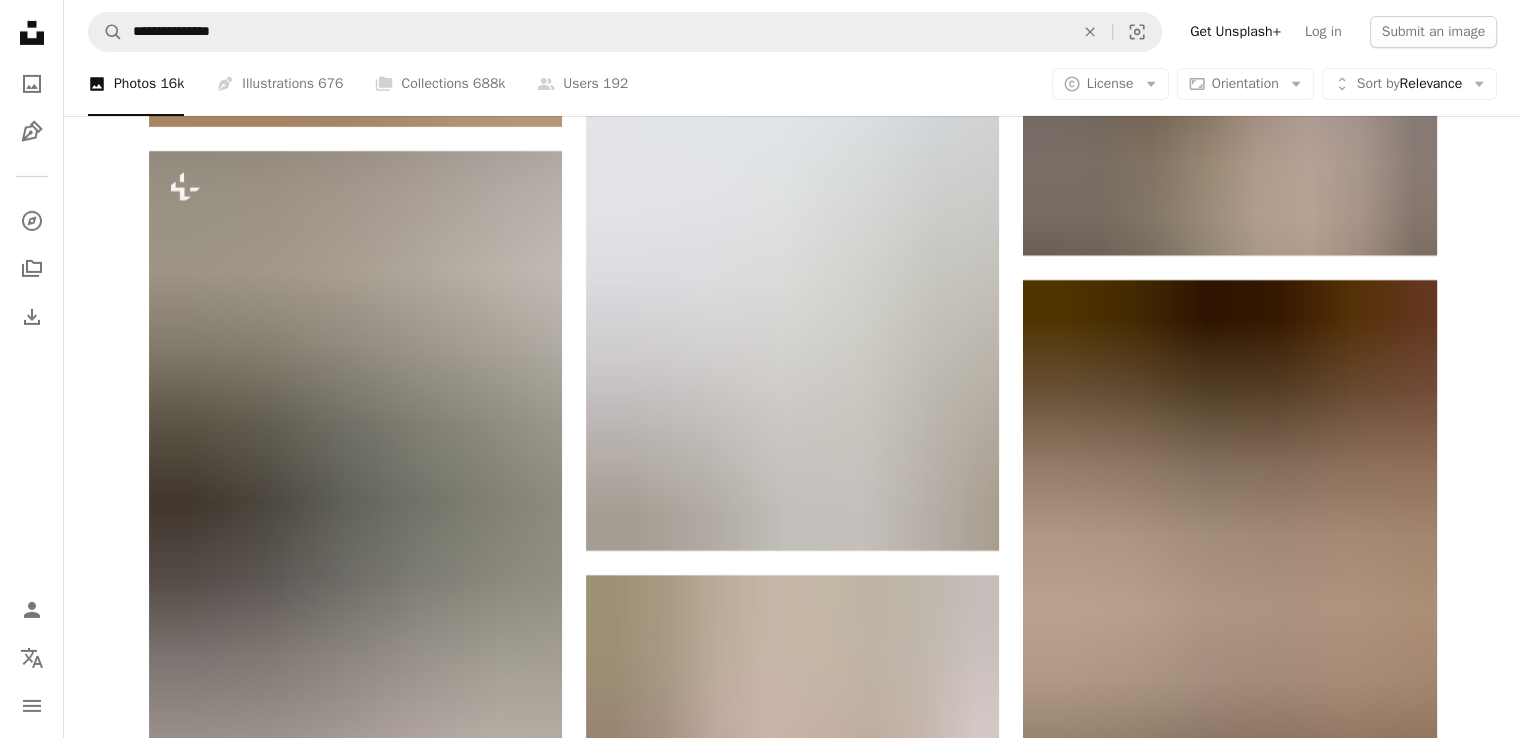 scroll, scrollTop: 6814, scrollLeft: 0, axis: vertical 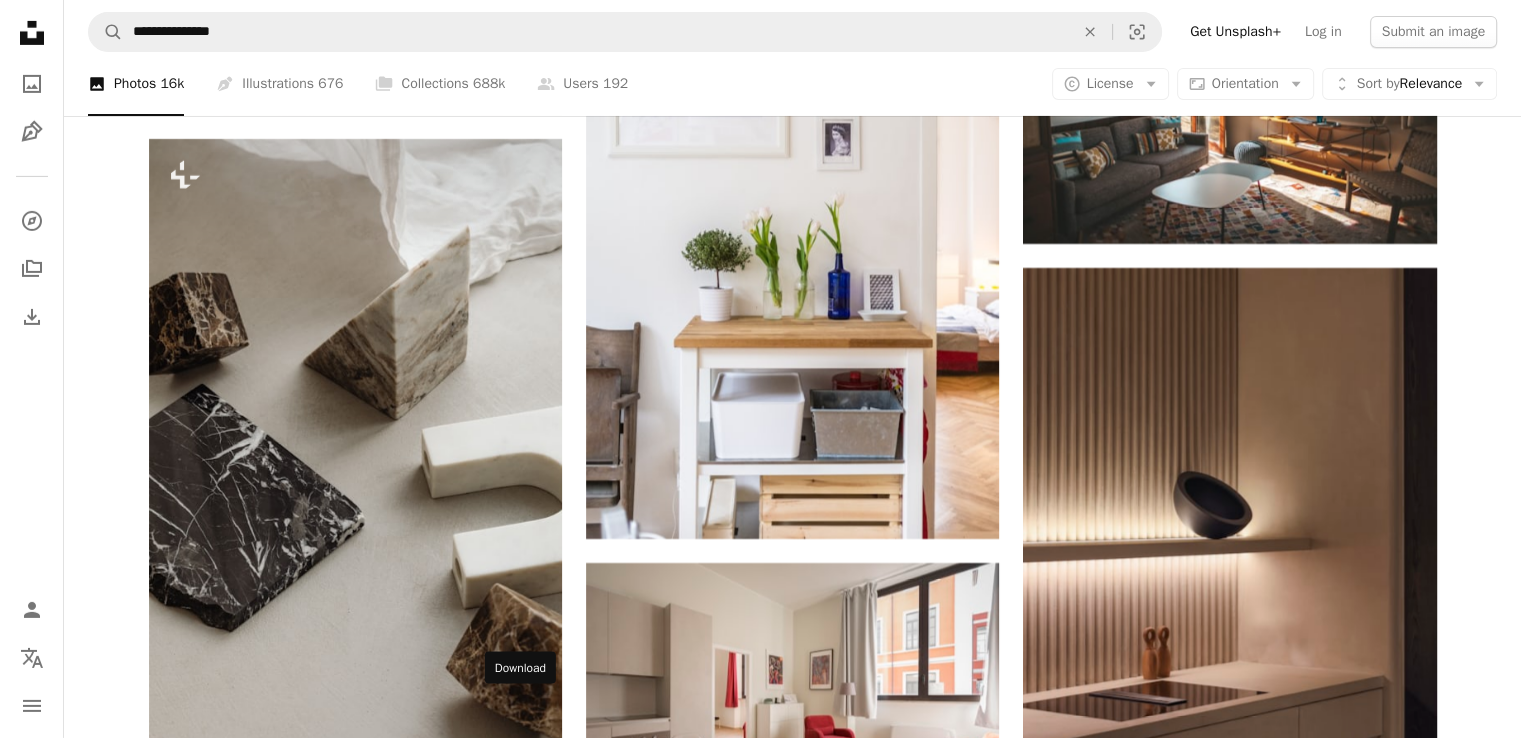 click on "Arrow pointing down" 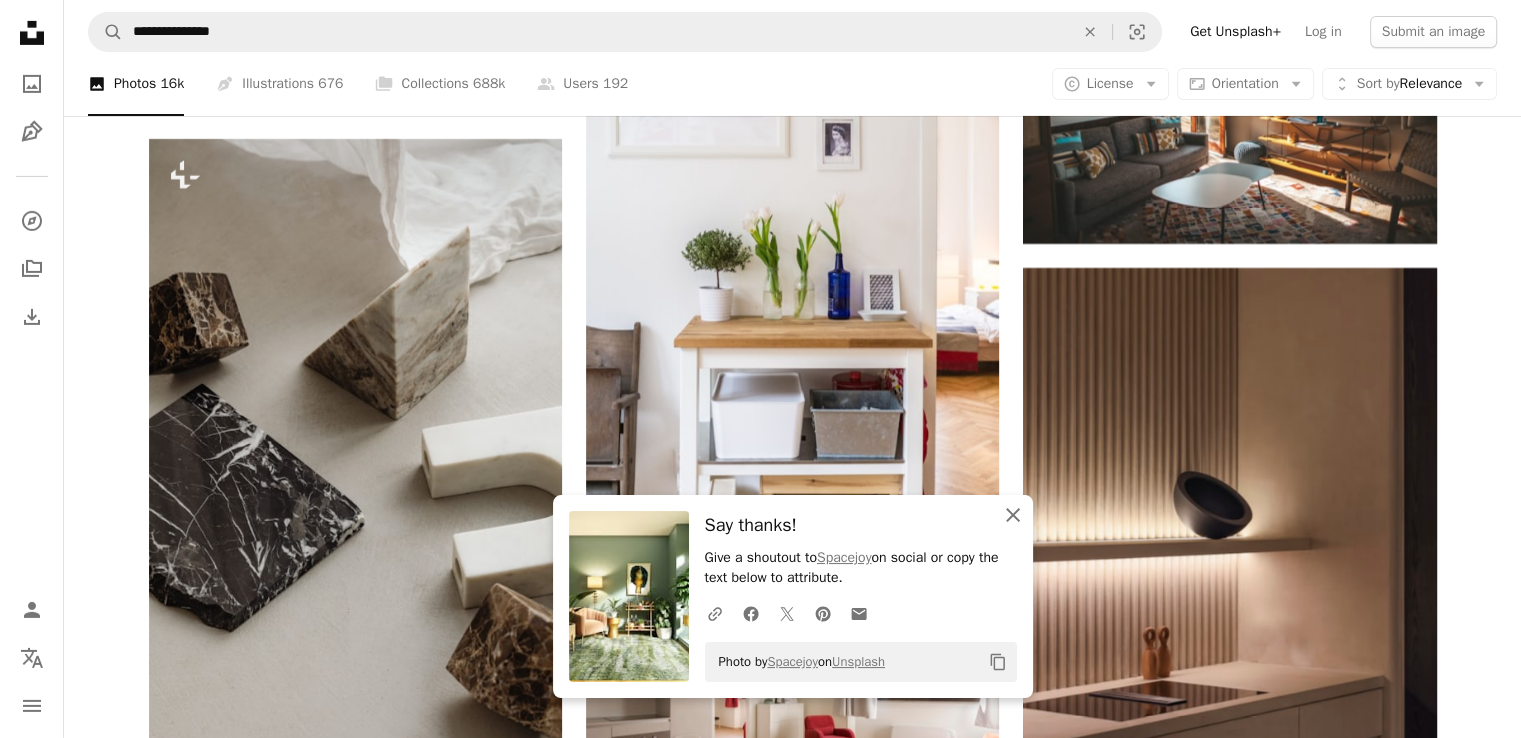 click on "An X shape Close" at bounding box center (1013, 515) 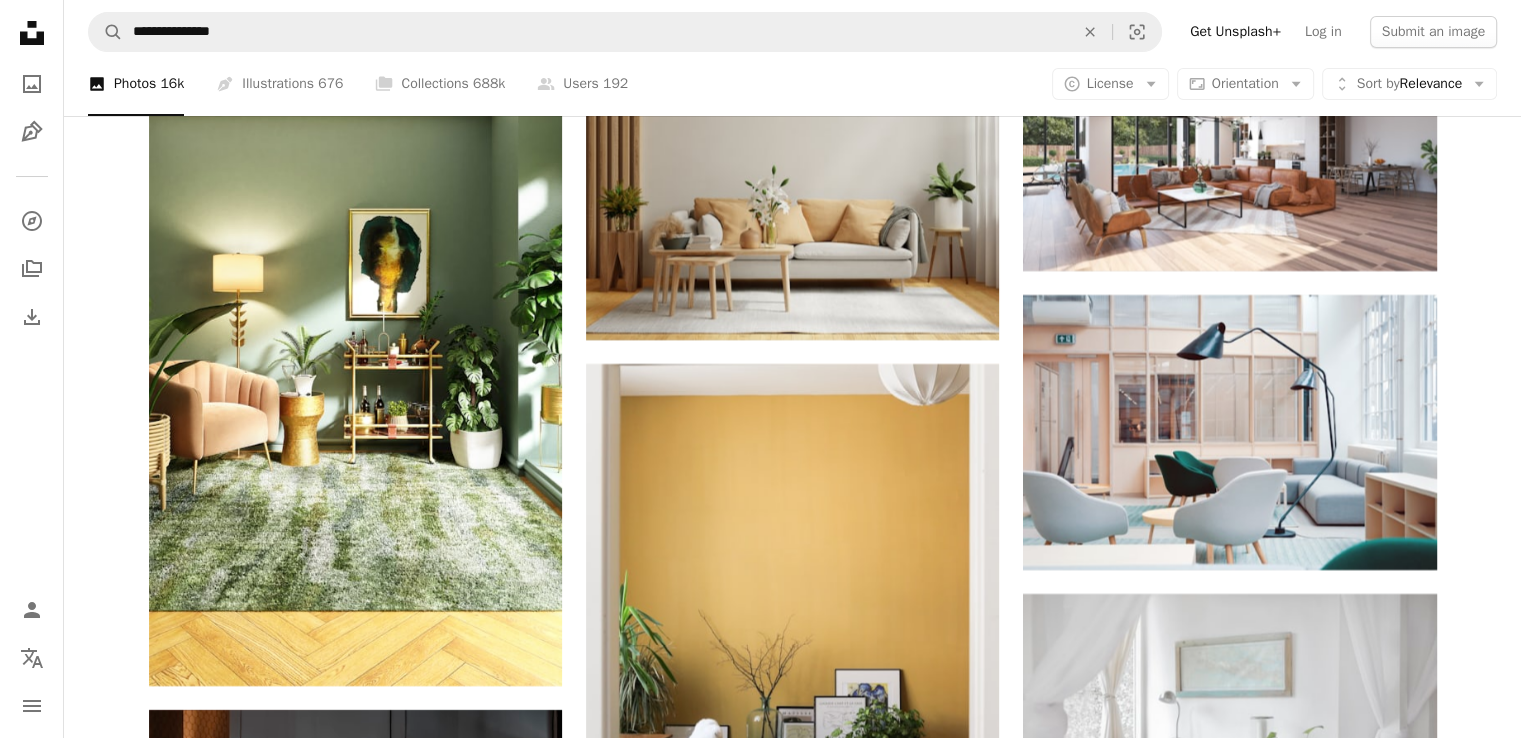 scroll, scrollTop: 7692, scrollLeft: 0, axis: vertical 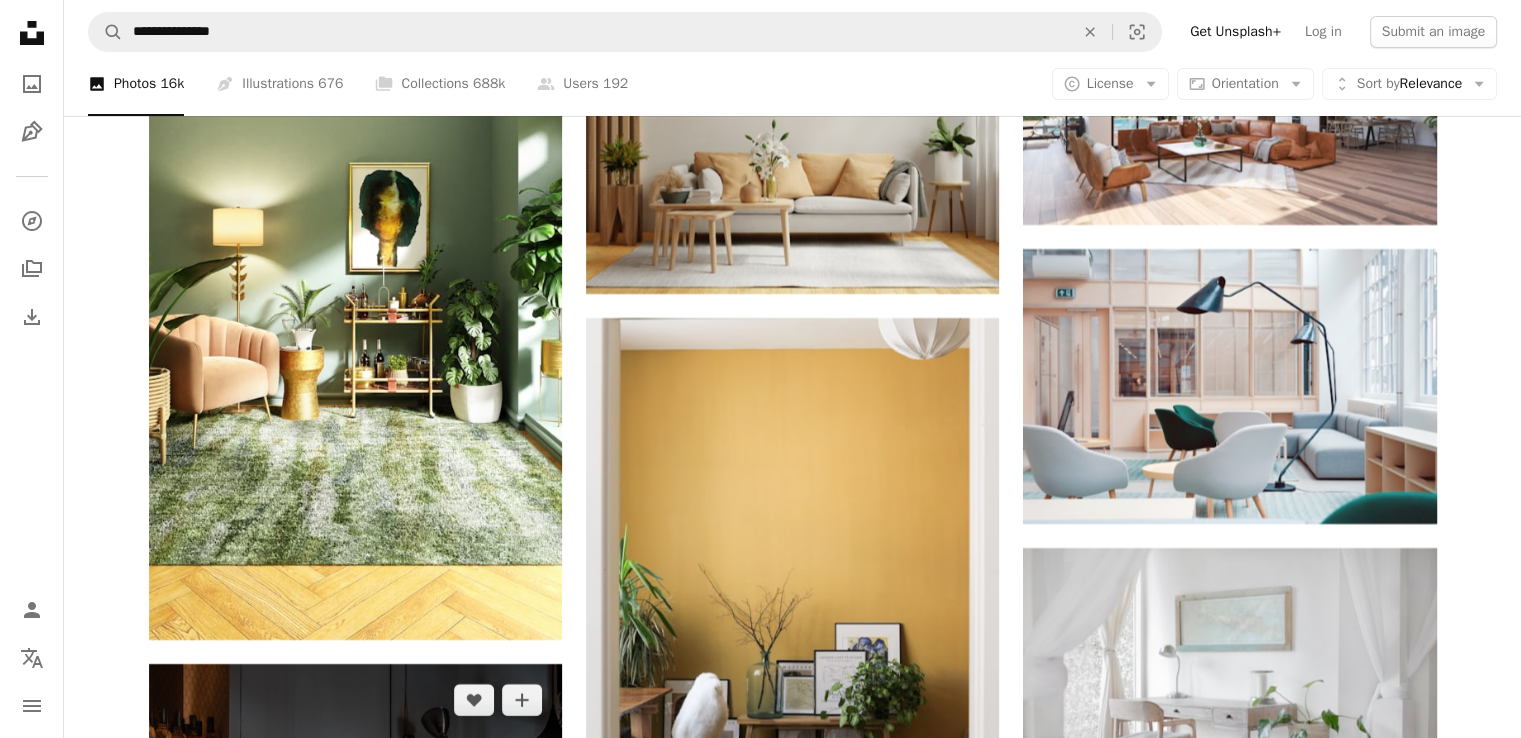 click on "Arrow pointing down" at bounding box center (522, 1248) 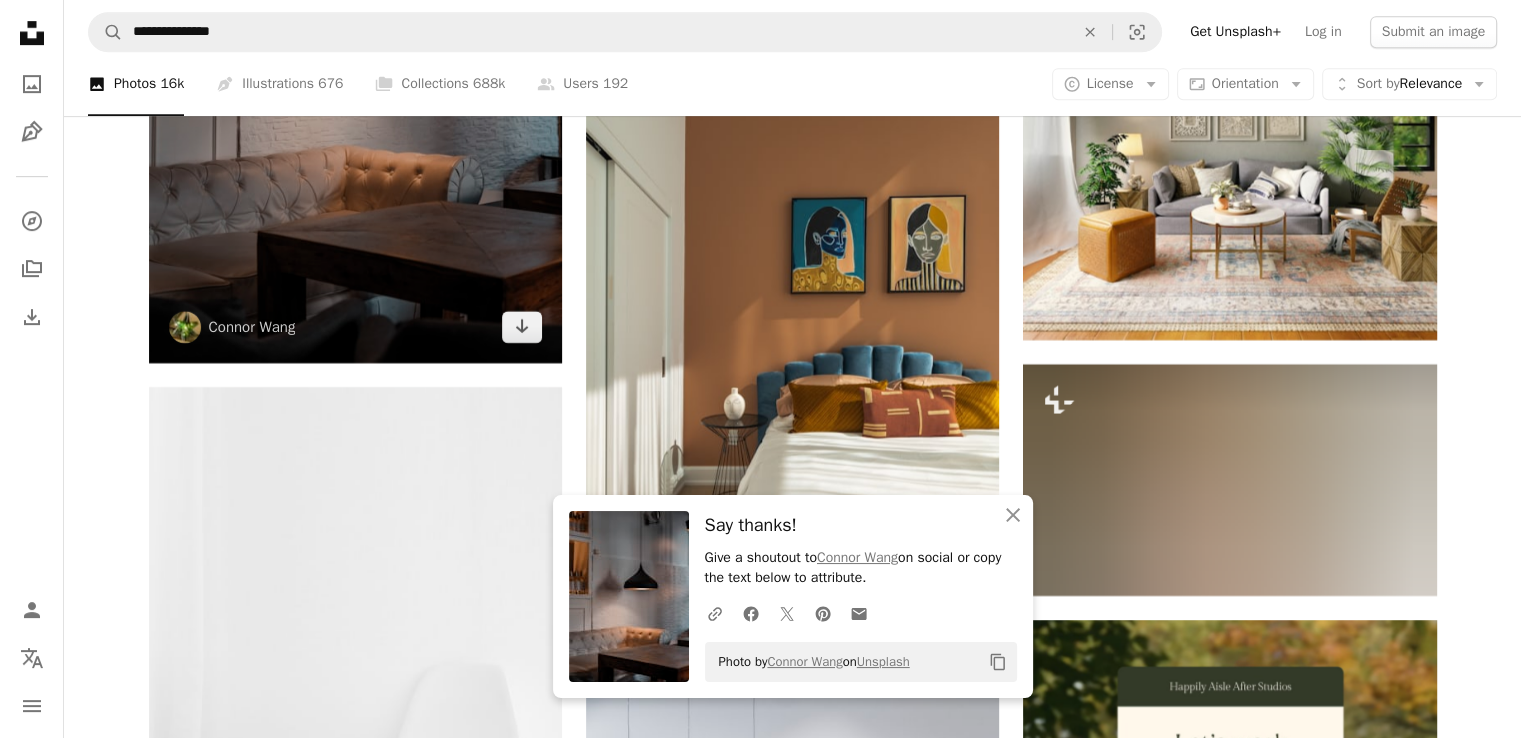 scroll, scrollTop: 8659, scrollLeft: 0, axis: vertical 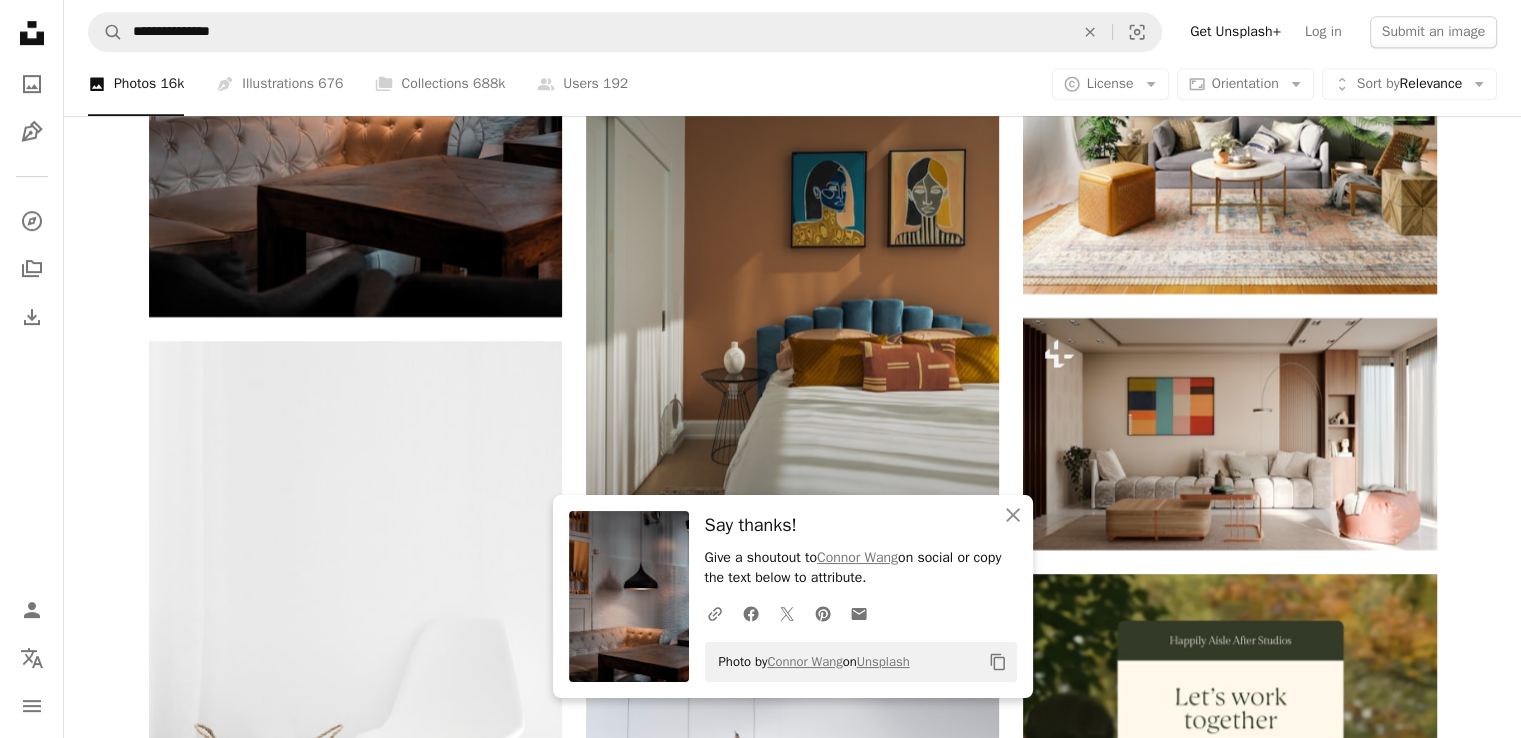 click on "Arrow pointing down" at bounding box center [959, 579] 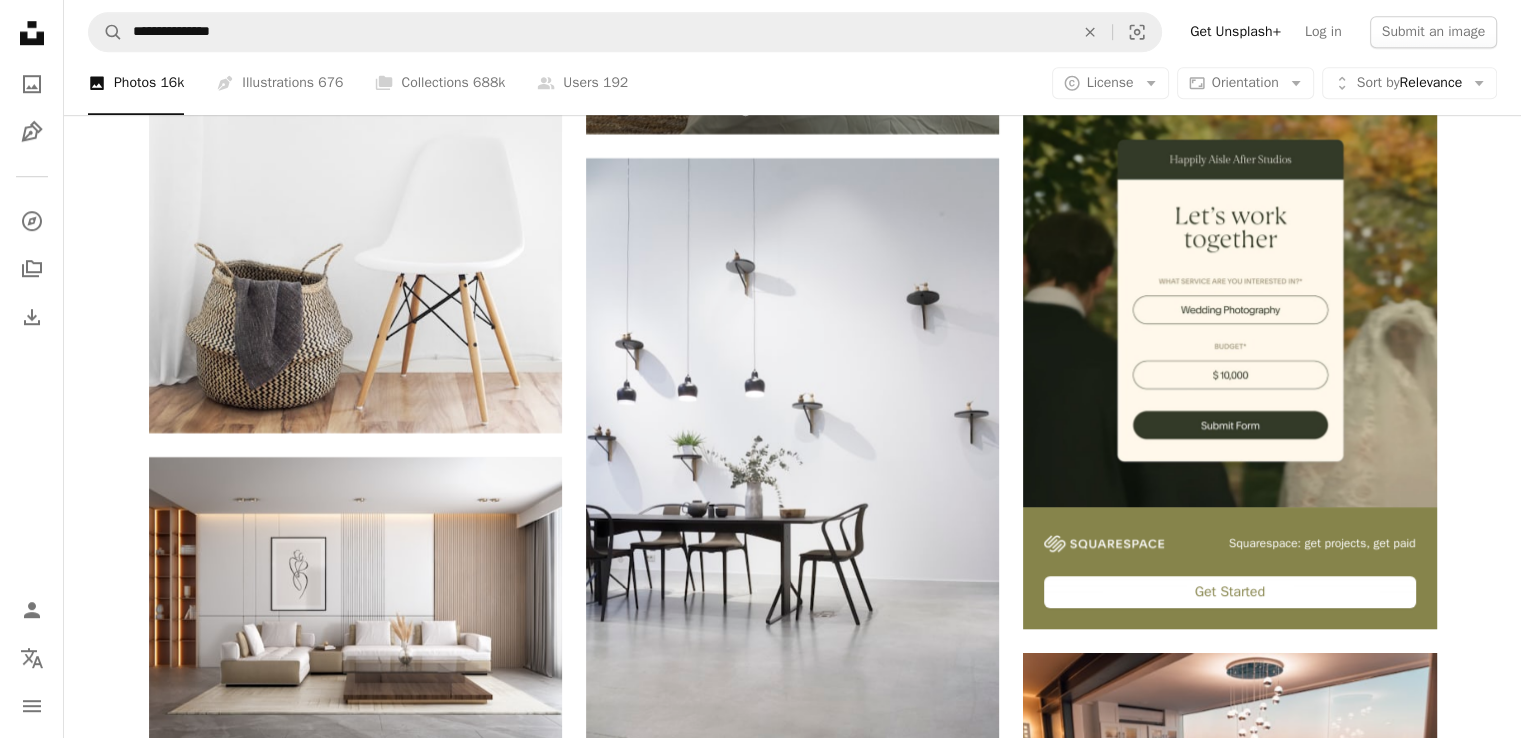 scroll, scrollTop: 9156, scrollLeft: 0, axis: vertical 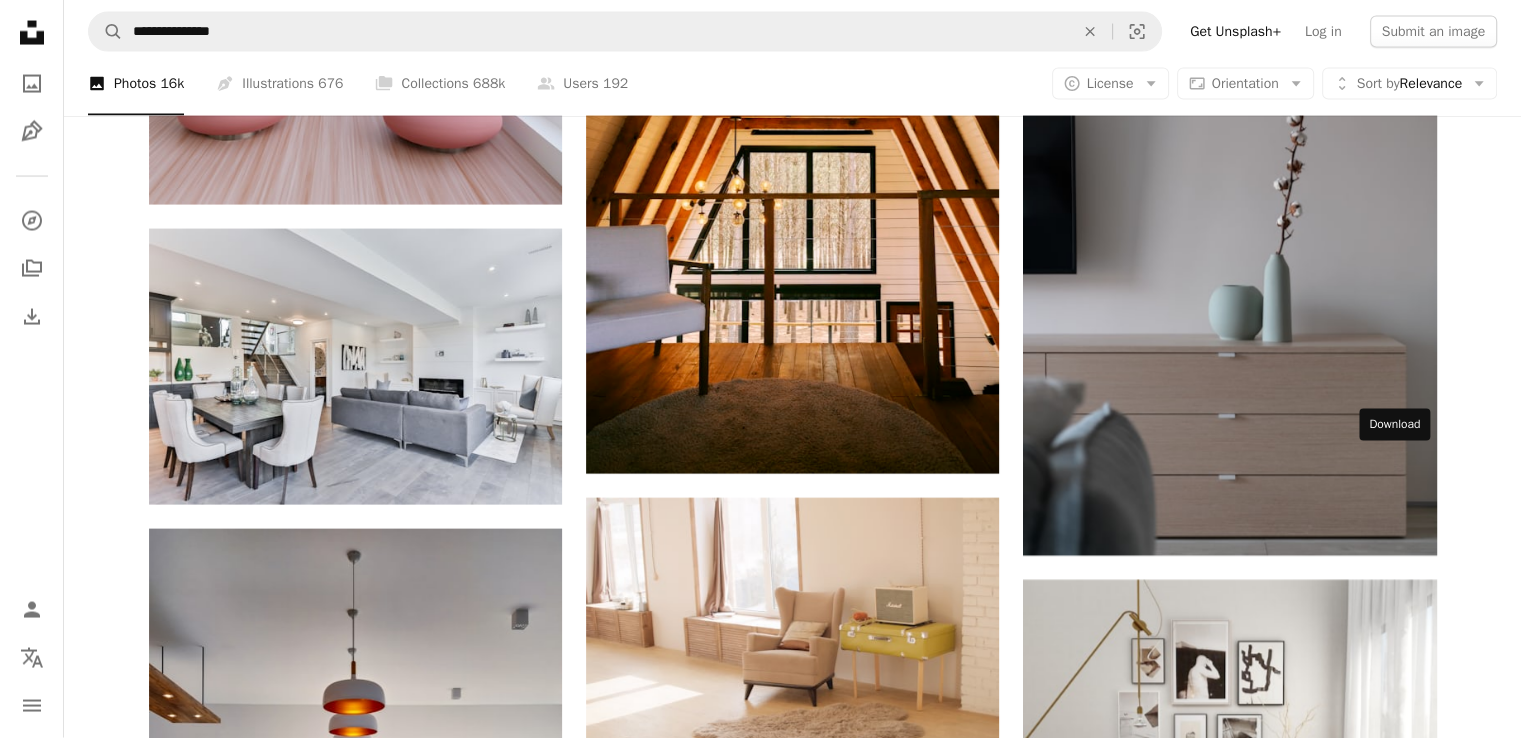 click on "Arrow pointing down" 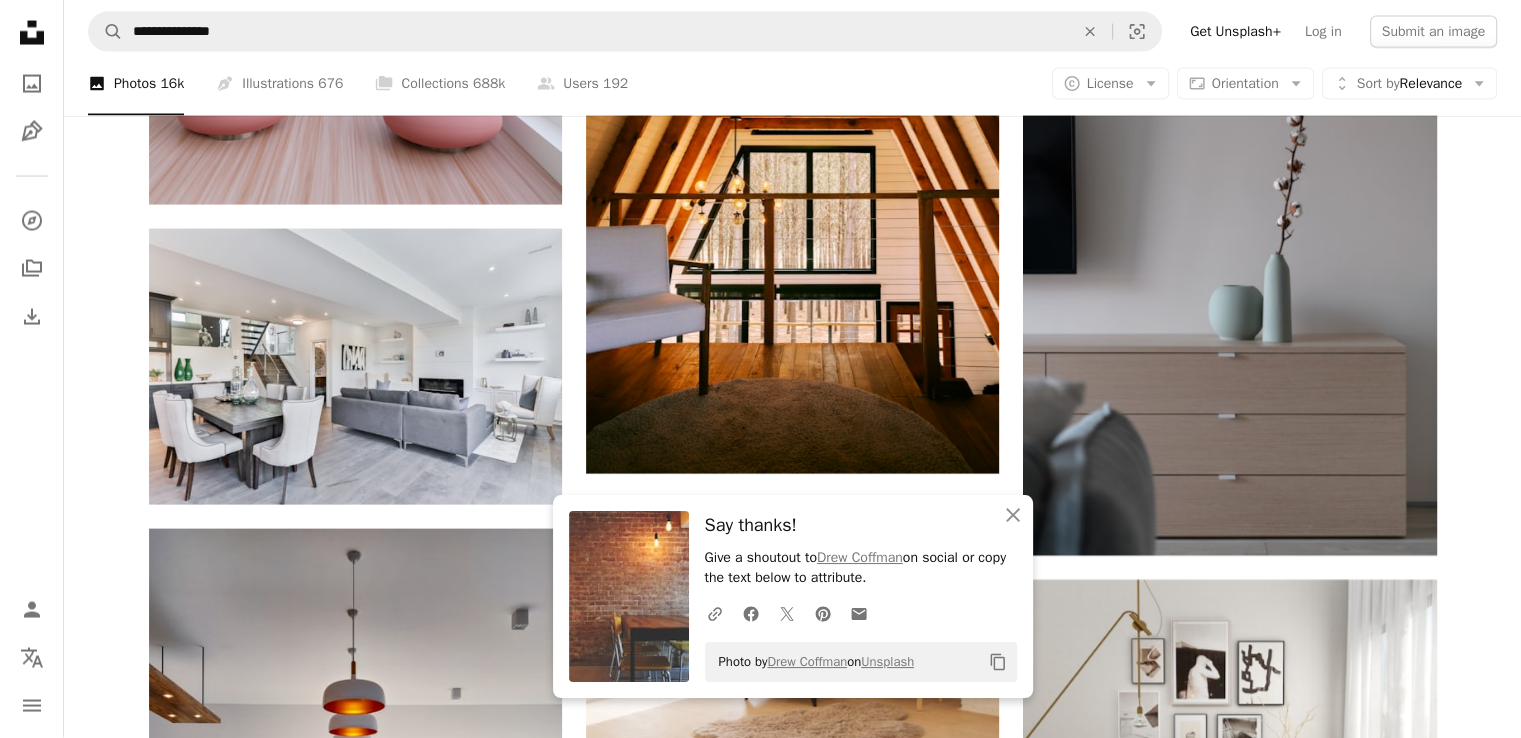 click on "Plus sign for Unsplash+ A heart A plus sign [FIRST] [LAST] For Unsplash+ A lock Download A heart A plus sign [FIRST] [LAST] Available for hire A checkmark inside of a circle Arrow pointing down A heart A plus sign [FIRST] [LAST] Arrow pointing down A heart A plus sign [FIRST] [LAST] Available for hire A checkmark inside of a circle Arrow pointing down A heart A plus sign [FIRST] [LAST] Available for hire A checkmark inside of a circle Arrow pointing down Plus sign for Unsplash+ A heart A plus sign Getty Images For Unsplash+ A lock Download A heart A plus sign [FIRST] [LAST] Arrow pointing down –– ––– ––– – – ––– – – ––– –– –– –––– –– Build your website your way. Get started A heart A plus sign [FIRST] Arrow pointing down For" at bounding box center (792, -2712) 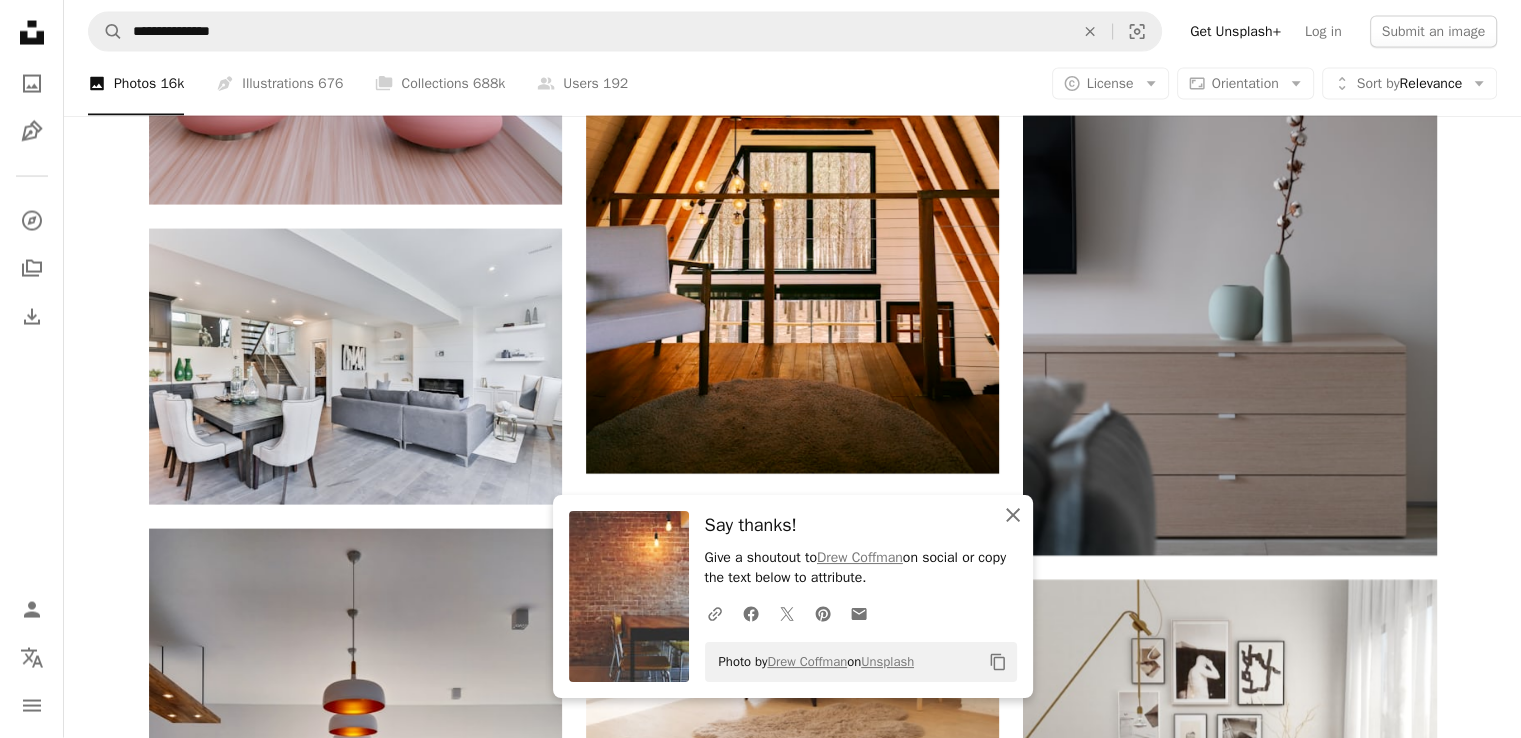 click on "An X shape" 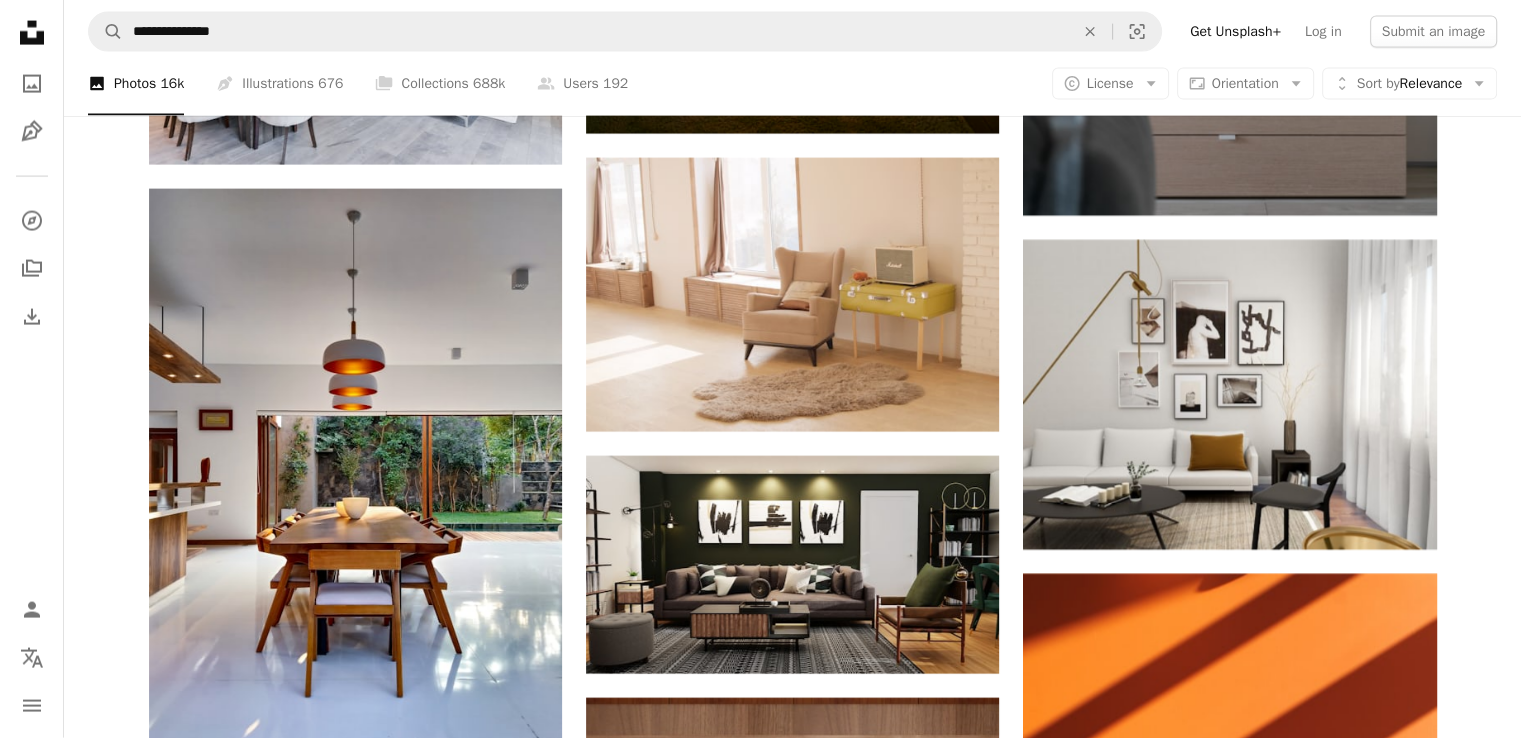 scroll, scrollTop: 12160, scrollLeft: 0, axis: vertical 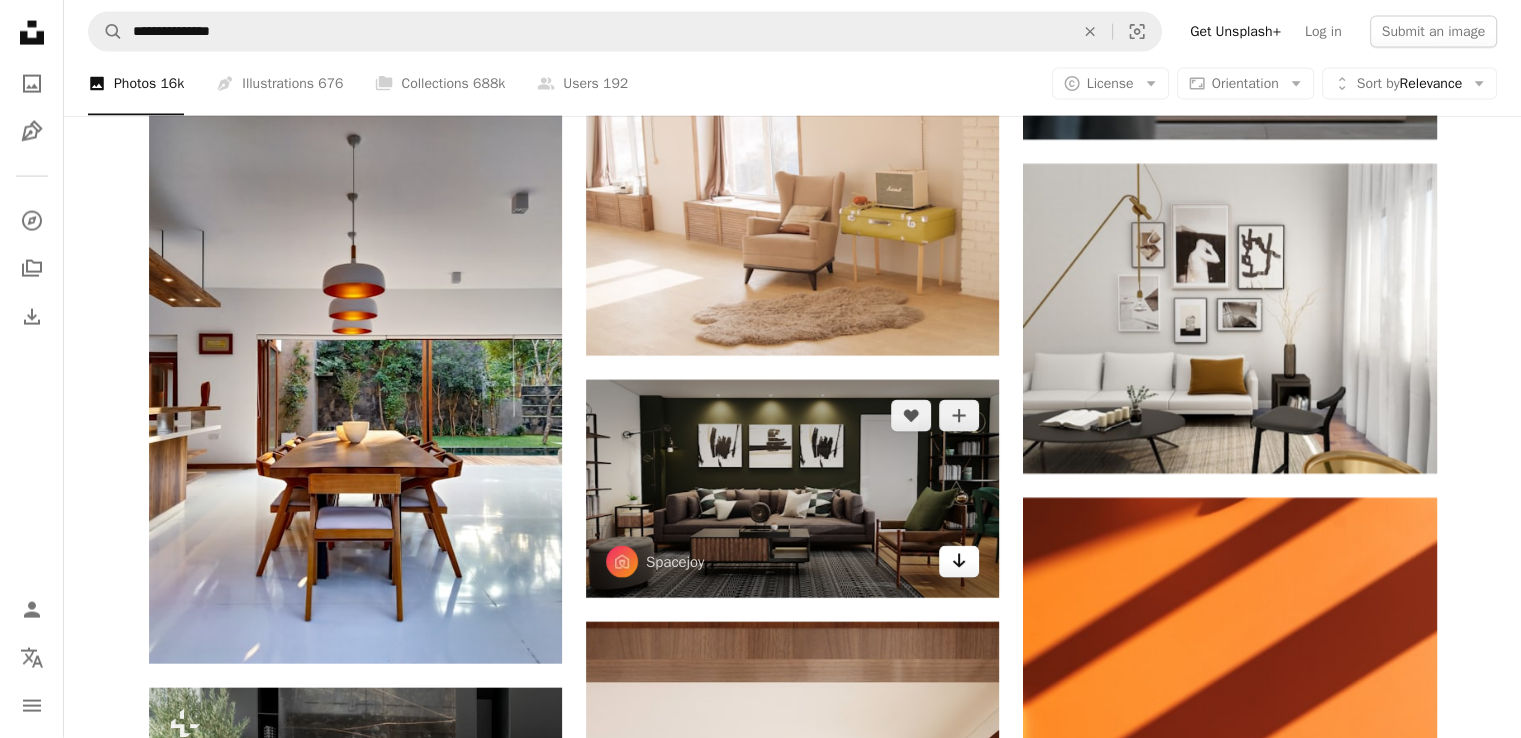click 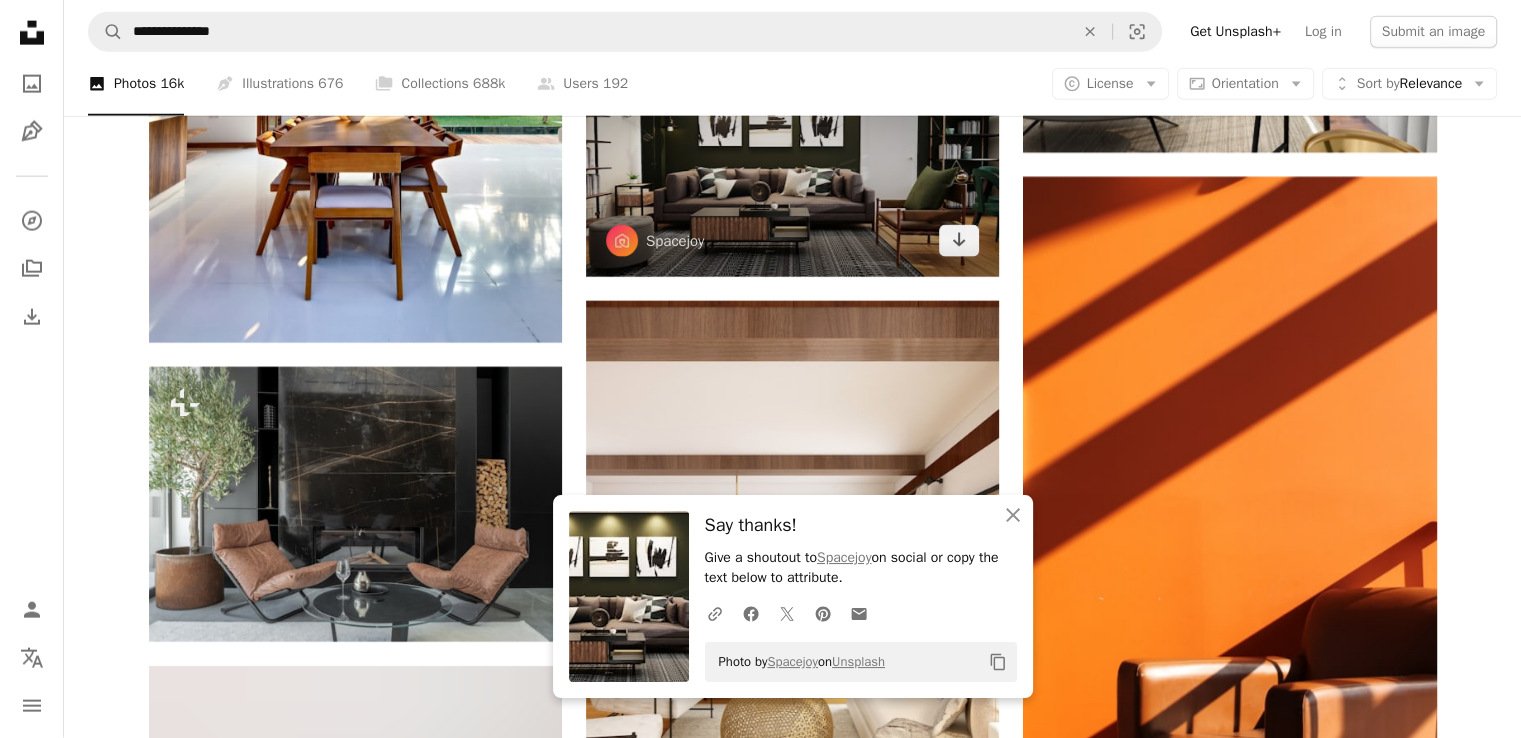 scroll, scrollTop: 12519, scrollLeft: 0, axis: vertical 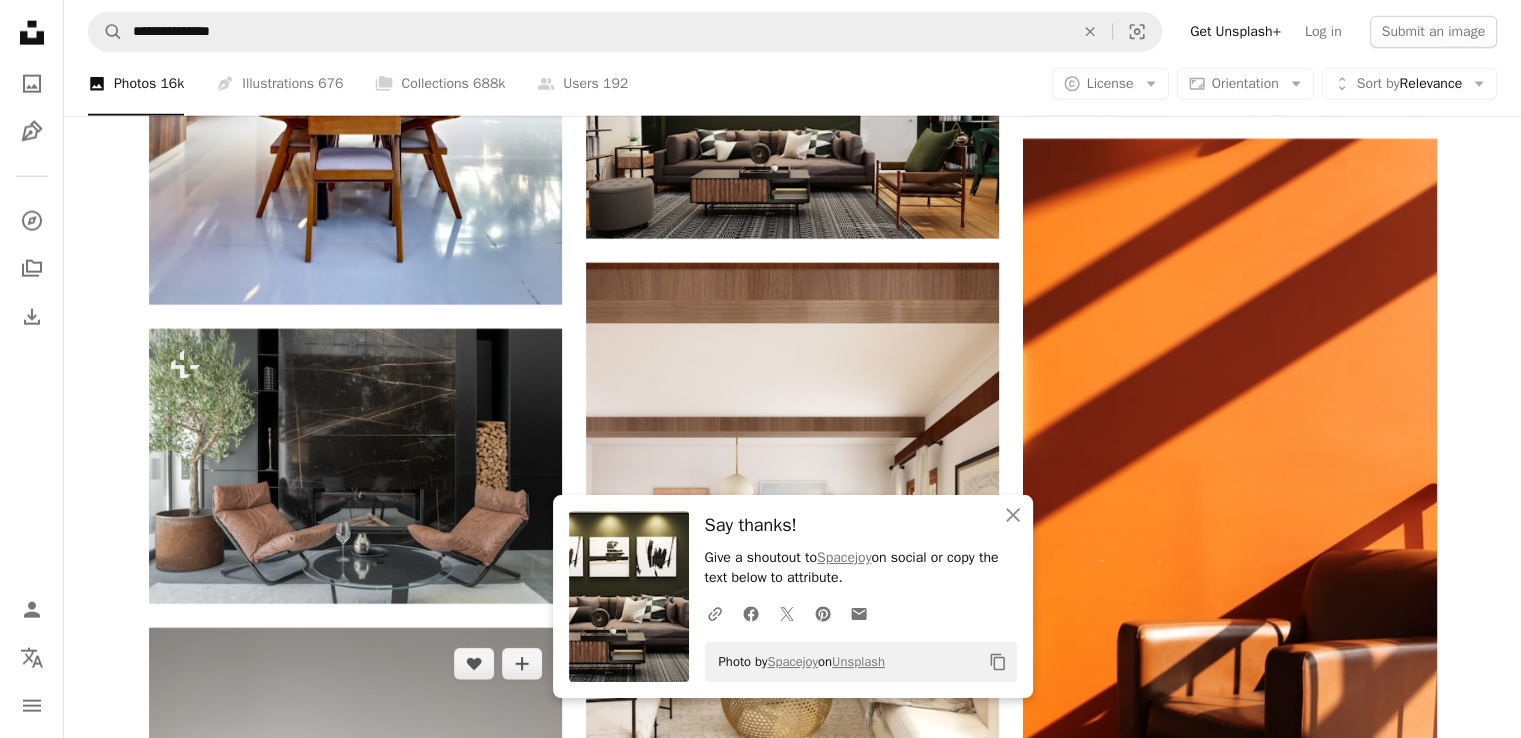 click 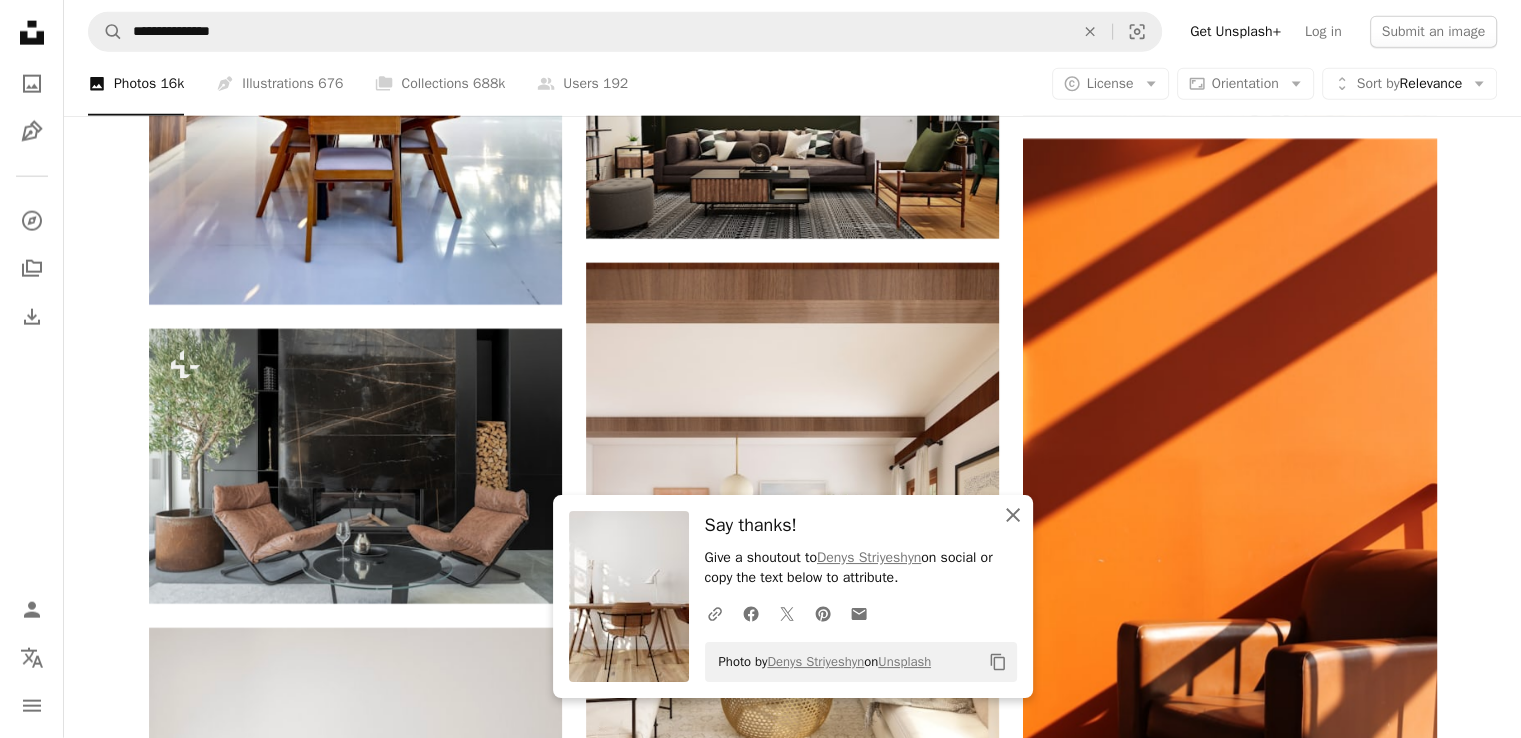 click on "An X shape" 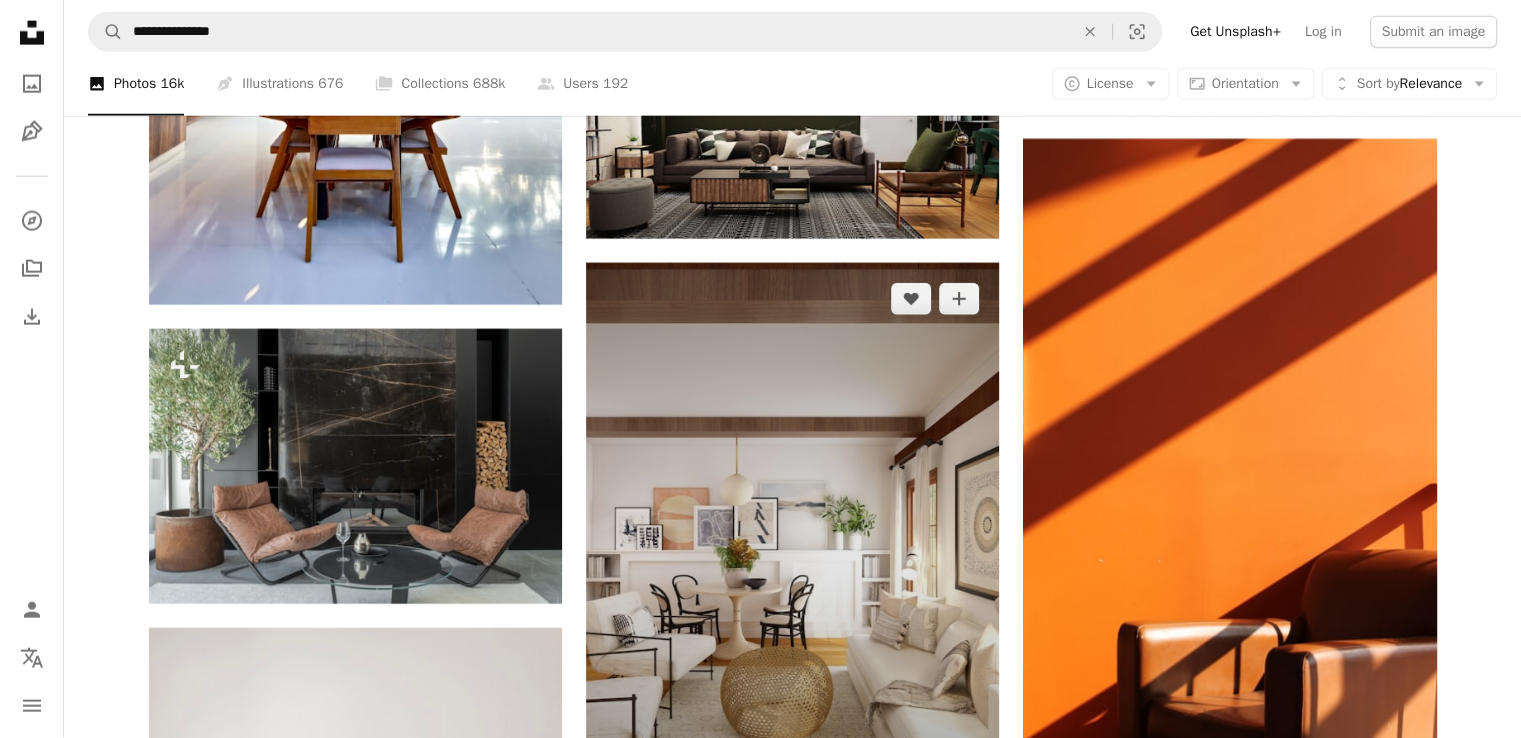 click on "Arrow pointing down" 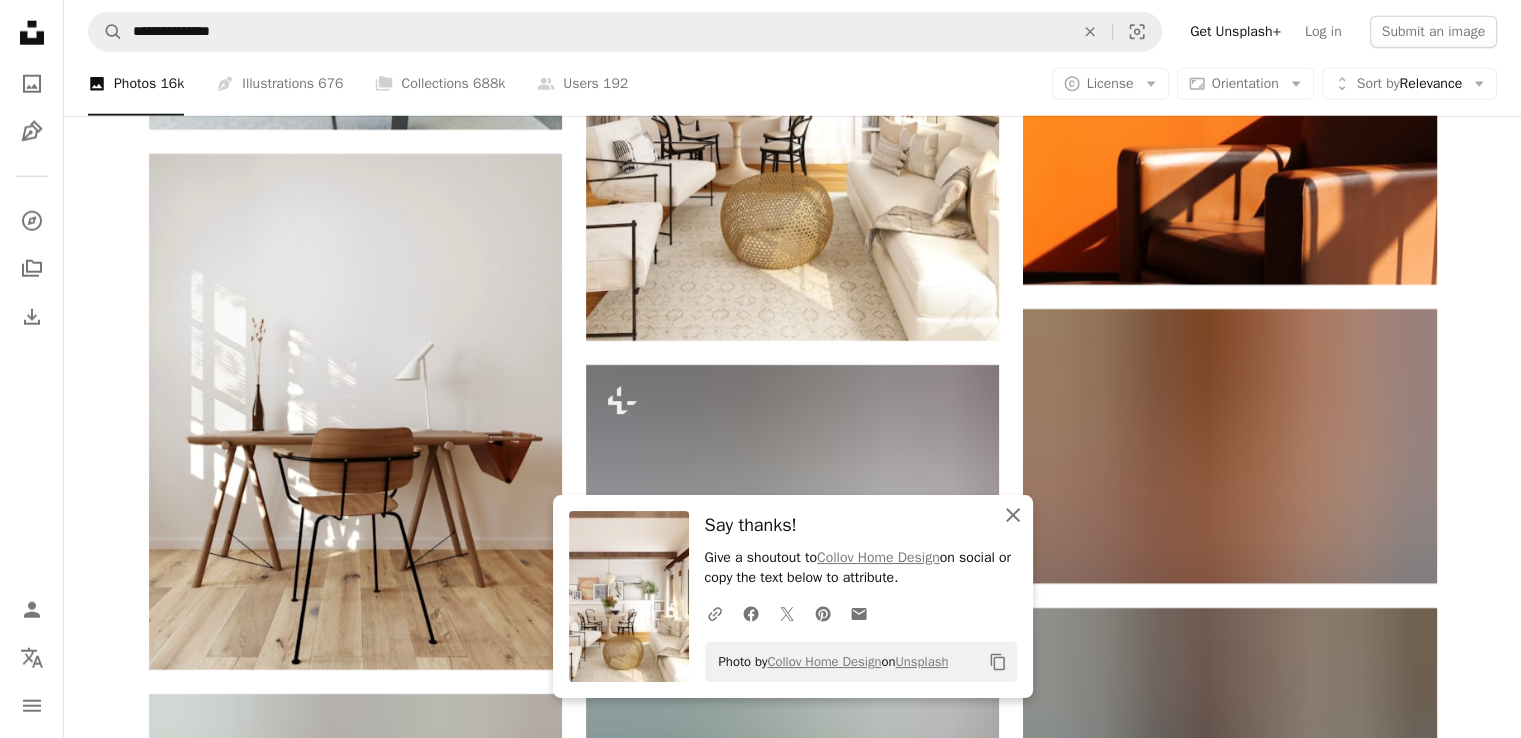 scroll, scrollTop: 12916, scrollLeft: 0, axis: vertical 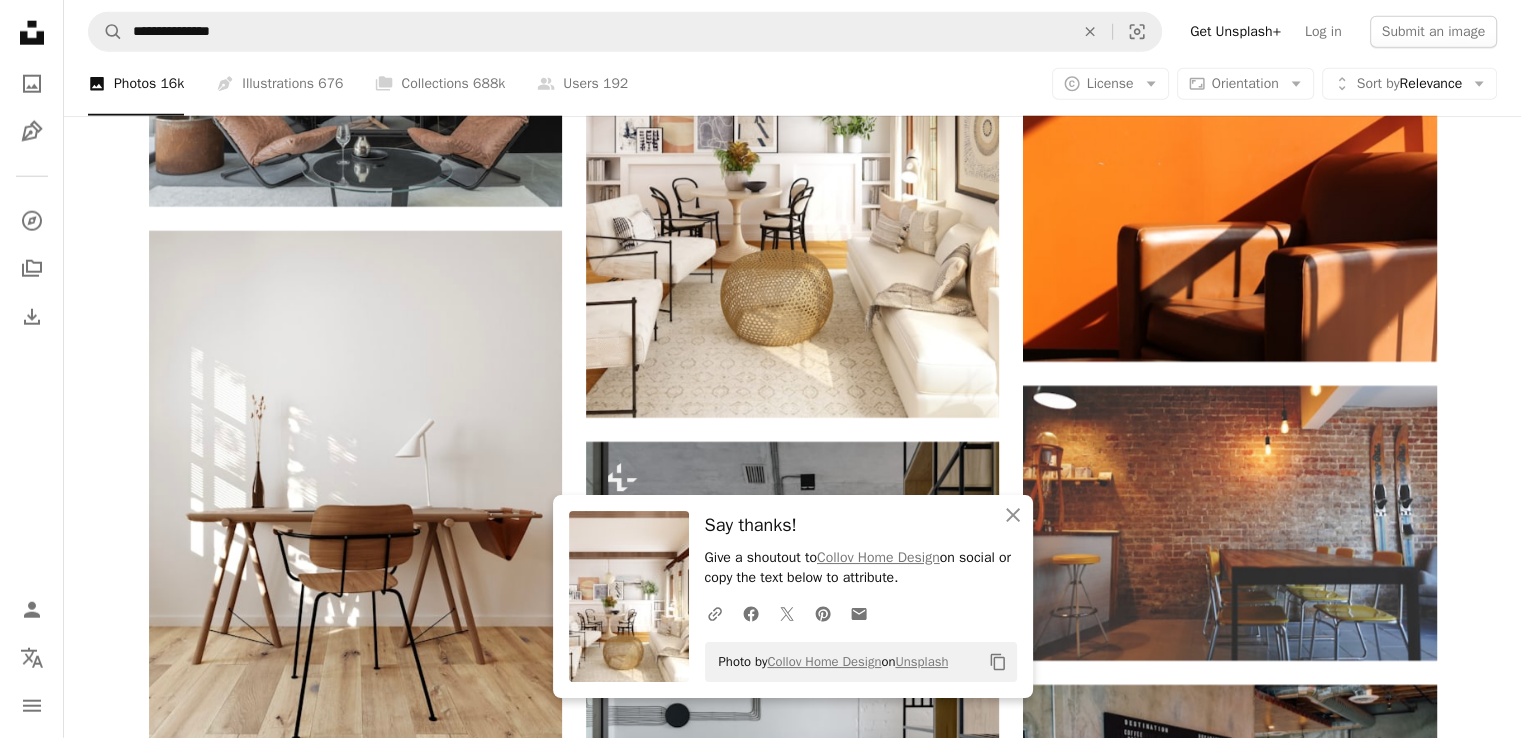 click on "Plus sign for Unsplash+ A heart A plus sign [FIRST] [LAST] For Unsplash+ A lock Download A heart A plus sign [FIRST] [LAST] Available for hire A checkmark inside of a circle Arrow pointing down A heart A plus sign [FIRST] [LAST] Arrow pointing down A heart A plus sign [FIRST] [LAST] Available for hire A checkmark inside of a circle Arrow pointing down A heart A plus sign [FIRST] [LAST] Available for hire A checkmark inside of a circle Arrow pointing down Plus sign for Unsplash+ A heart A plus sign Getty Images For Unsplash+ A lock Download A heart A plus sign [FIRST] [LAST] Arrow pointing down –– ––– ––– – – ––– – – ––– –– –– –––– –– Build your website your way. Get started A heart A plus sign [FIRST] Arrow pointing down For" at bounding box center (792, -3884) 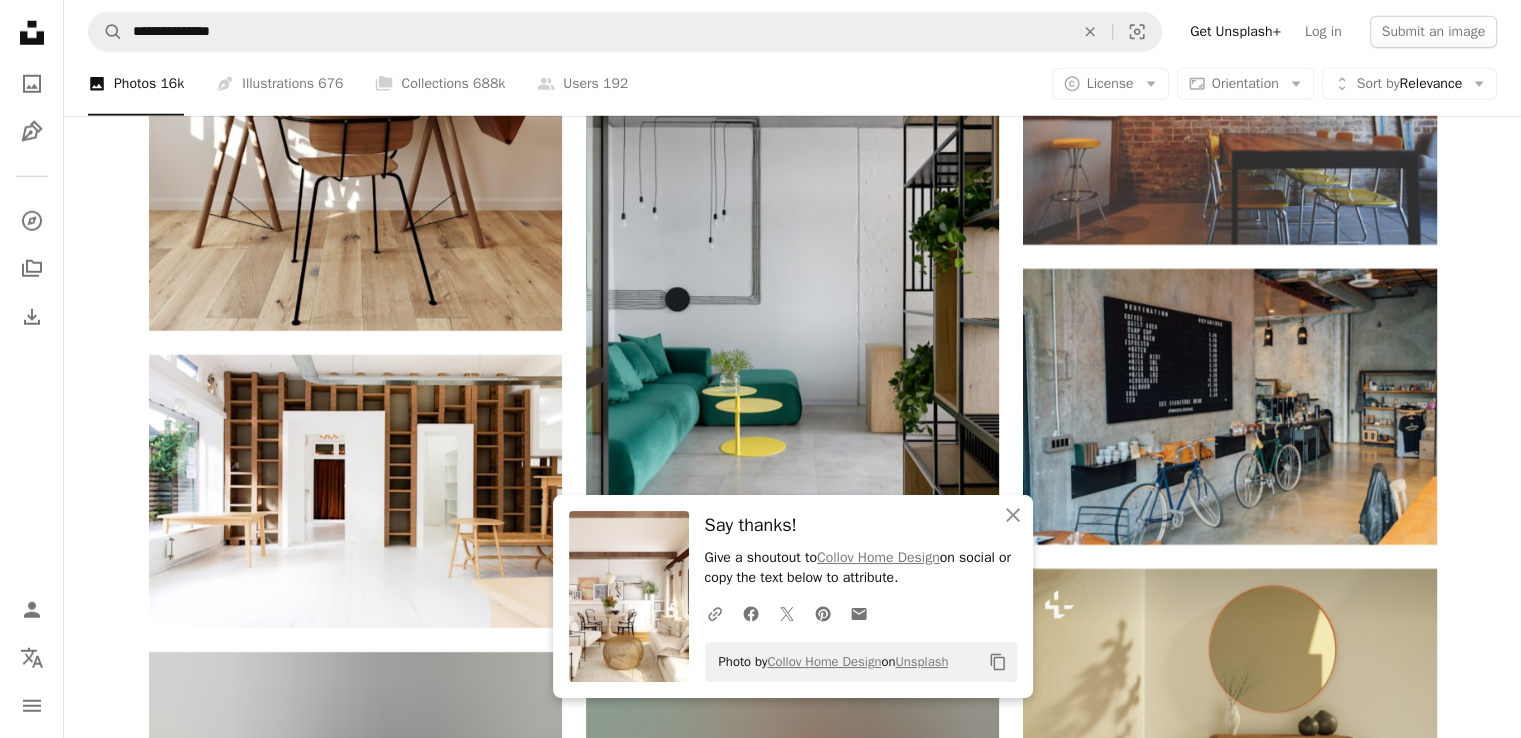 scroll, scrollTop: 13409, scrollLeft: 0, axis: vertical 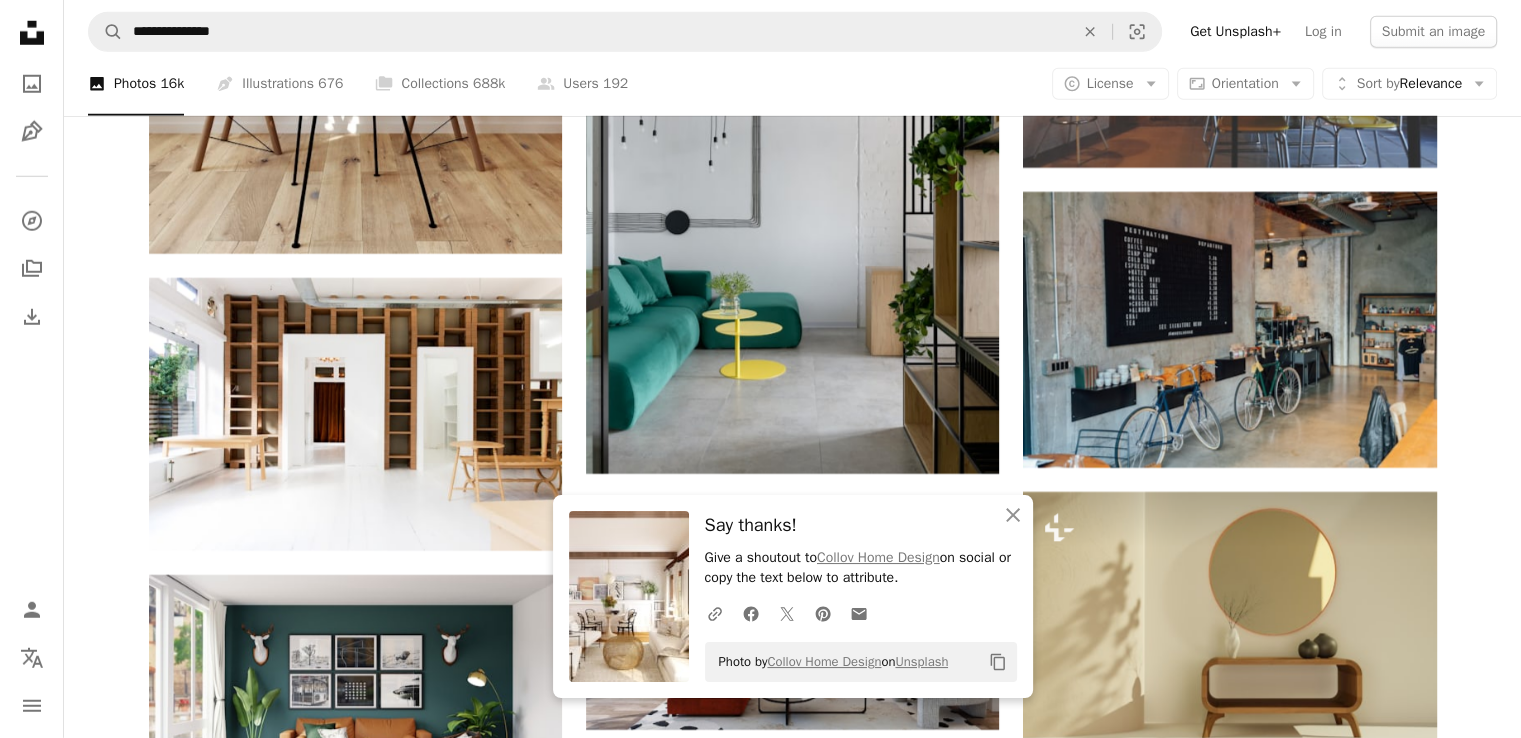 drag, startPoint x: 1525, startPoint y: 598, endPoint x: 1488, endPoint y: 697, distance: 105.68822 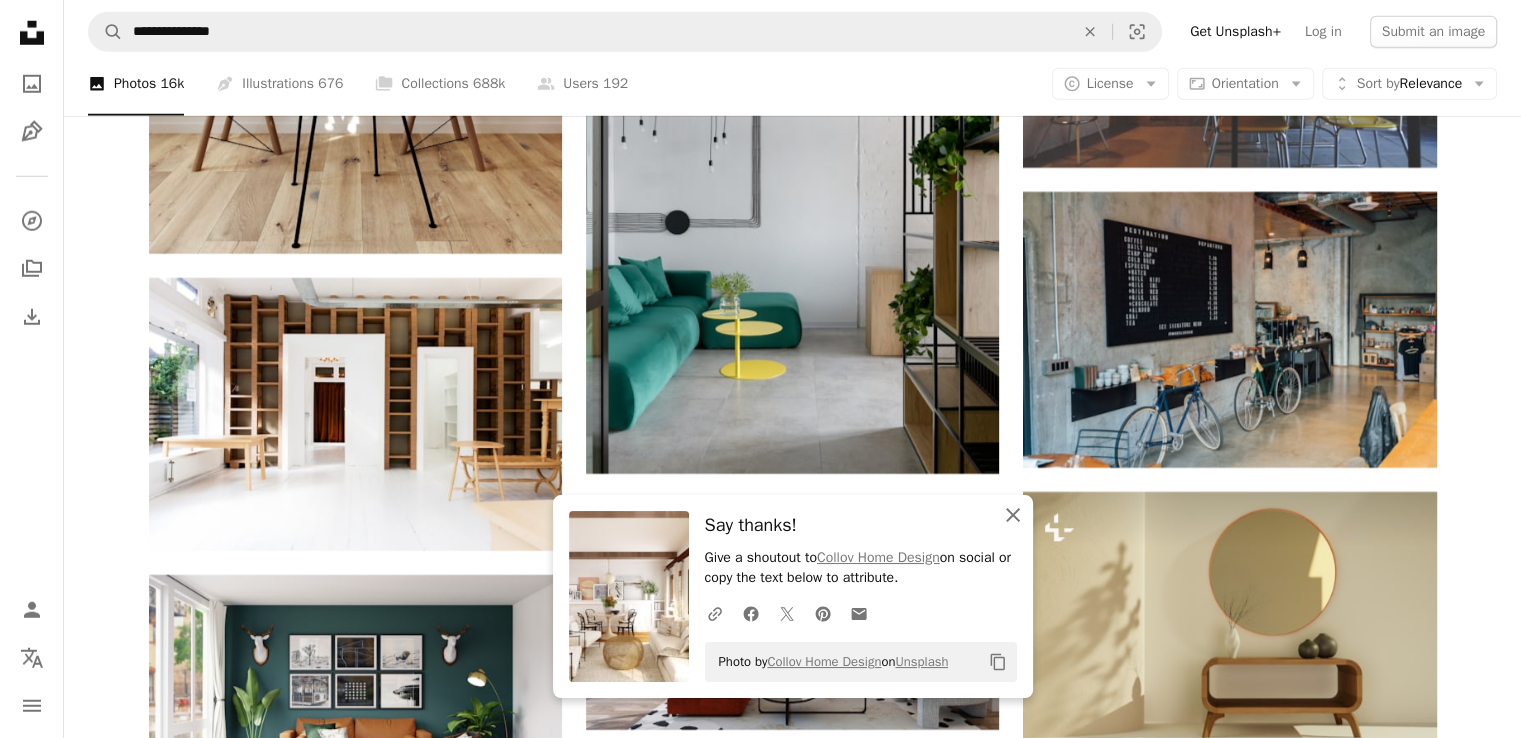 click 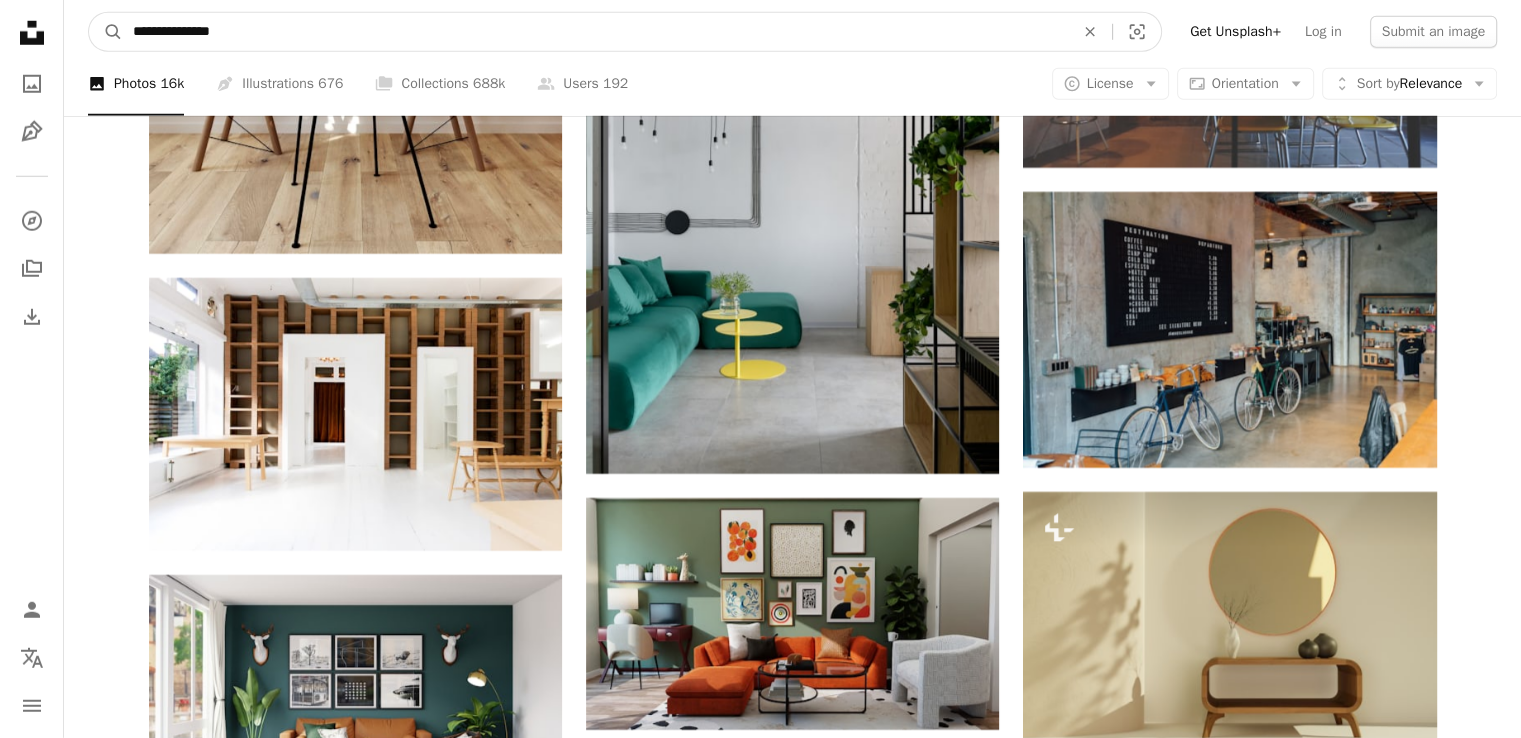 click on "**********" at bounding box center [595, 32] 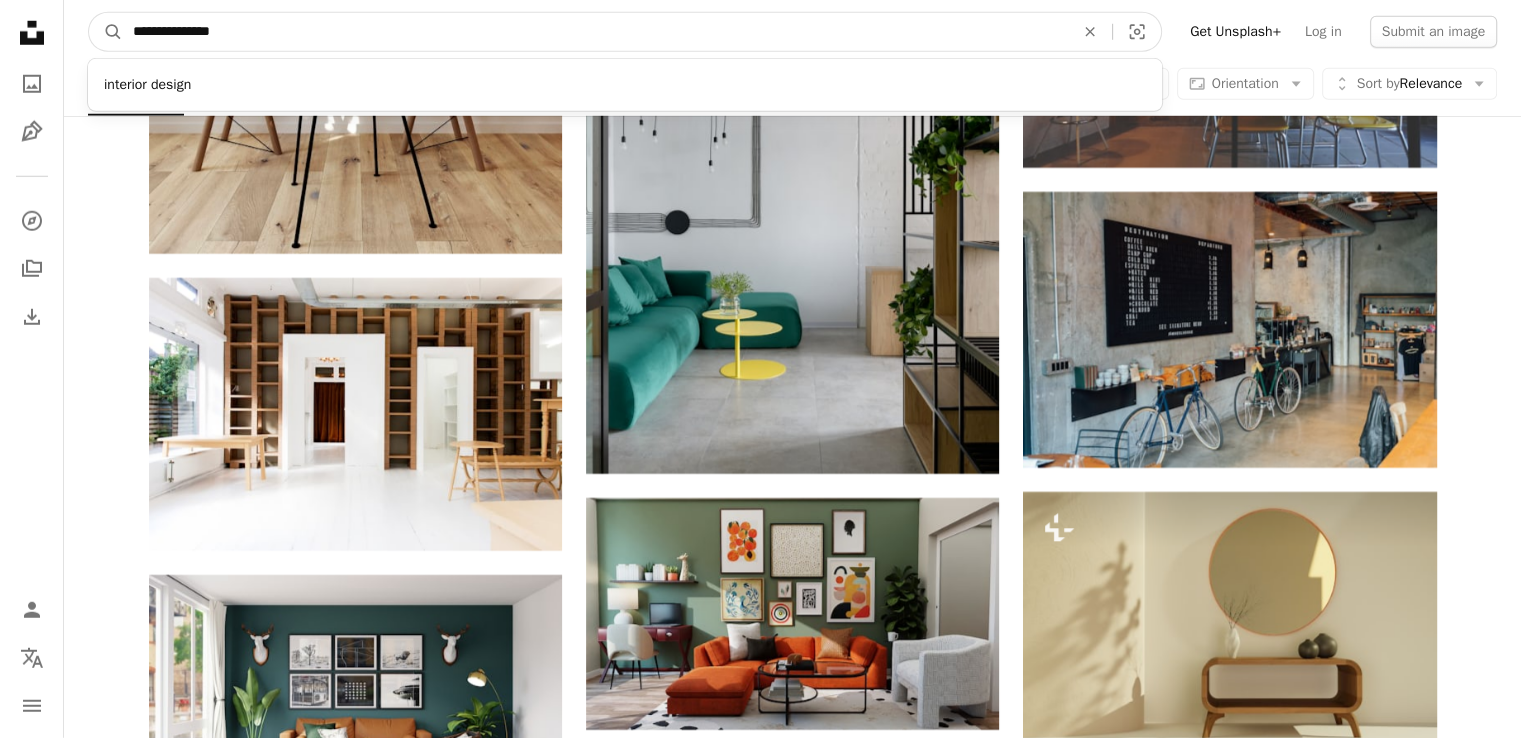 click on "**********" at bounding box center [595, 32] 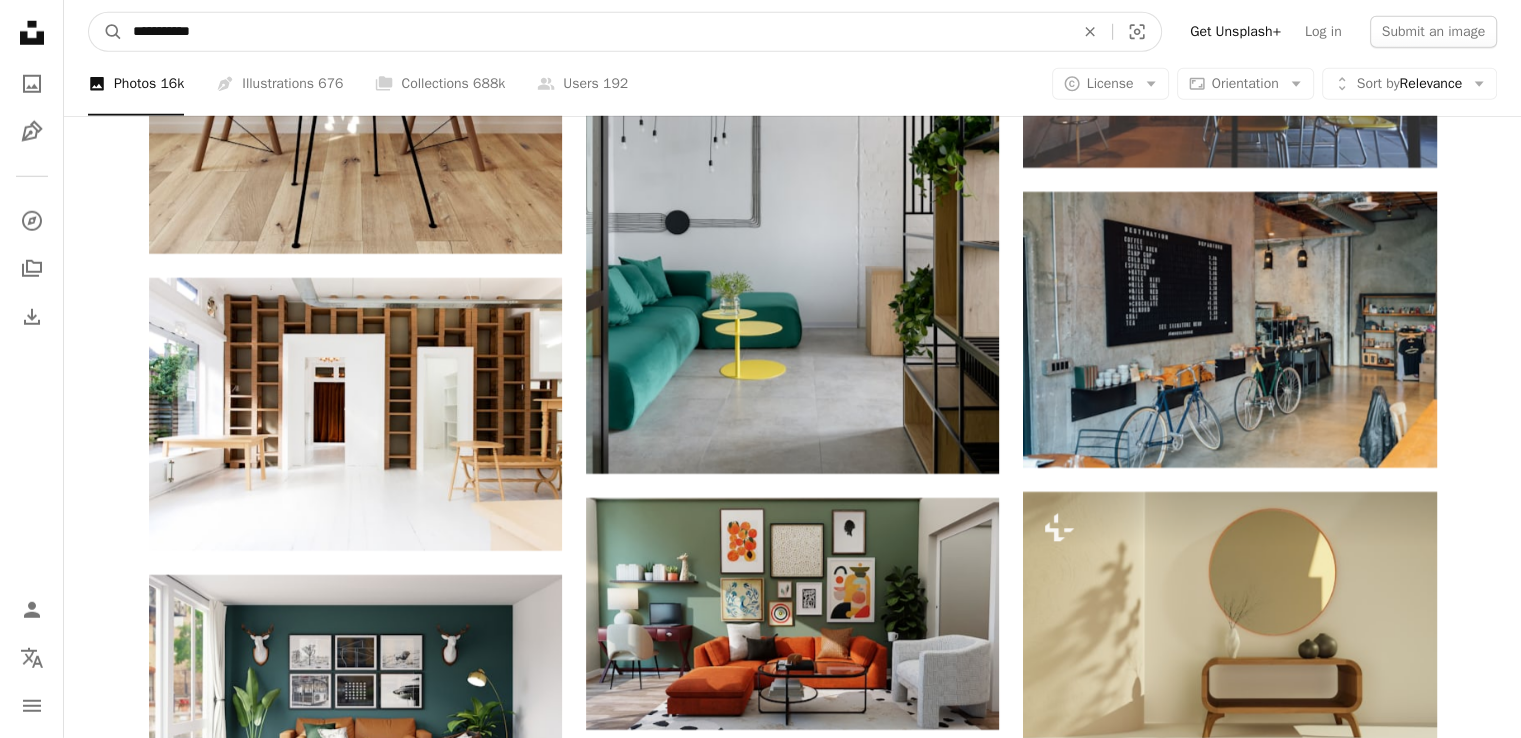 type on "**********" 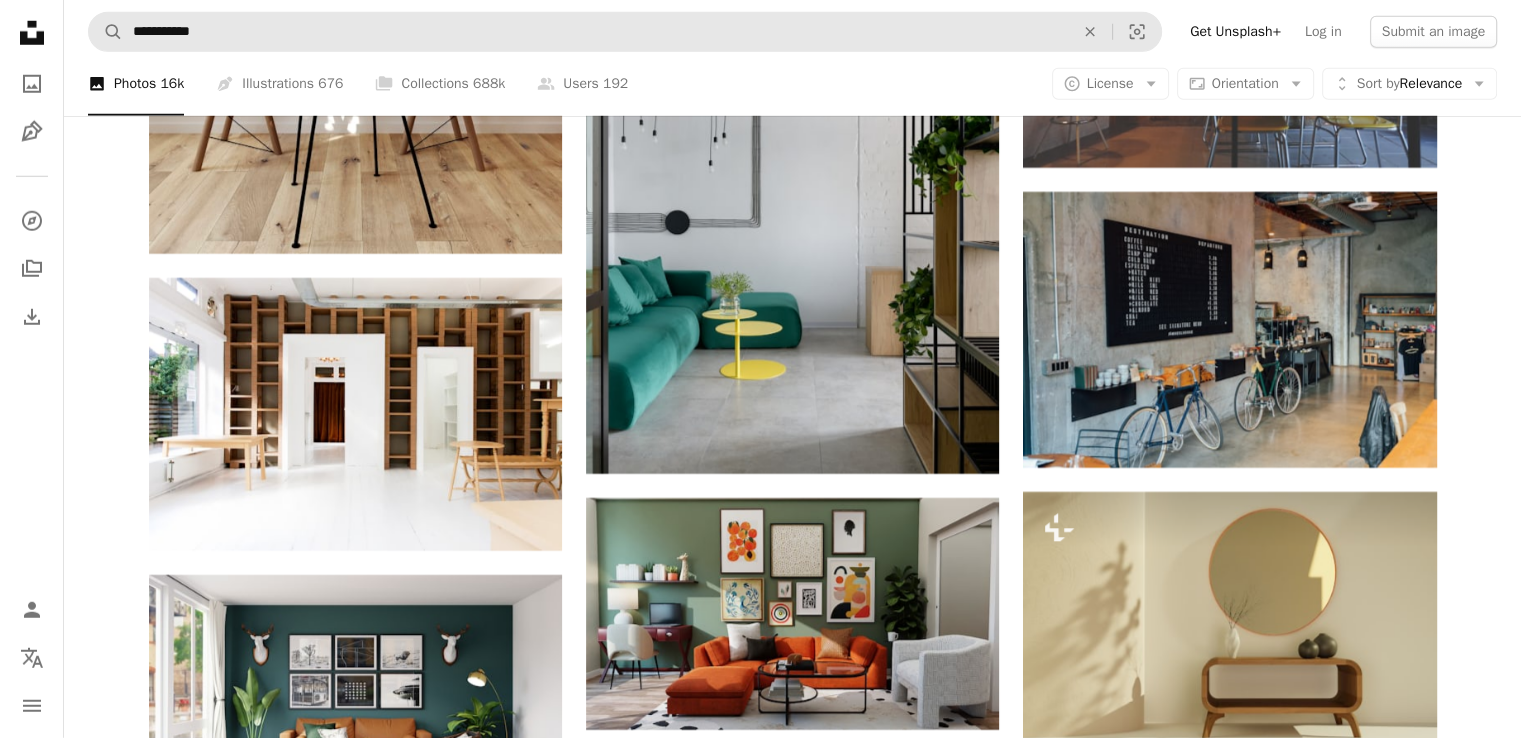 scroll, scrollTop: 0, scrollLeft: 0, axis: both 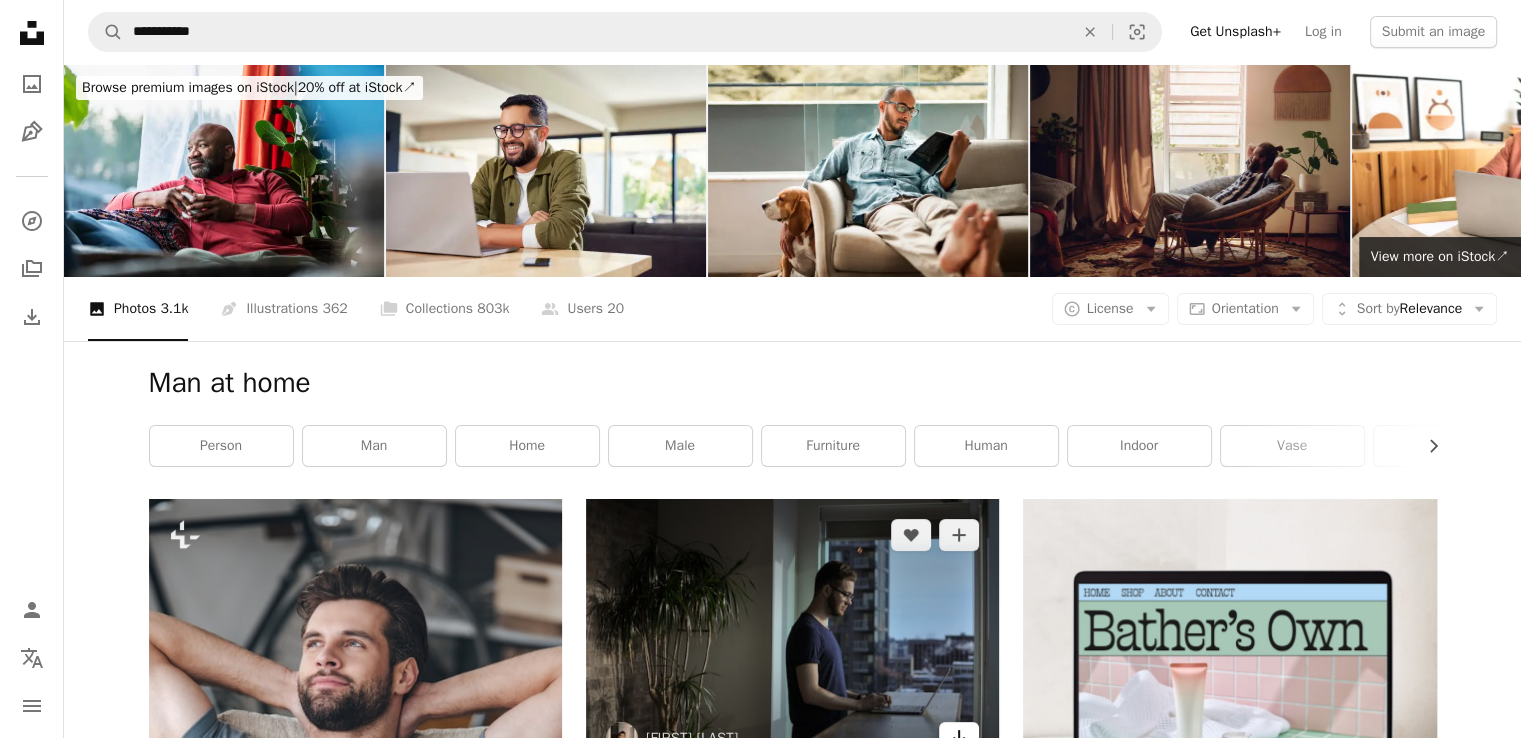 click 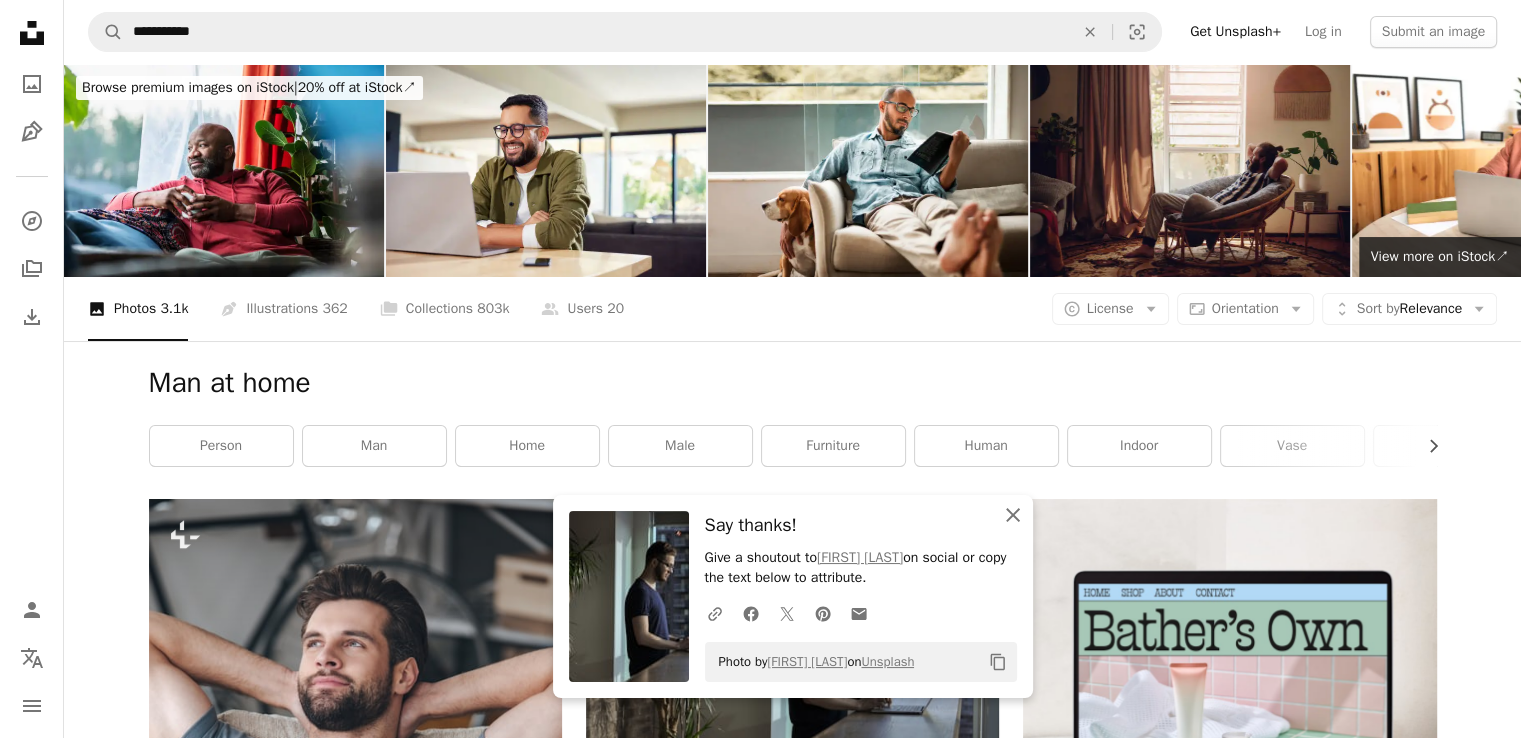 click on "An X shape" 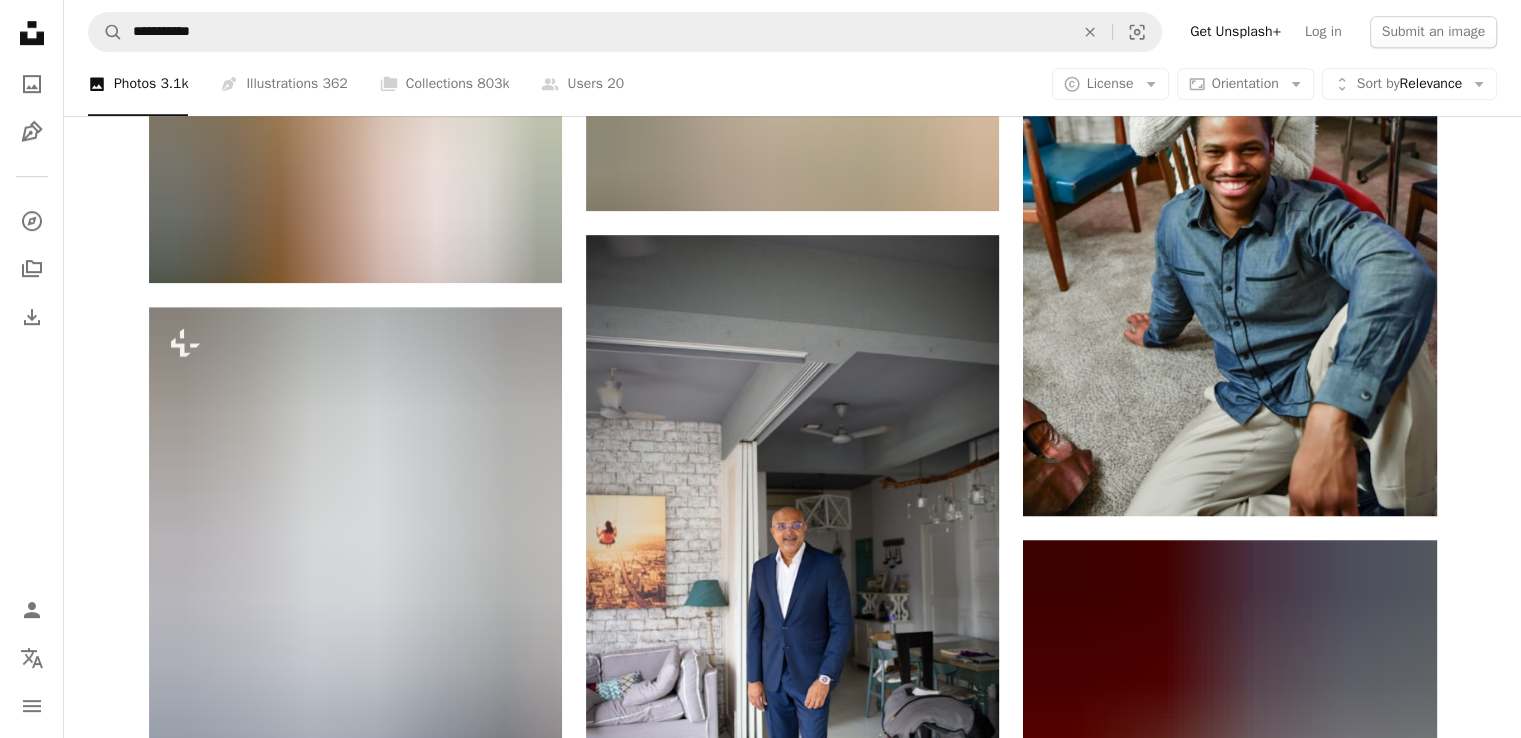 scroll, scrollTop: 1166, scrollLeft: 0, axis: vertical 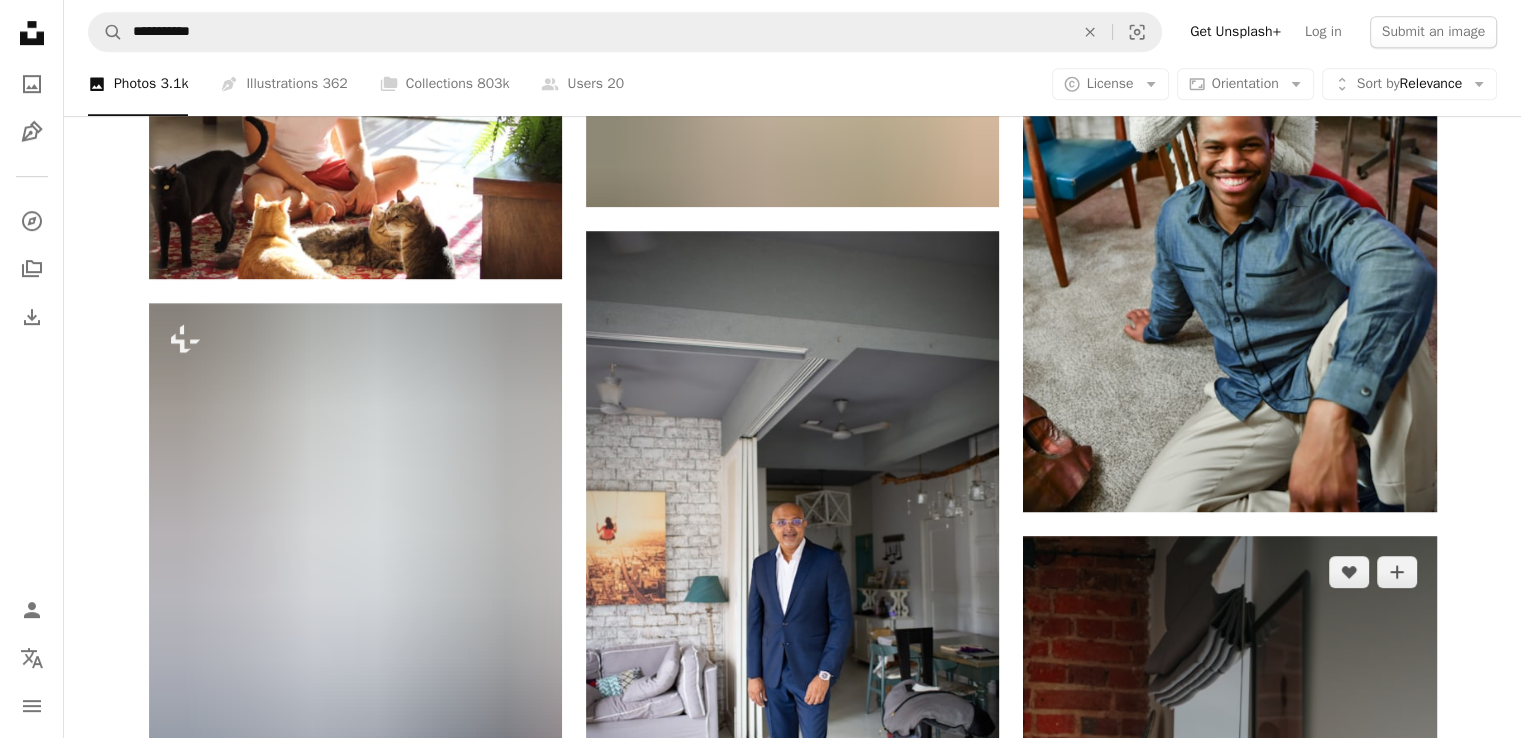 click on "Arrow pointing down" at bounding box center (1397, 1235) 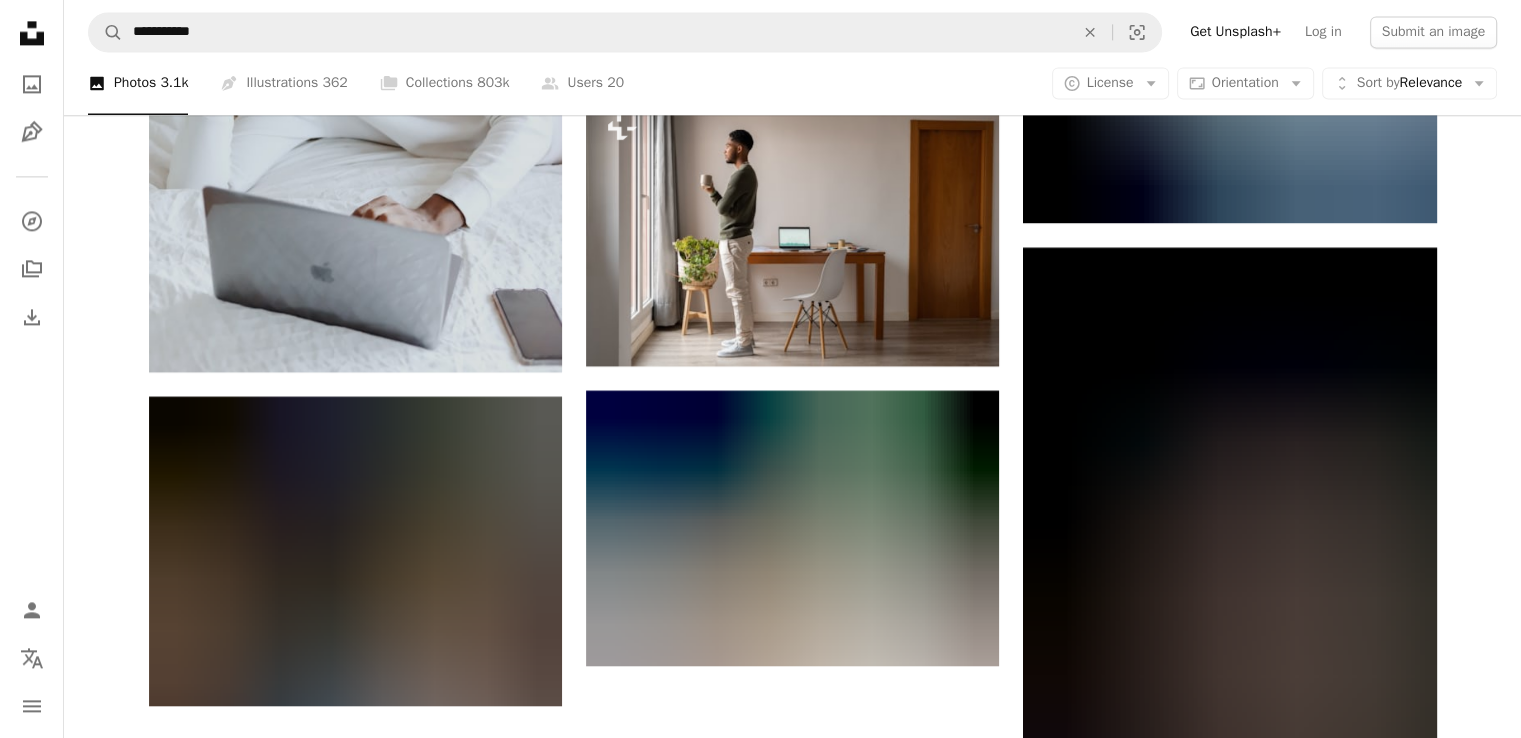 scroll, scrollTop: 2872, scrollLeft: 0, axis: vertical 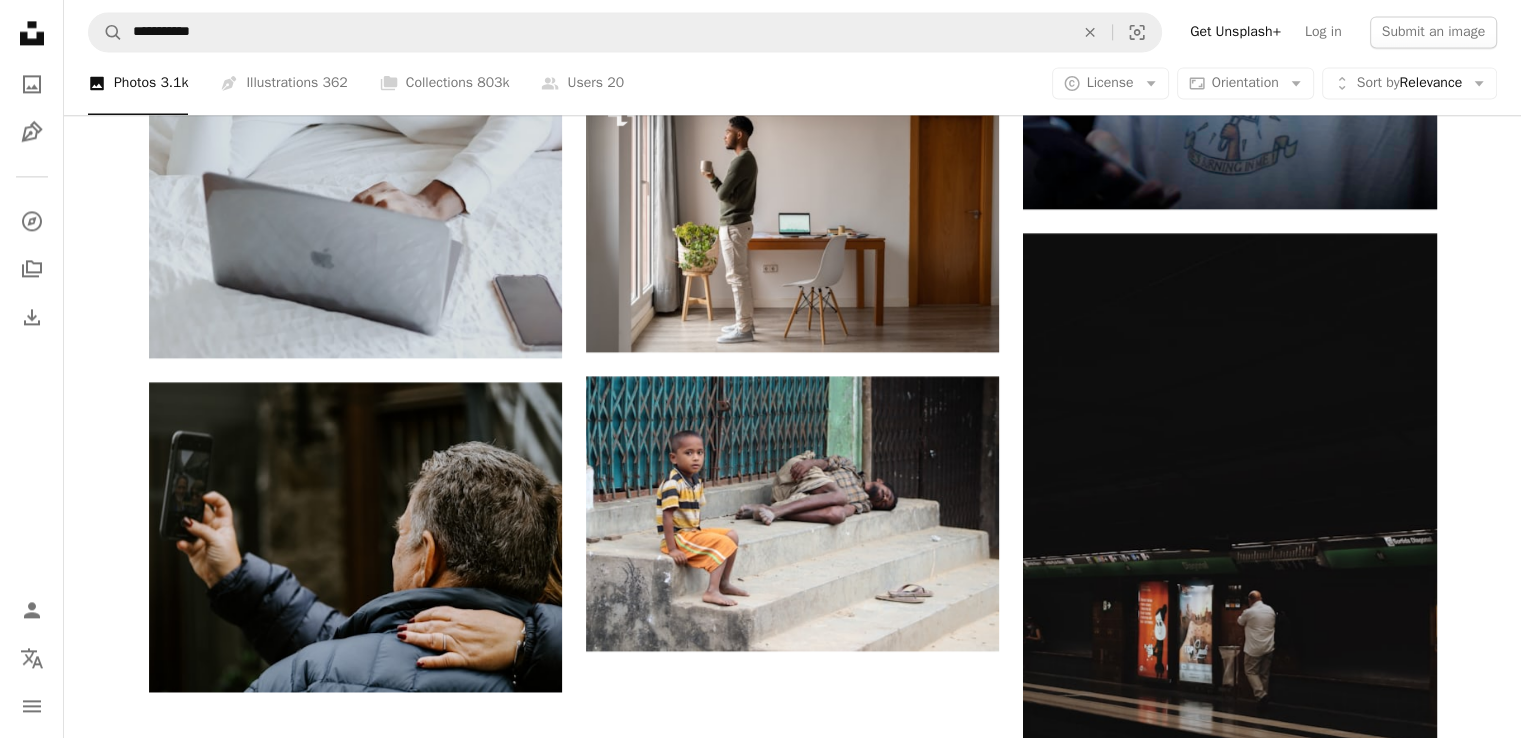 click on "Load more" at bounding box center [793, 1838] 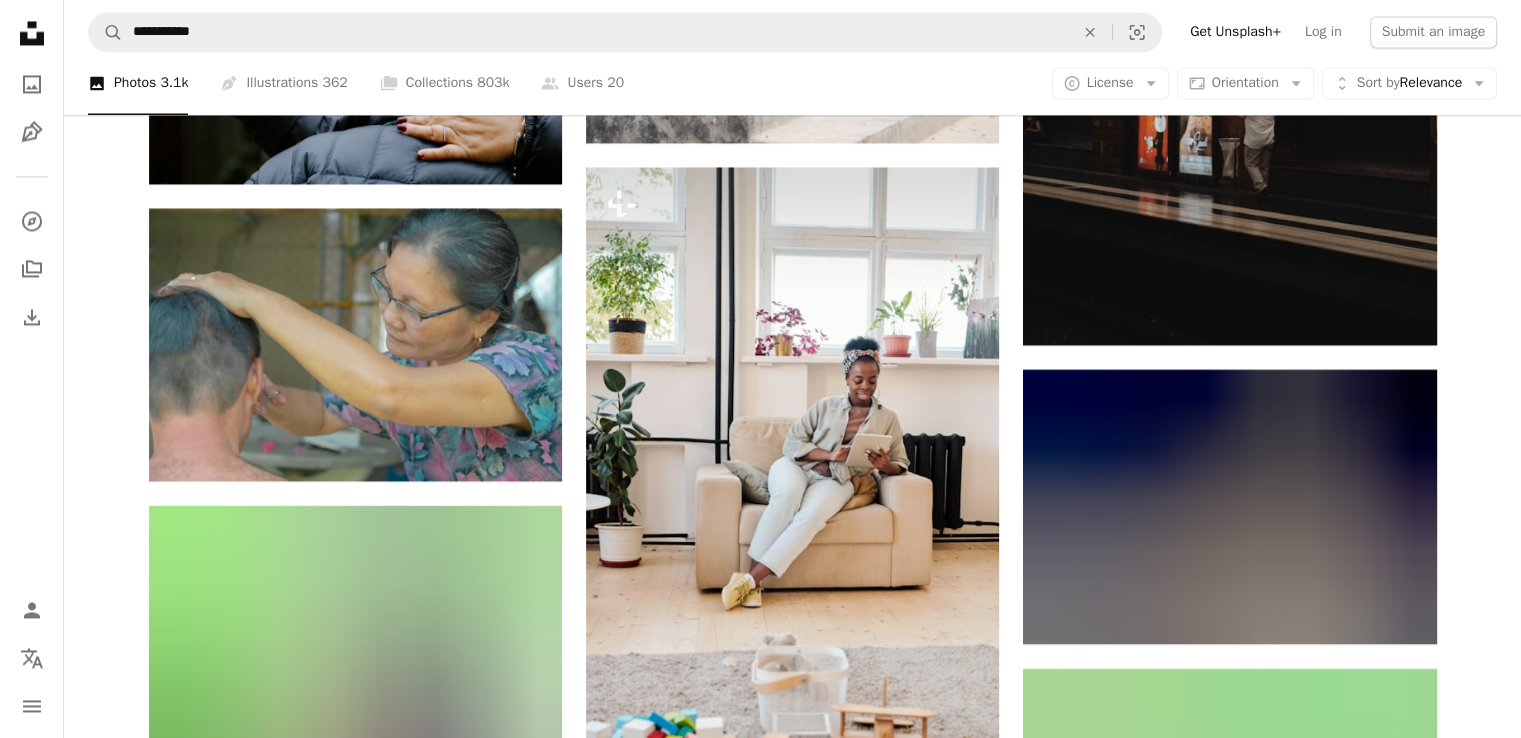 scroll, scrollTop: 3388, scrollLeft: 0, axis: vertical 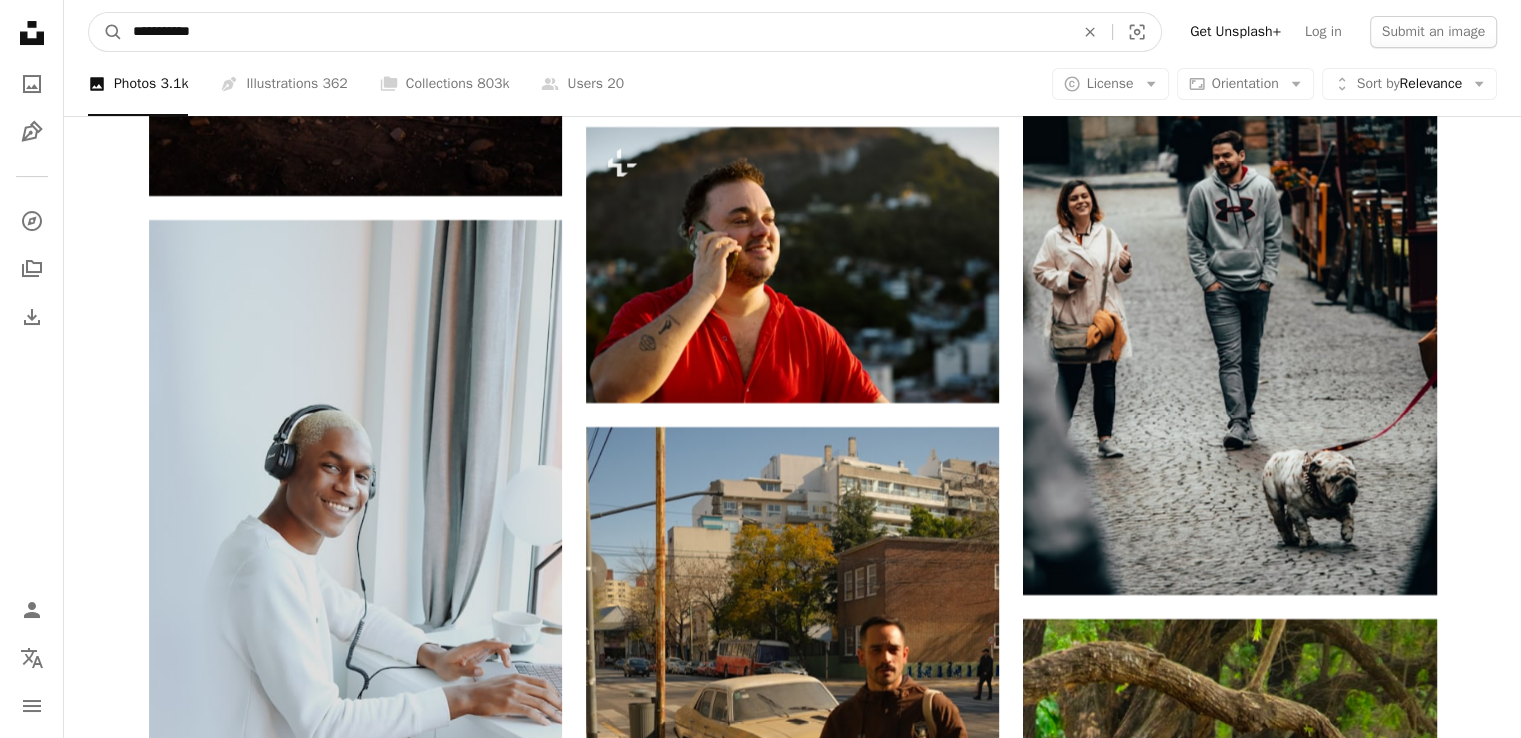 click on "**********" at bounding box center (595, 32) 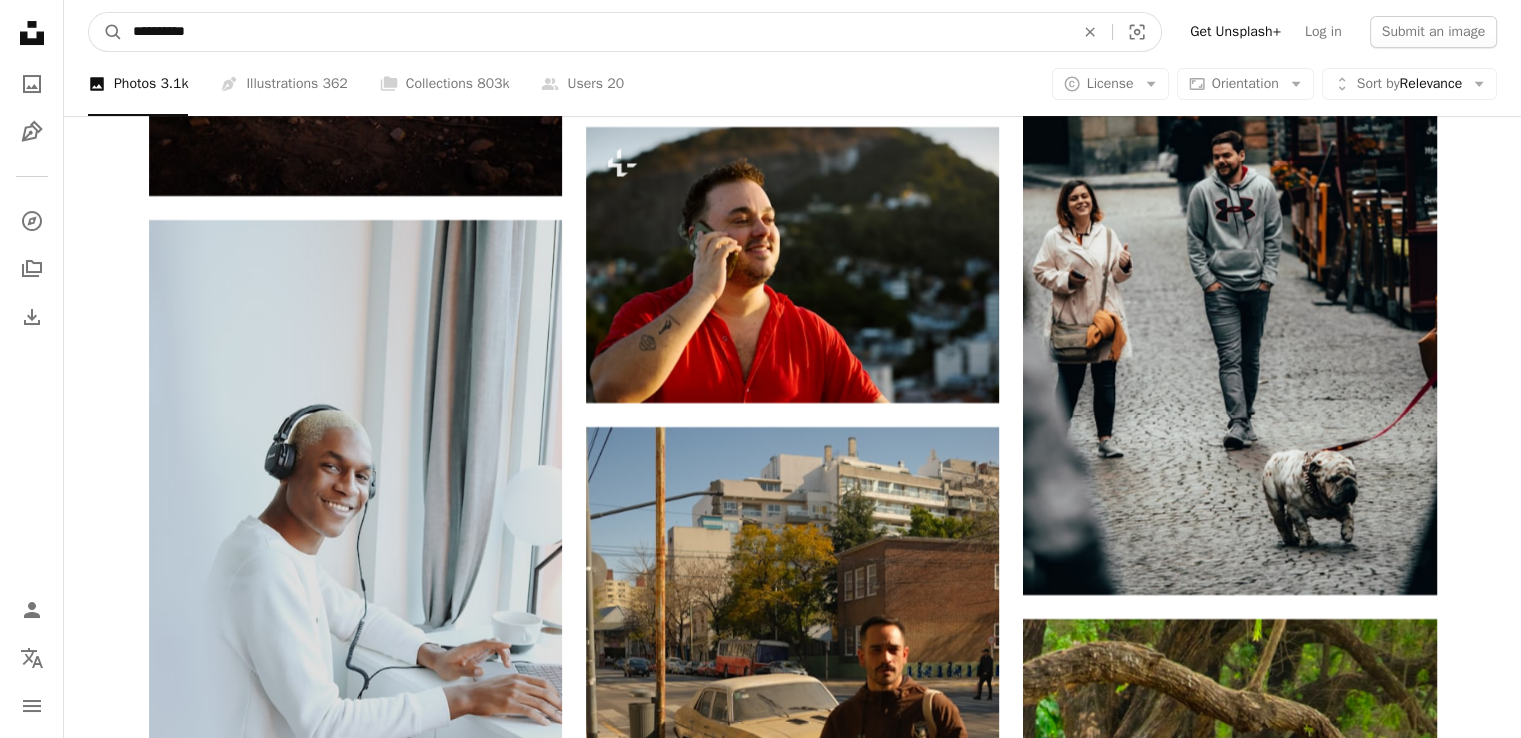 type on "**********" 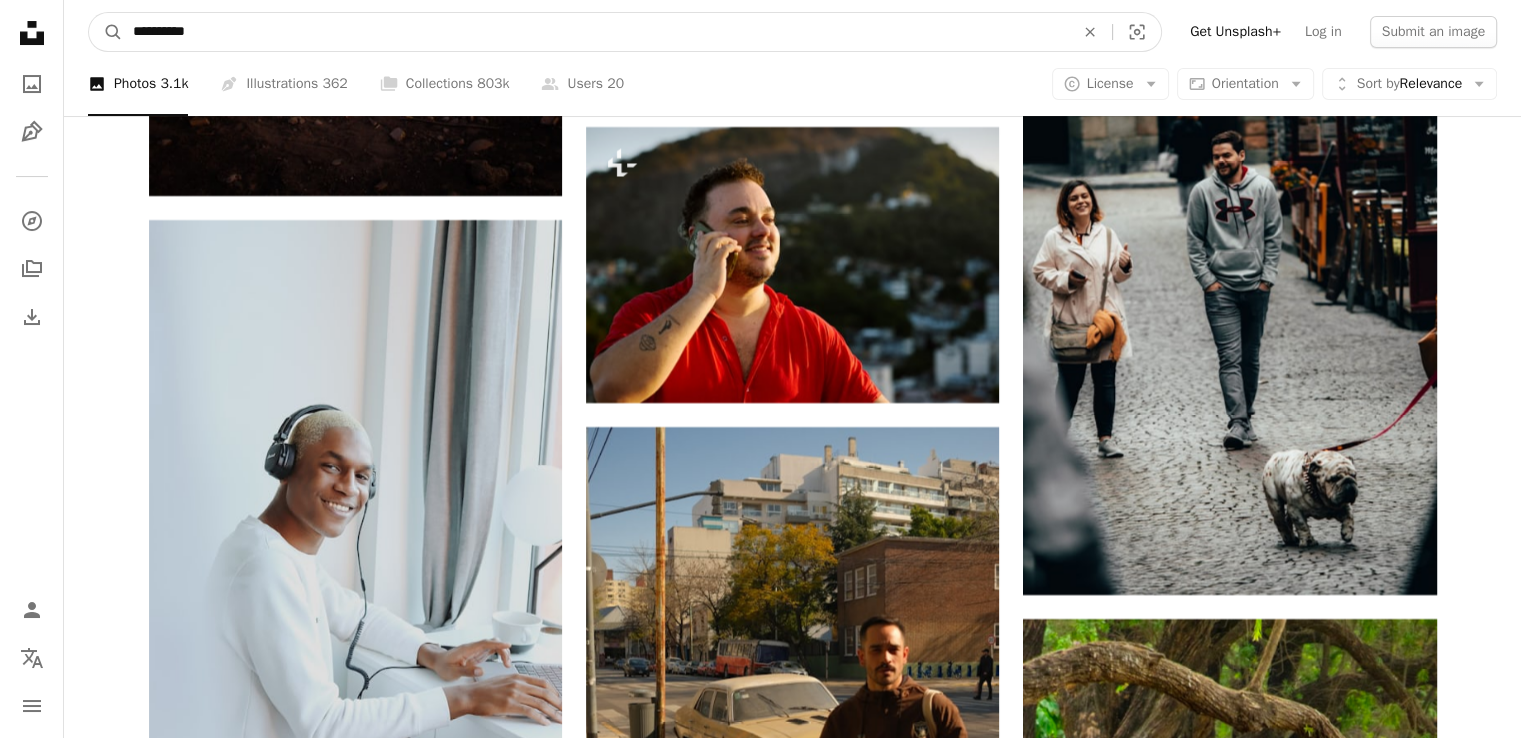 click on "A magnifying glass" at bounding box center [106, 32] 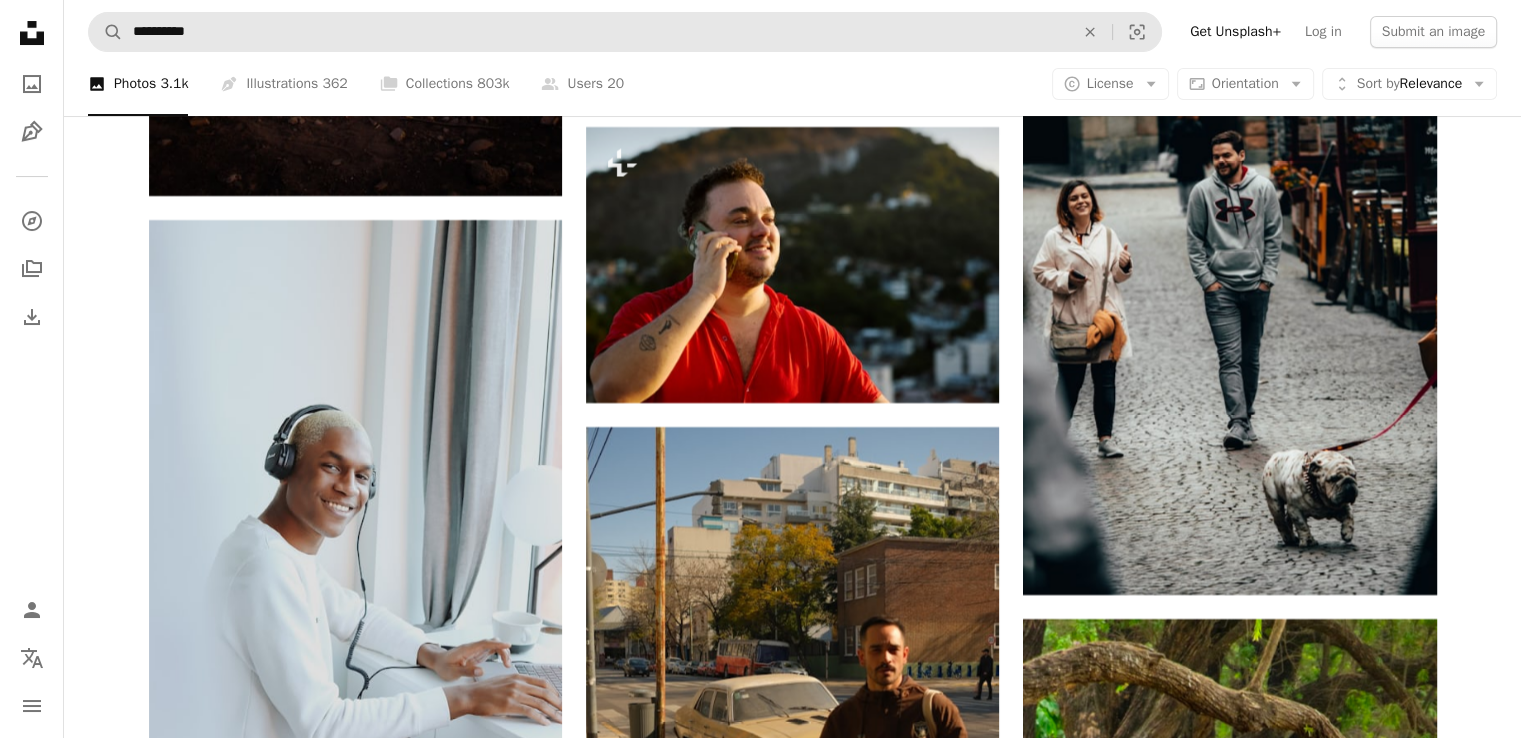 scroll, scrollTop: 0, scrollLeft: 0, axis: both 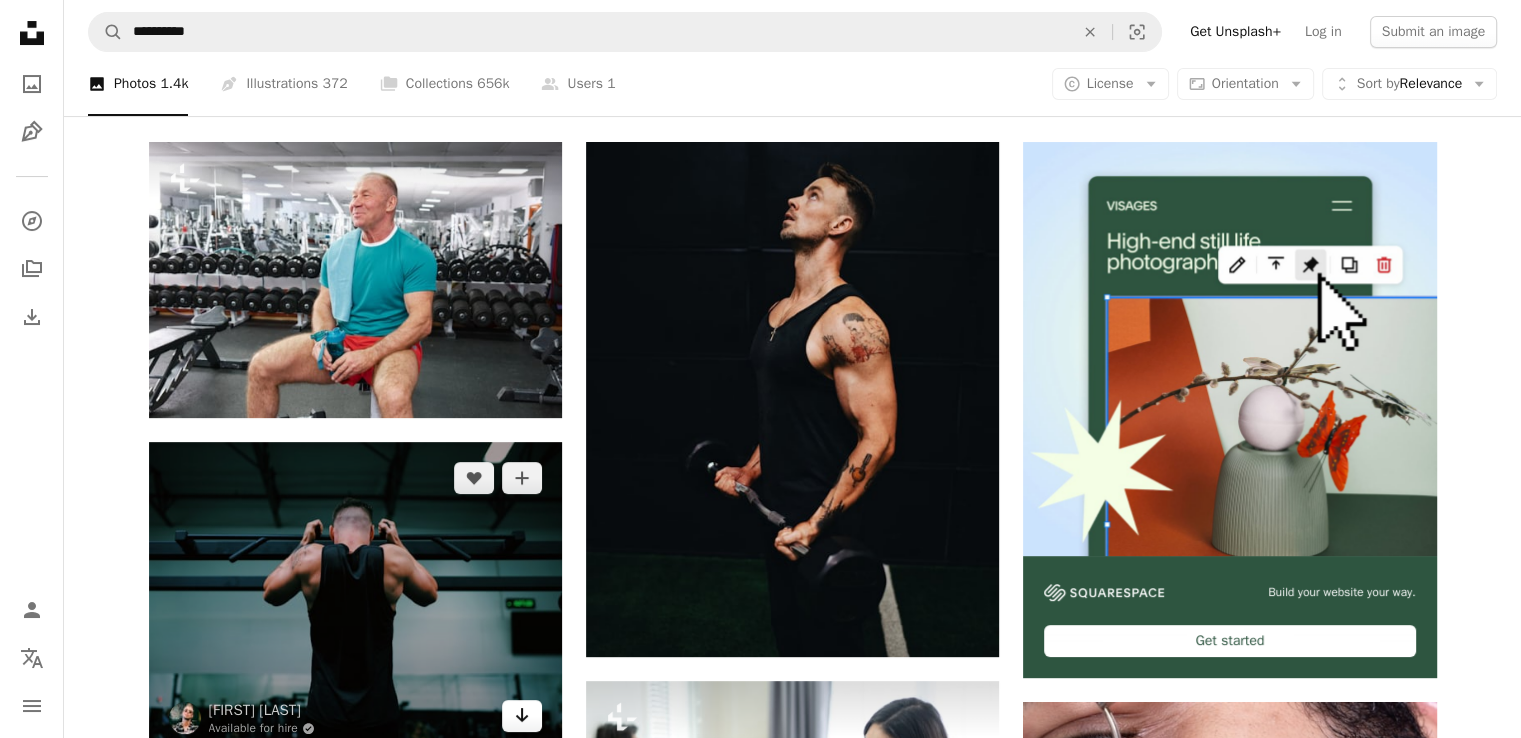 click on "Arrow pointing down" at bounding box center (522, 716) 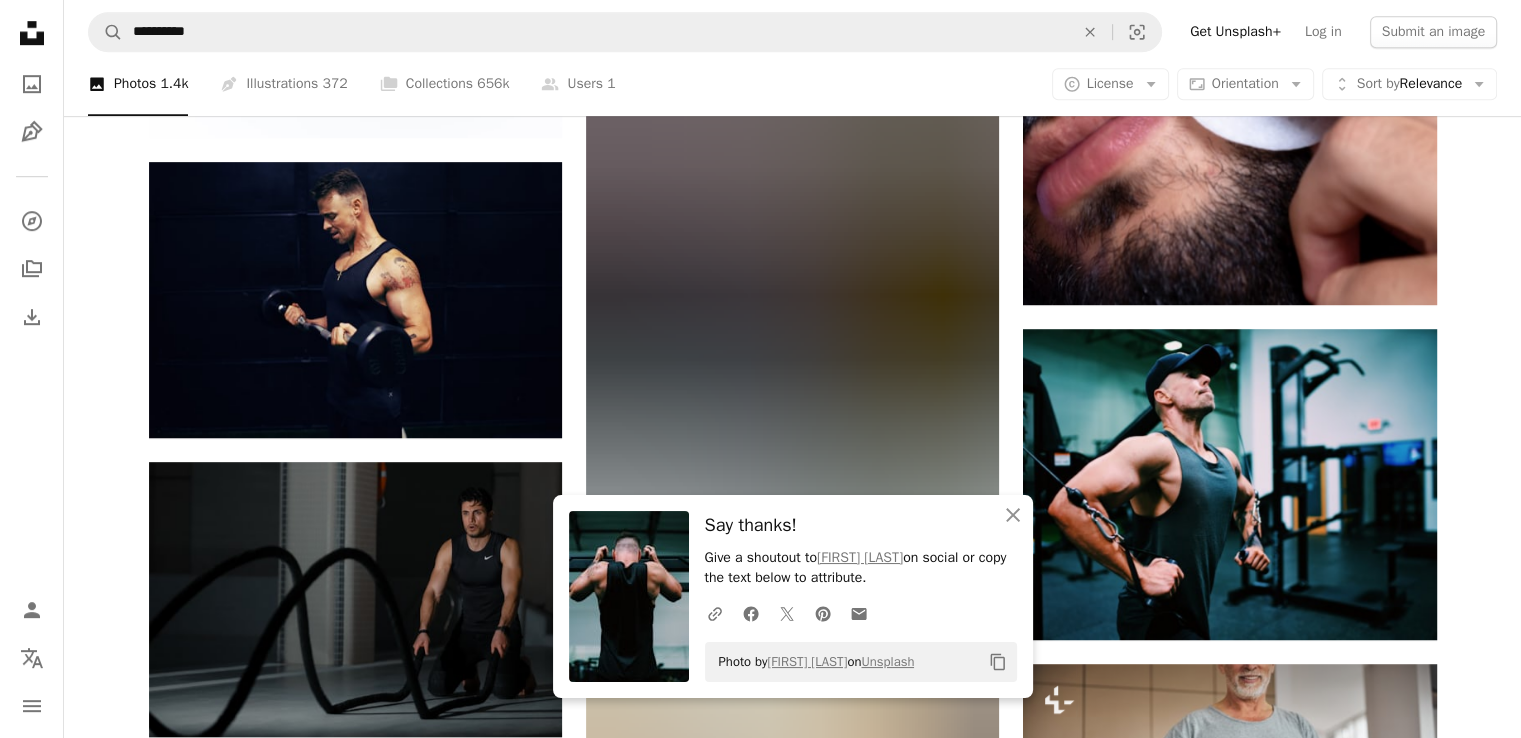 scroll, scrollTop: 1275, scrollLeft: 0, axis: vertical 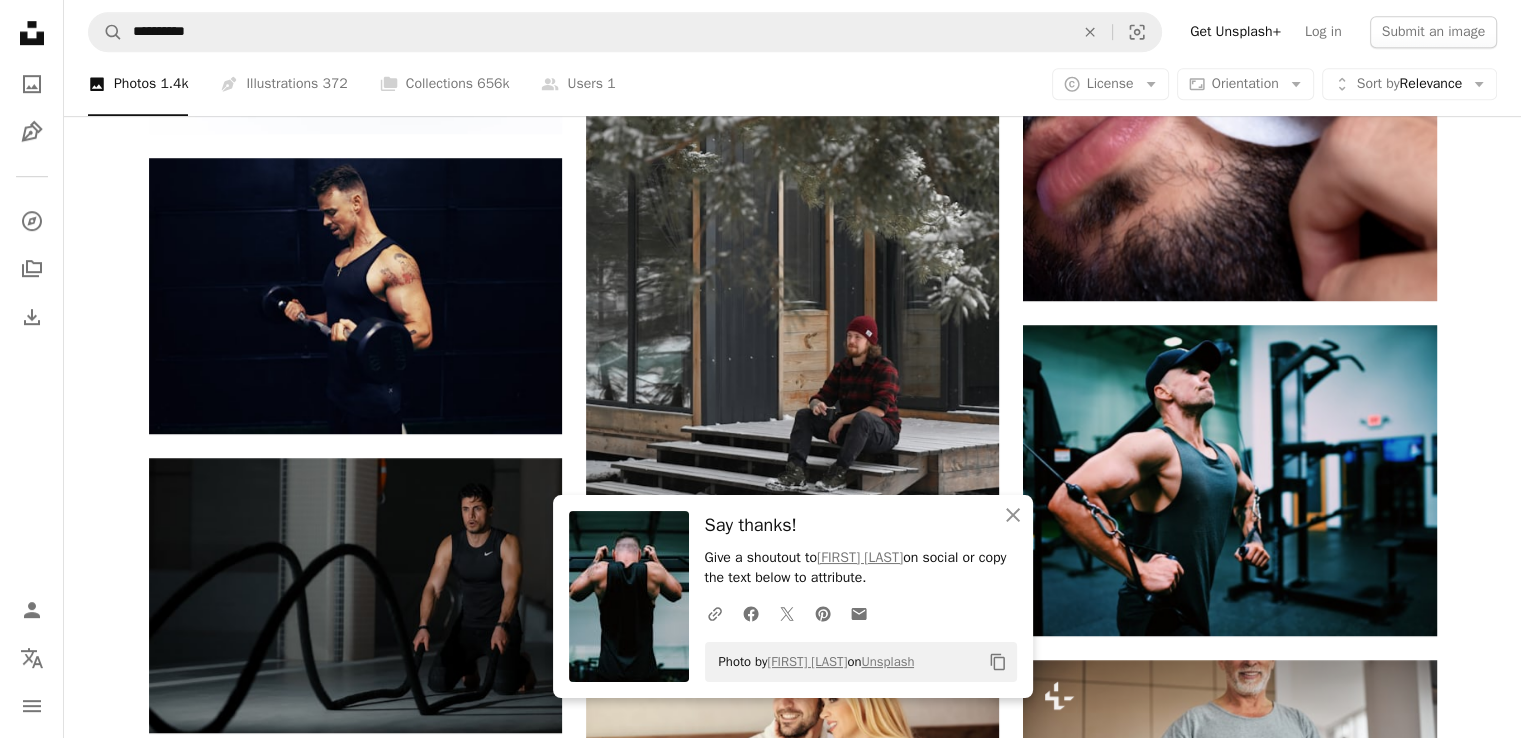click on "Arrow pointing down" at bounding box center [1397, 1199] 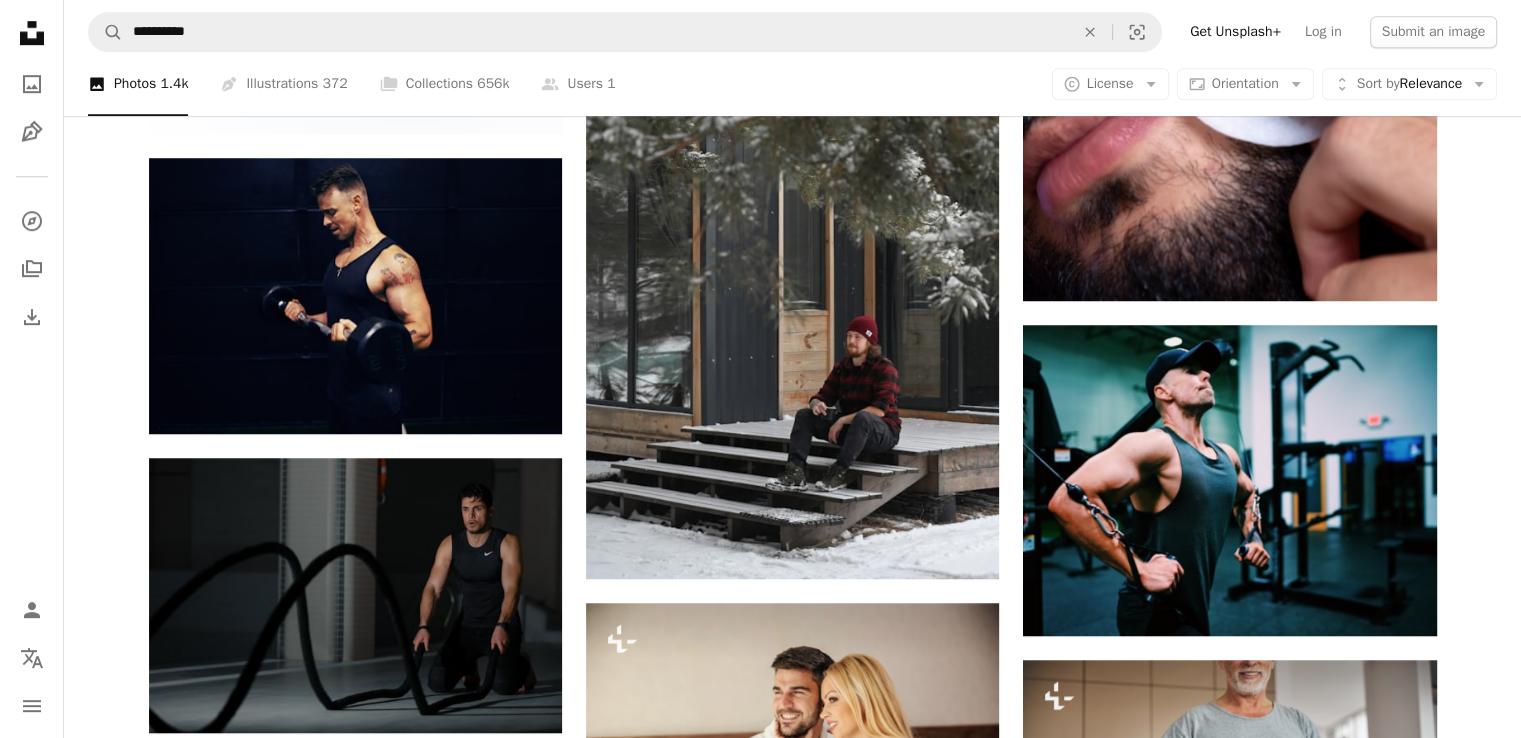 scroll, scrollTop: 1275, scrollLeft: 0, axis: vertical 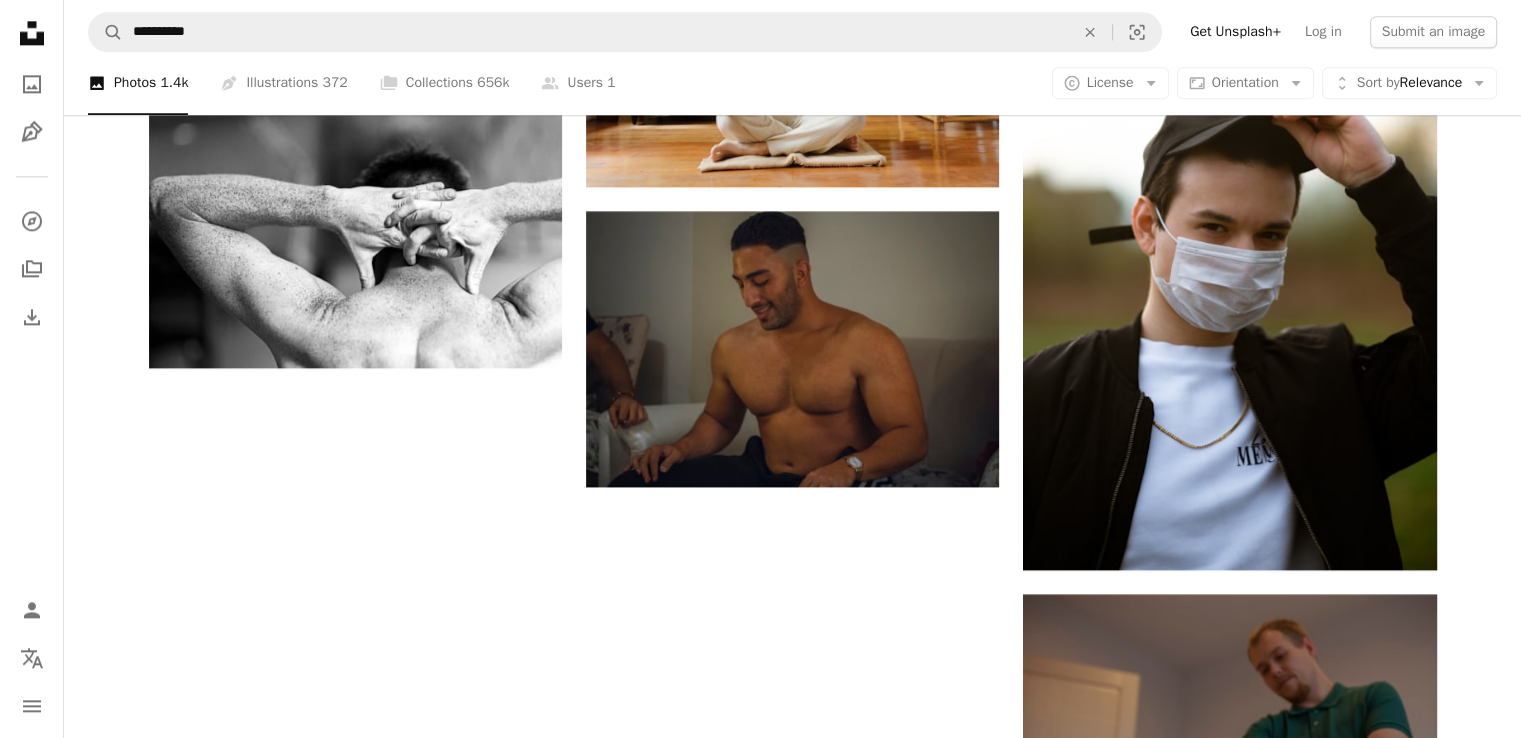 click on "Load more" at bounding box center [793, 1555] 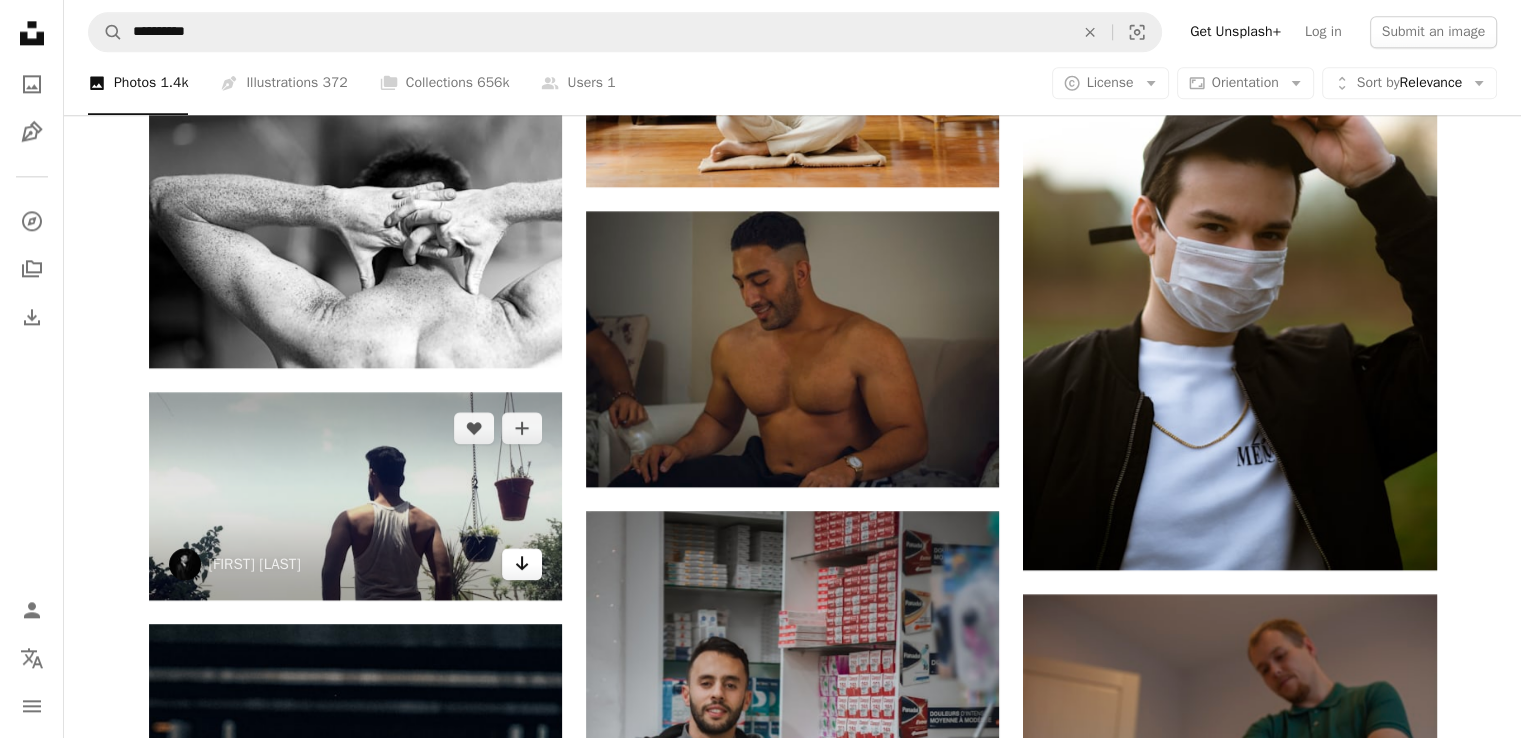 click on "Arrow pointing down" 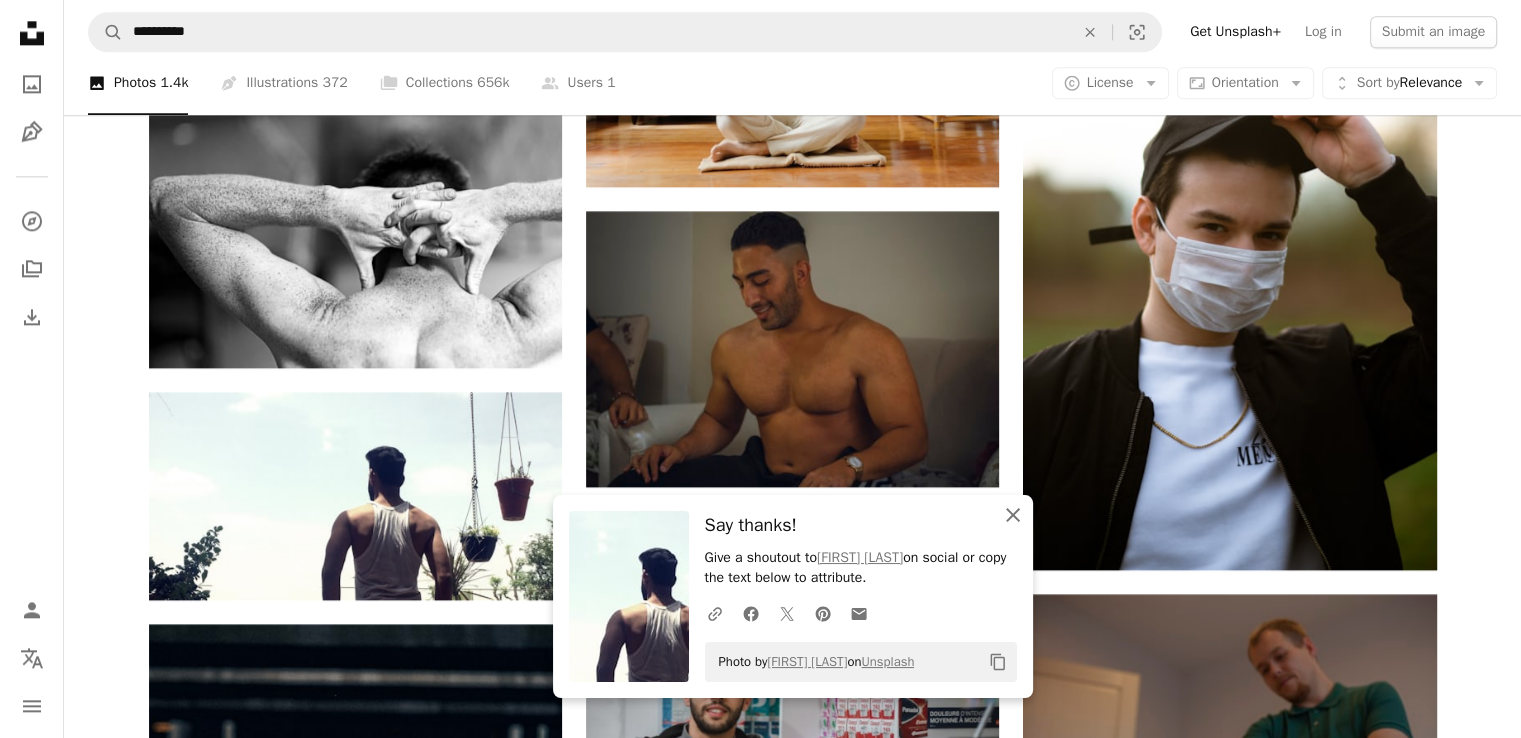 click on "An X shape" 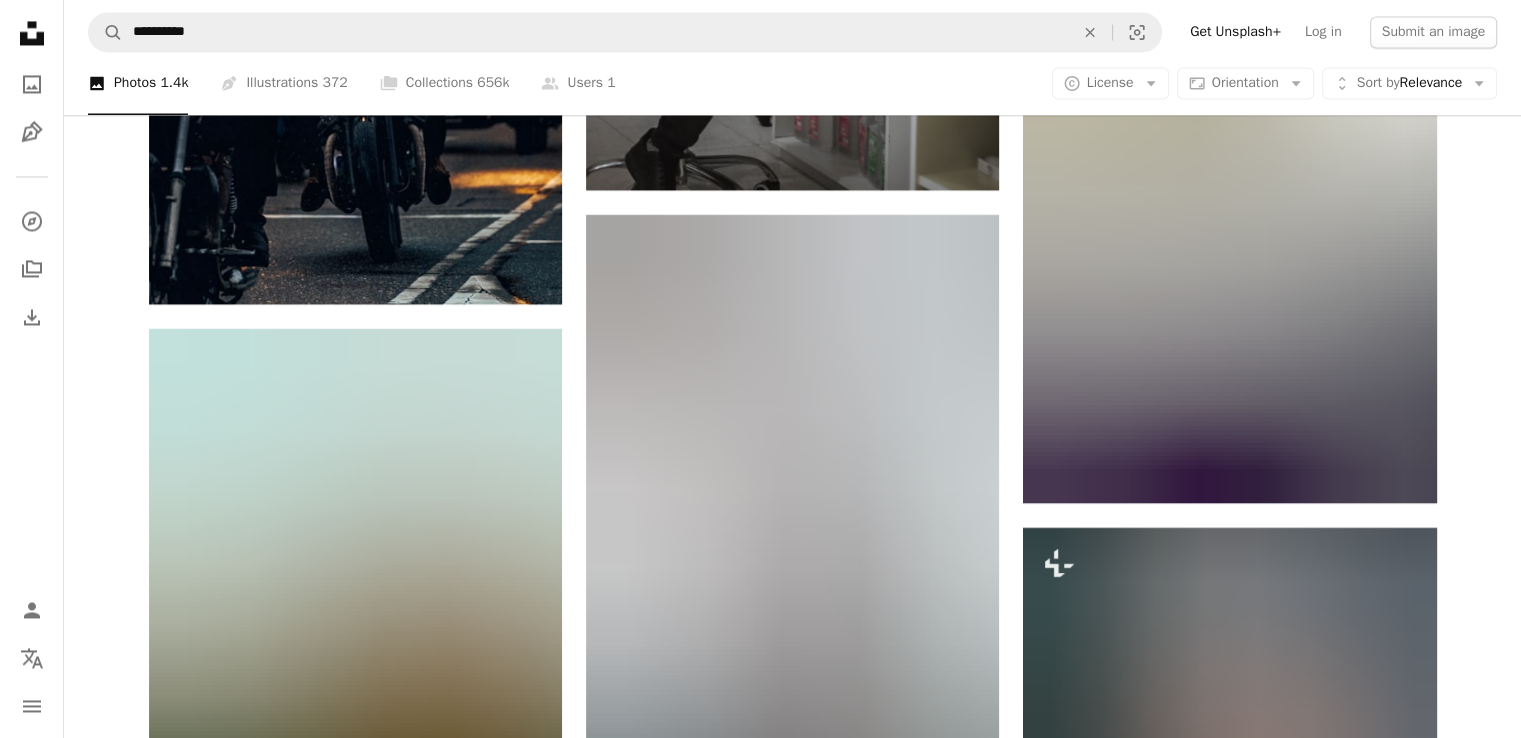 scroll, scrollTop: 3560, scrollLeft: 0, axis: vertical 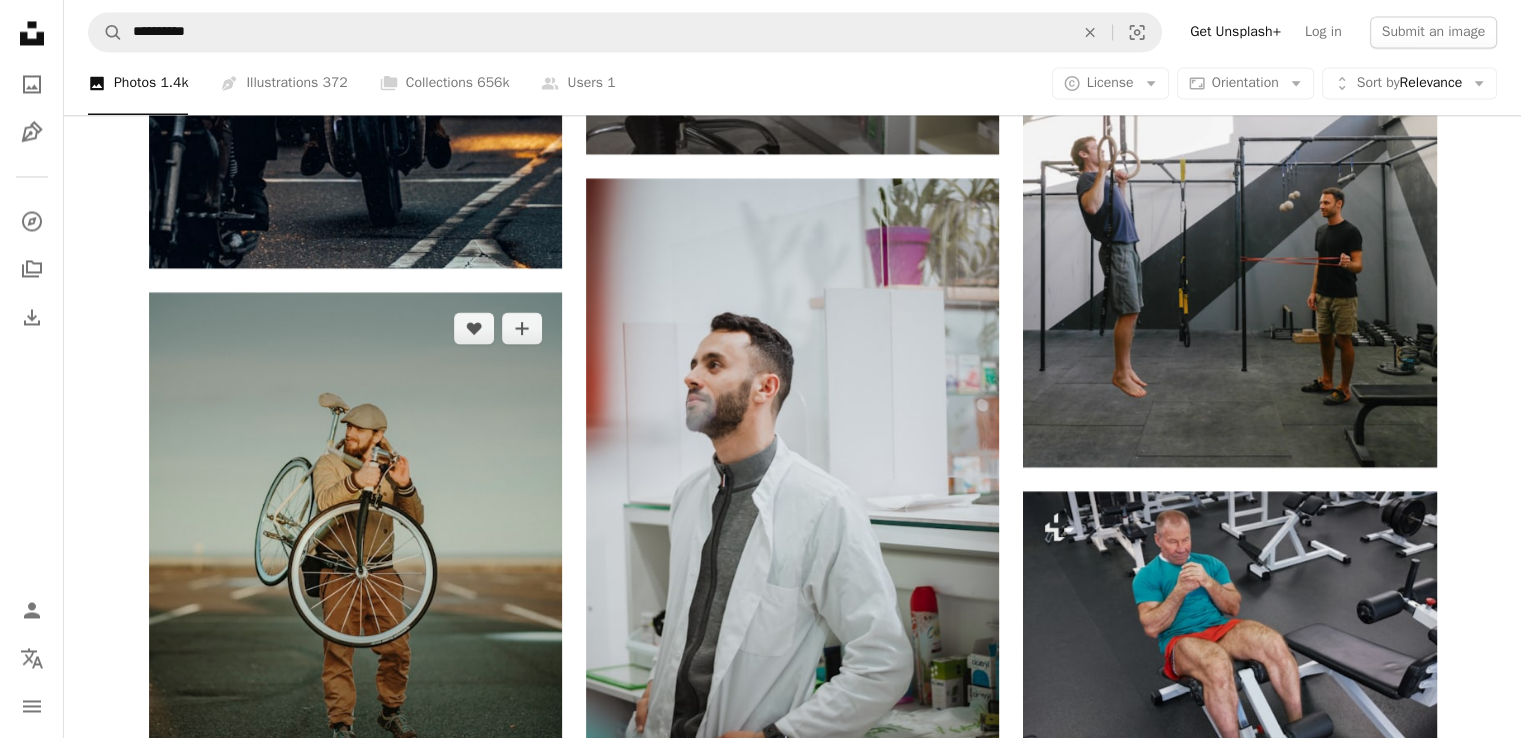 click 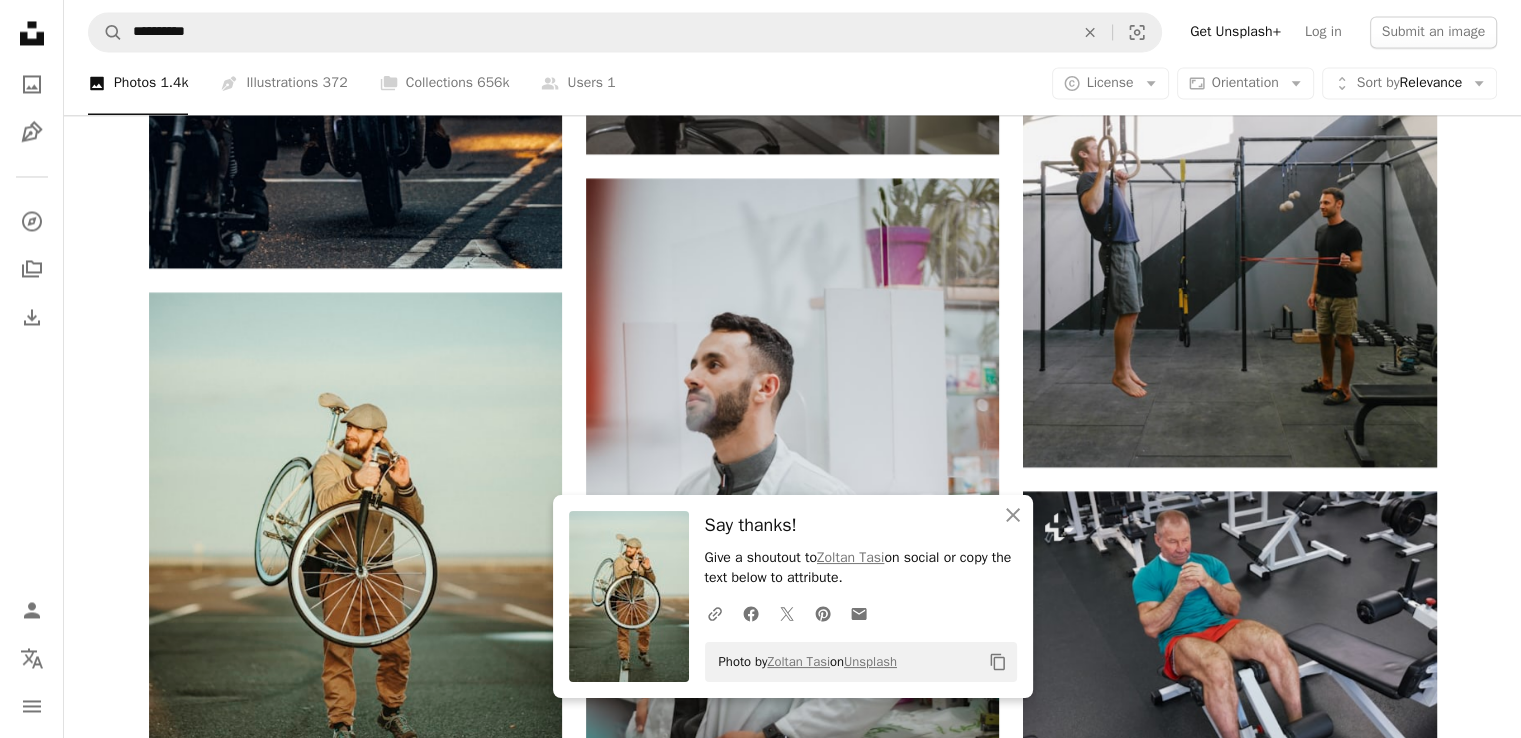 click on "Plus sign for Unsplash+ A heart A plus sign [FIRST] [LAST] For Unsplash+ A lock Download A heart A plus sign [FIRST] [LAST] Available for hire A checkmark inside of a circle Arrow pointing down A heart A plus sign [FIRST] [LAST] Arrow pointing down A heart A plus sign [FIRST] [LAST] Available for hire A checkmark inside of a circle Arrow pointing down A heart A plus sign [FIRST] [LAST] Available for hire A checkmark inside of a circle Arrow pointing down A heart A plus sign [FIRST] Arrow pointing down A heart A plus sign [FIRST] [LAST] Available for hire A checkmark inside of a circle Arrow pointing down A heart A plus sign [FIRST] Arrow pointing down A heart A plus sign [FIRST] [LAST] Available for hire A checkmark inside of a circle Arrow pointing down Squarespace: get customers and grow Get Started A heart A plus sign [FIRST] [LAST] Available for hire A checkmark inside of a circle Arrow pointing down" at bounding box center (793, 272) 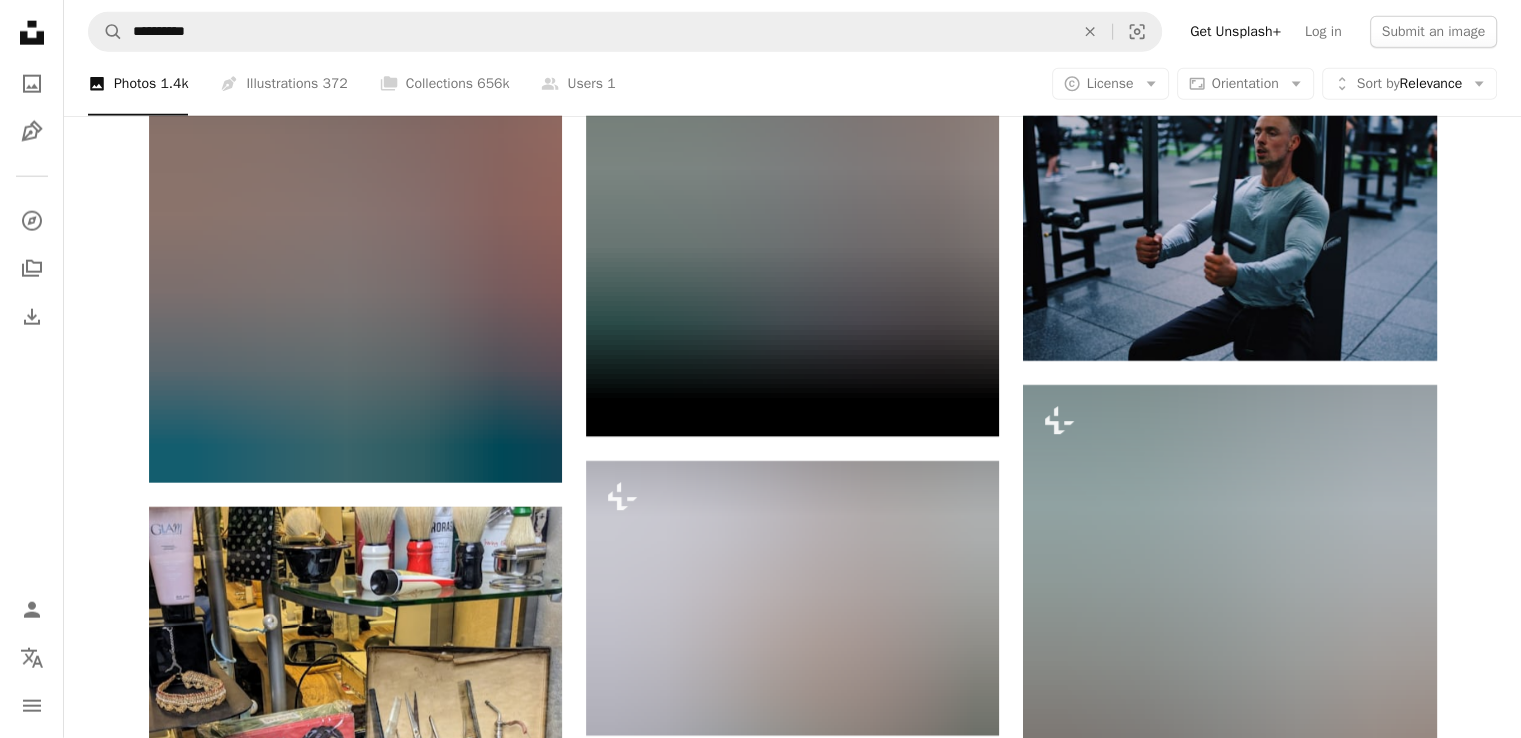 scroll, scrollTop: 5145, scrollLeft: 0, axis: vertical 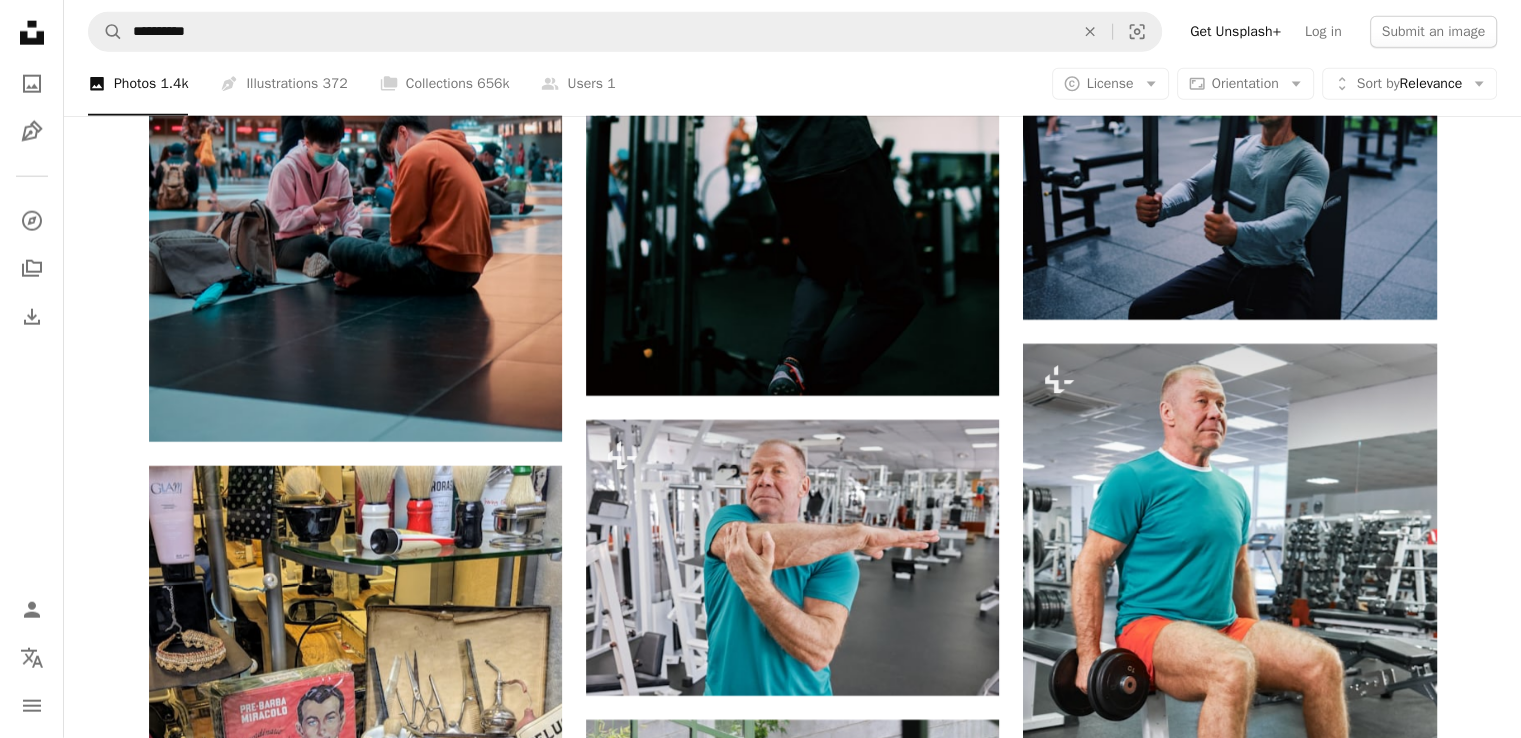 click on "Arrow pointing down" at bounding box center (1397, 1340) 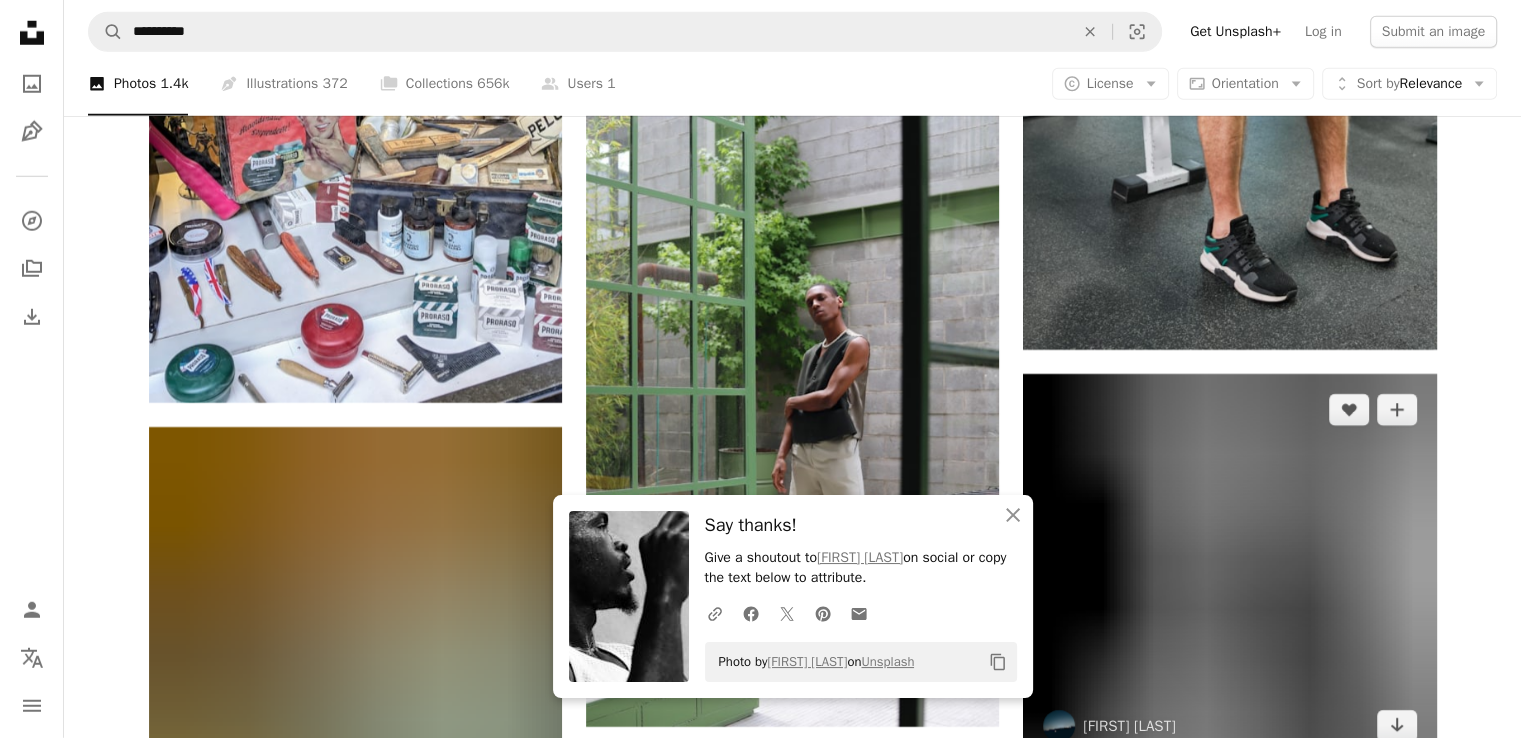 scroll, scrollTop: 5812, scrollLeft: 0, axis: vertical 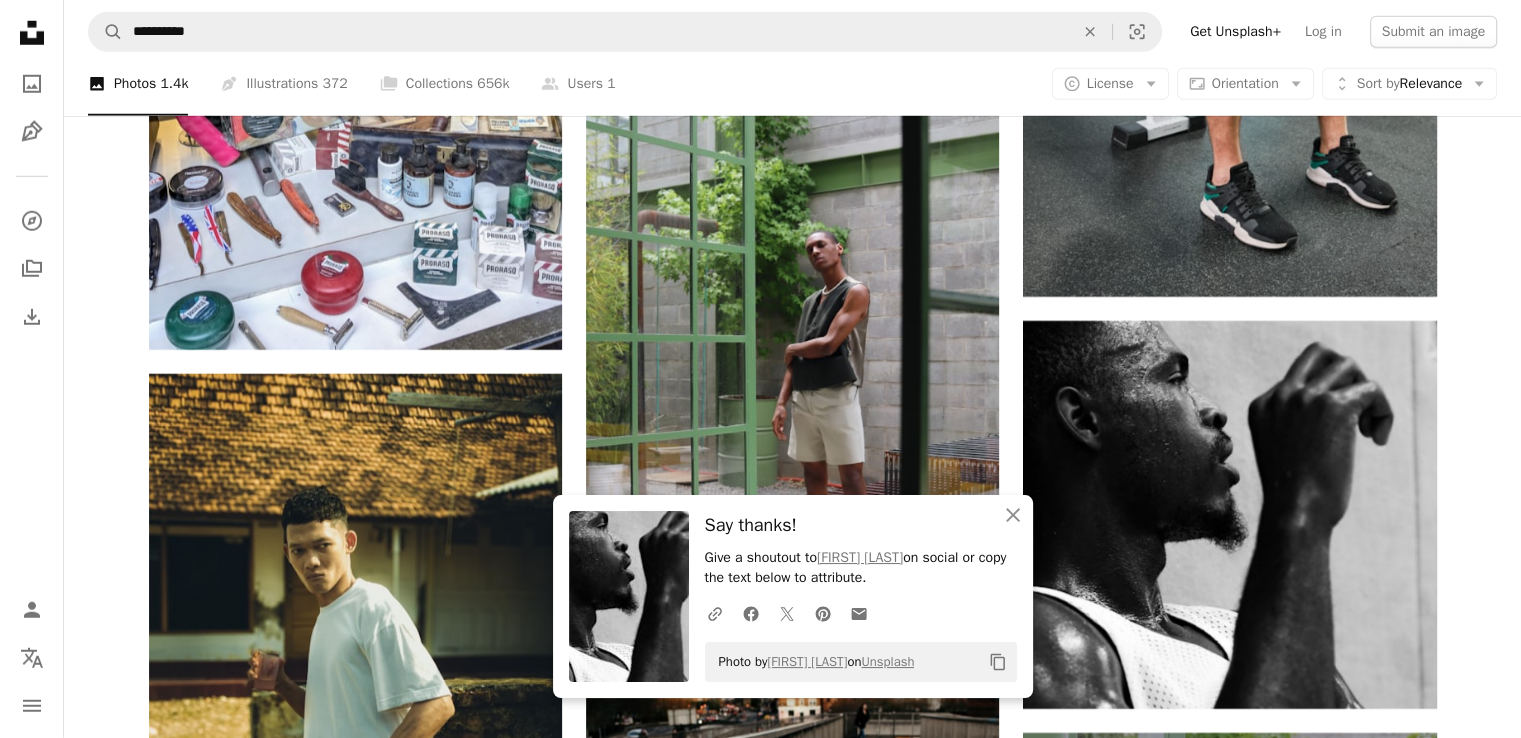 click on "Arrow pointing down" at bounding box center [1397, 1318] 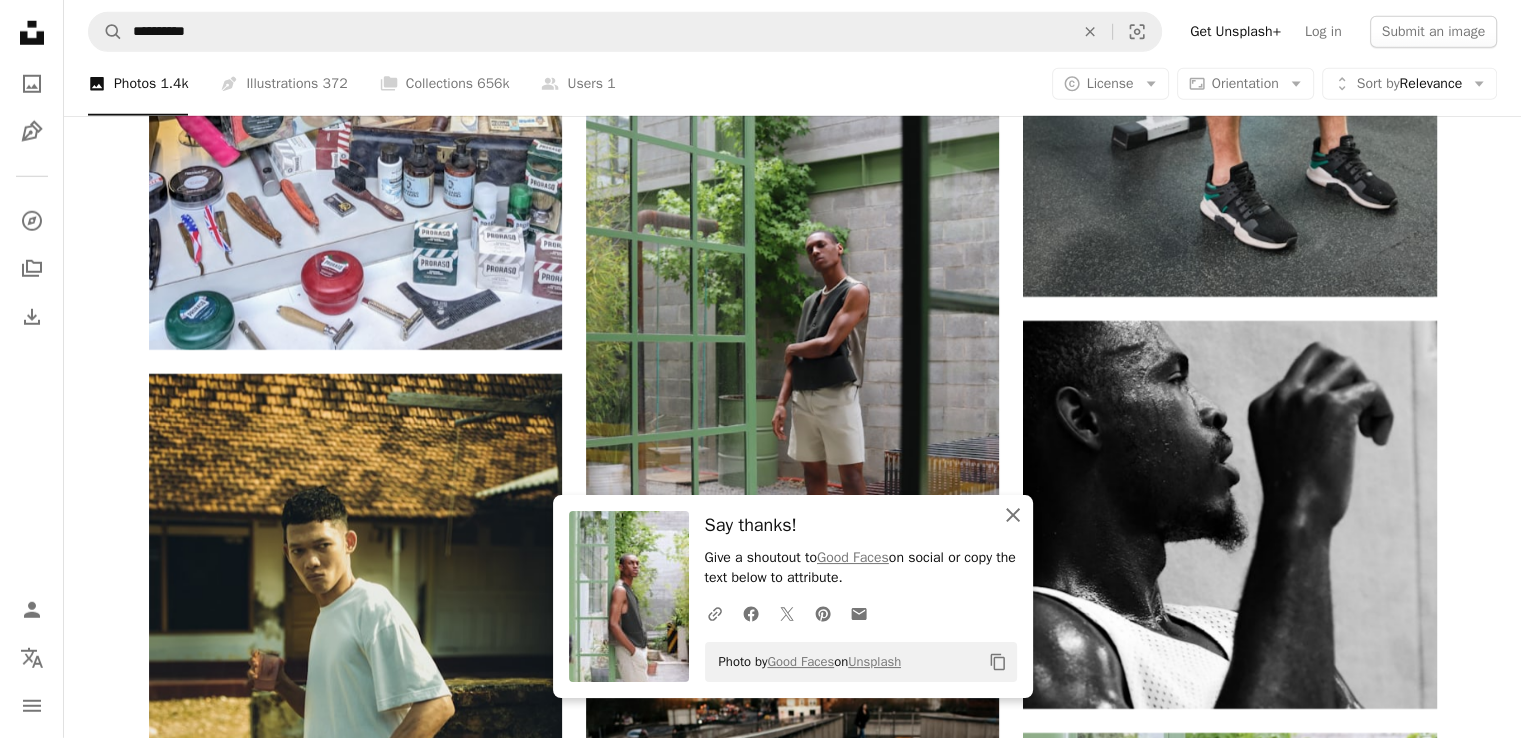 click on "An X shape Close" at bounding box center (1013, 515) 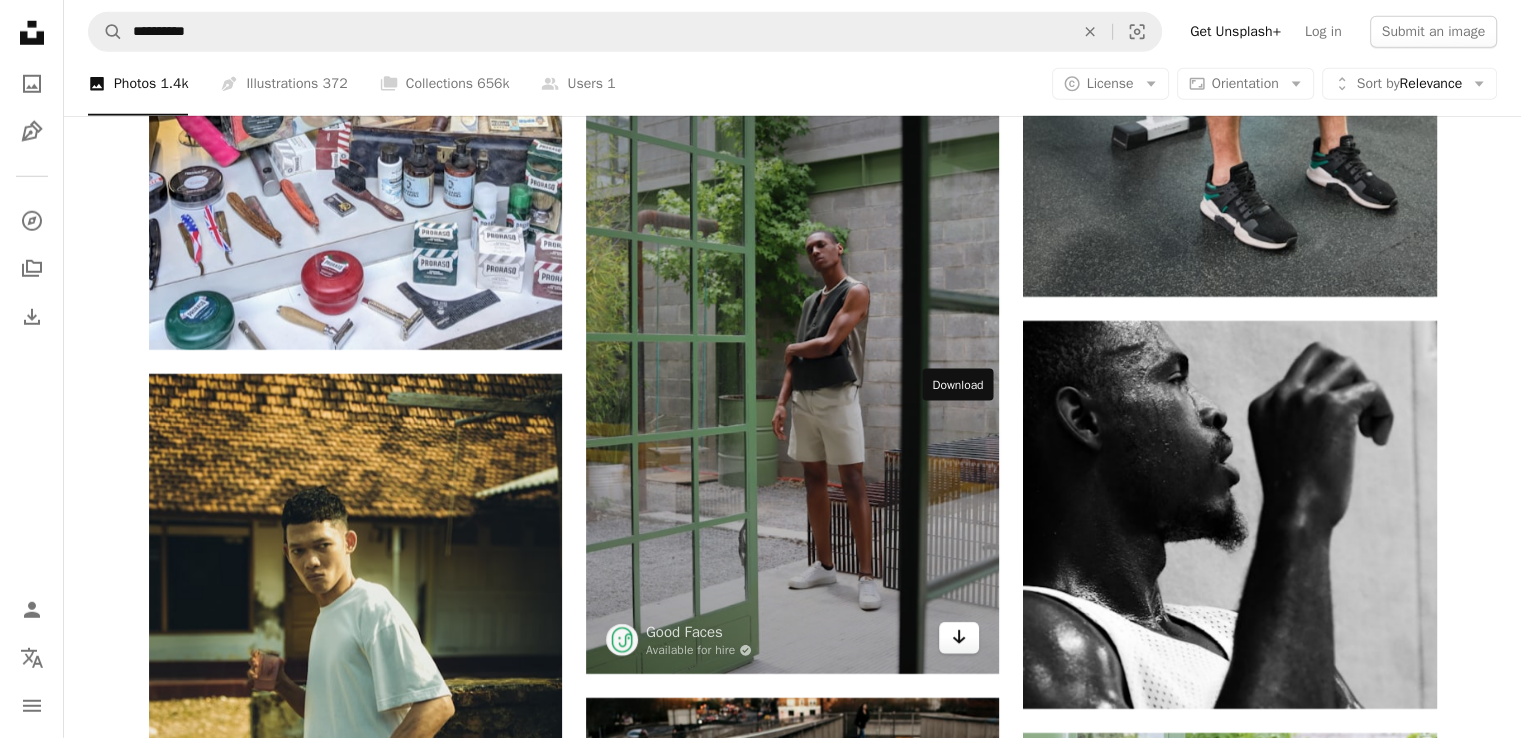 click on "Arrow pointing down" 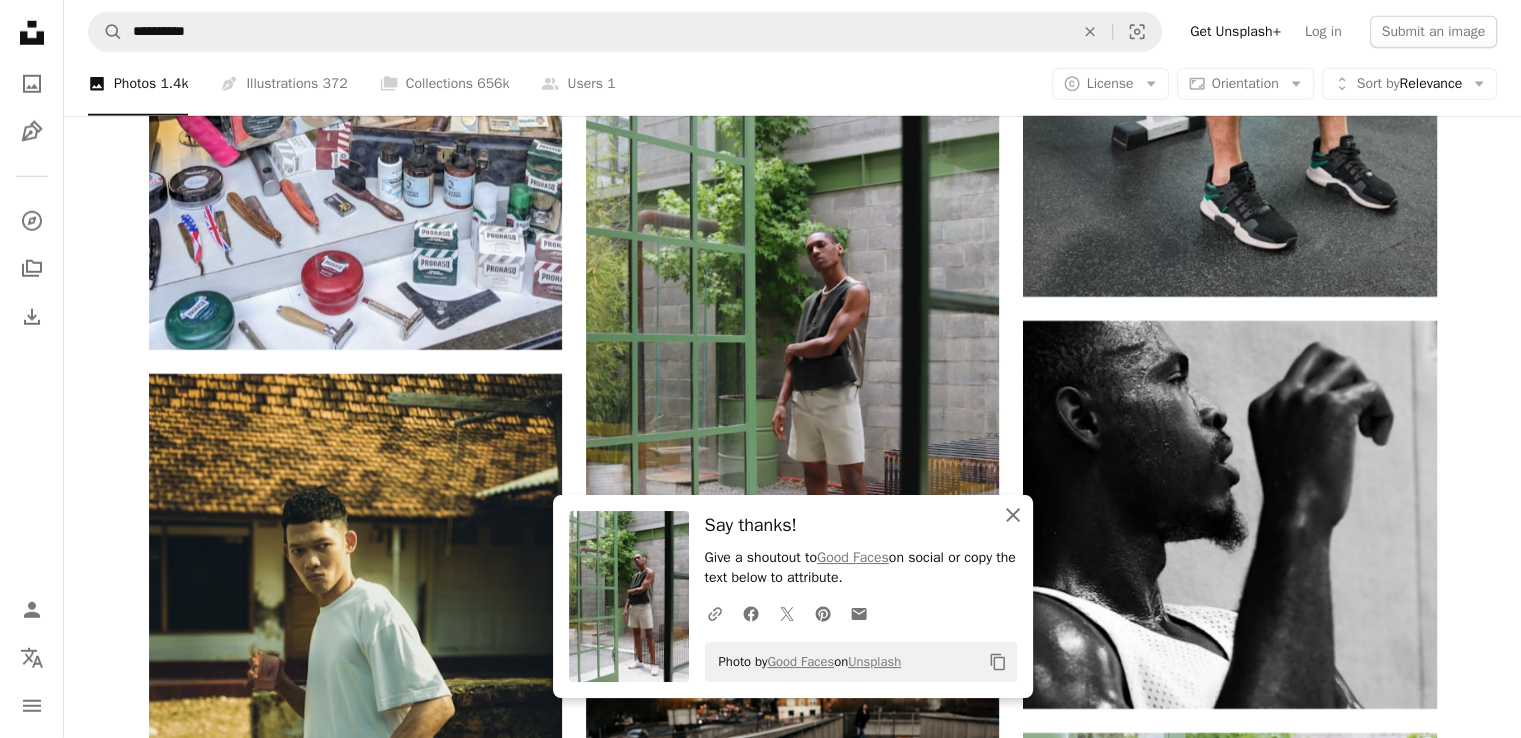 click on "An X shape" 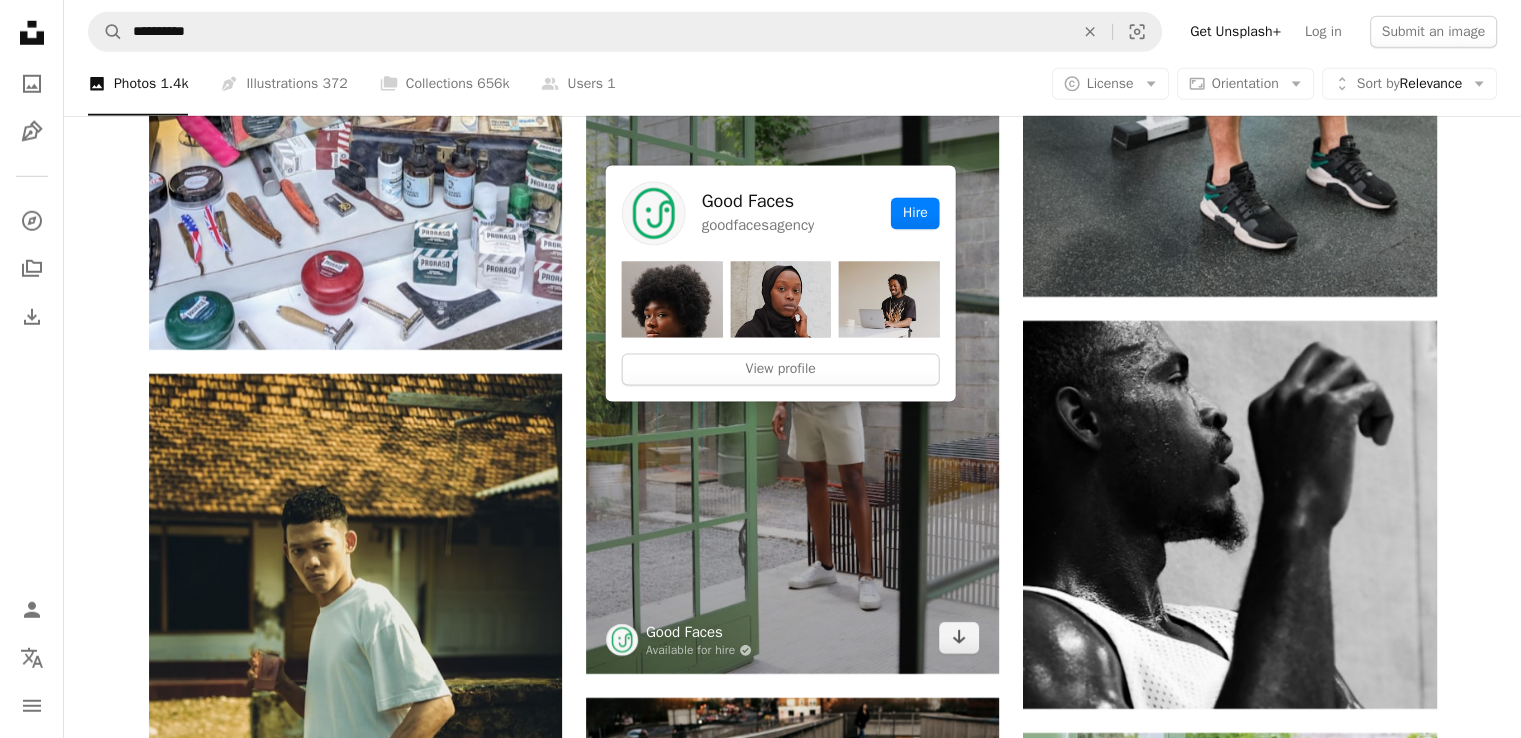 click on "Good Faces" at bounding box center (699, 632) 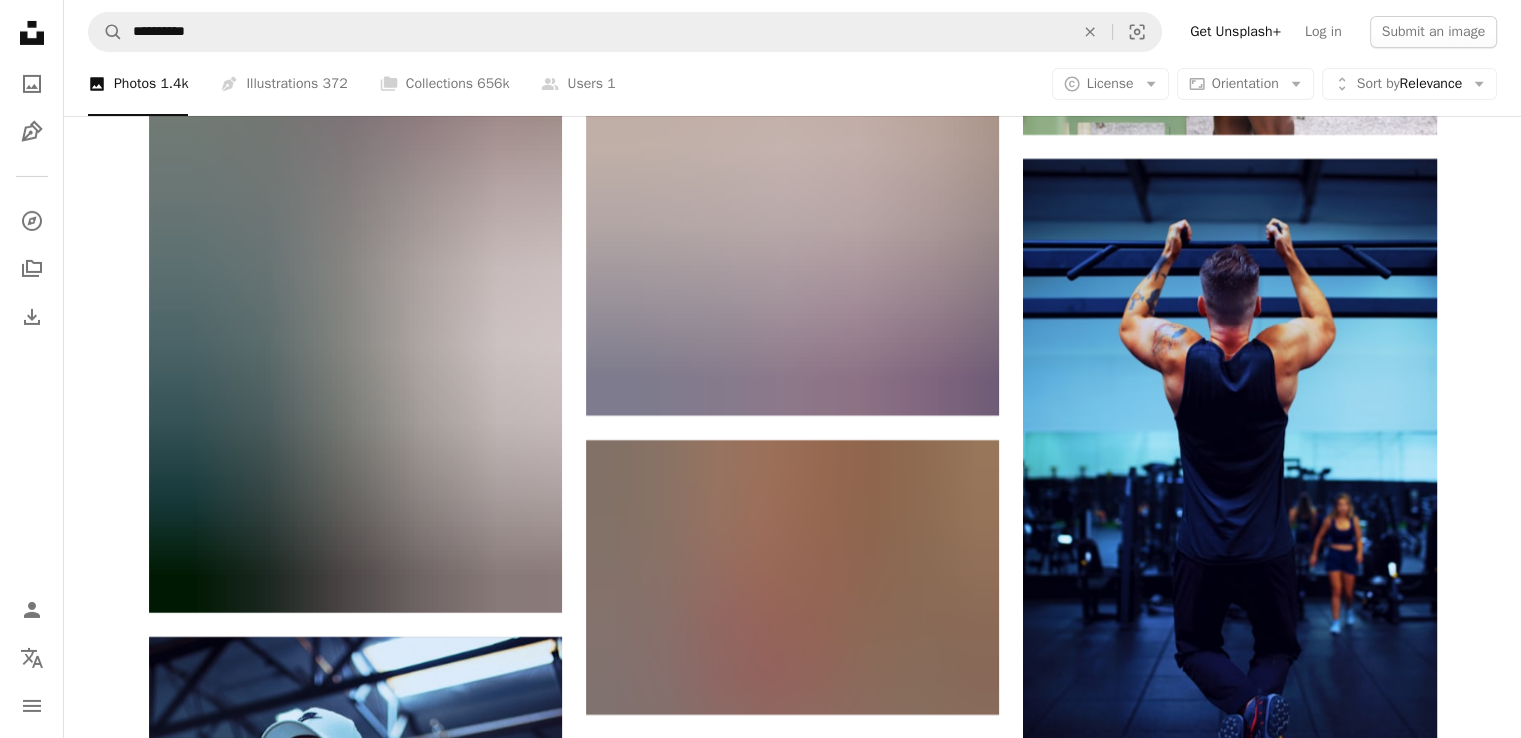 scroll, scrollTop: 7141, scrollLeft: 0, axis: vertical 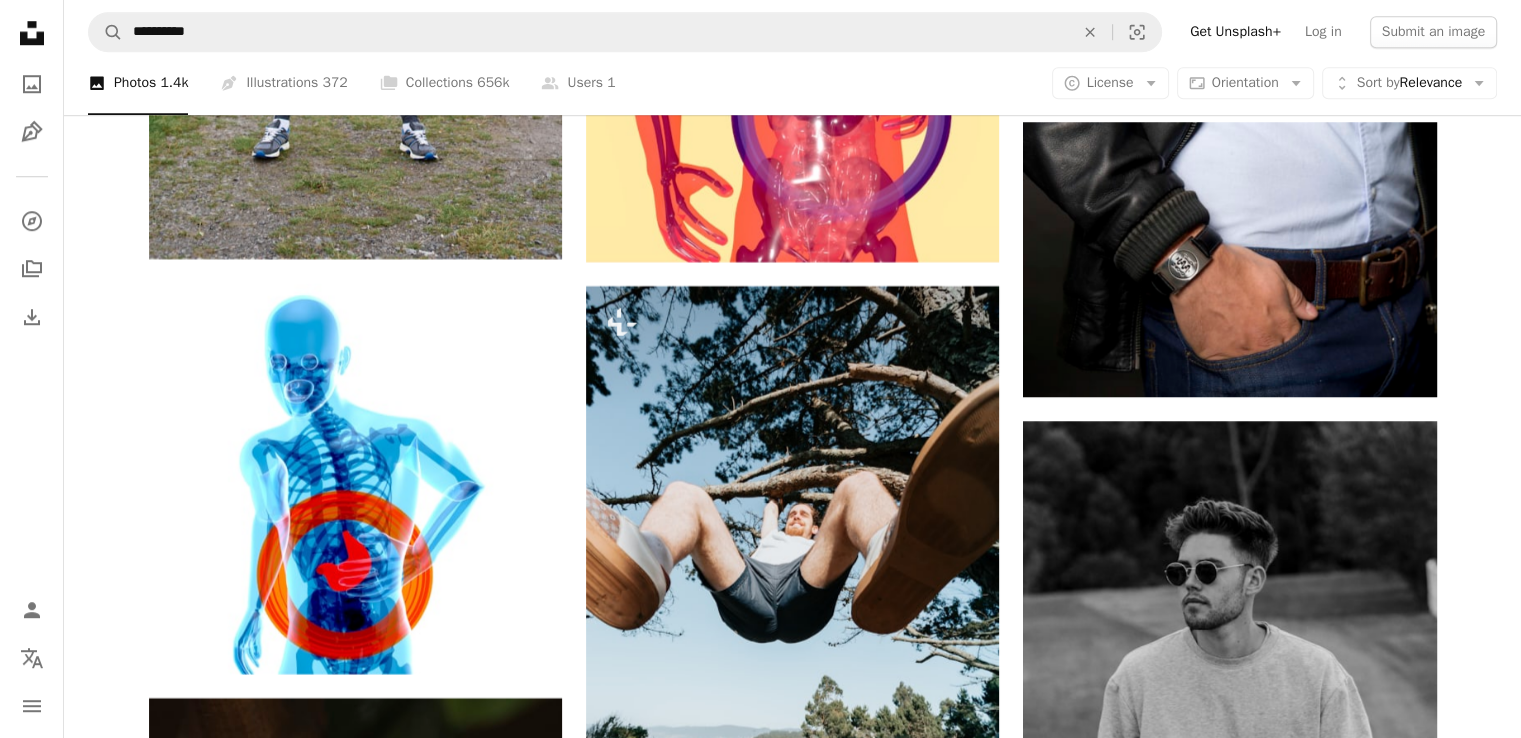 click on "Arrow pointing down" 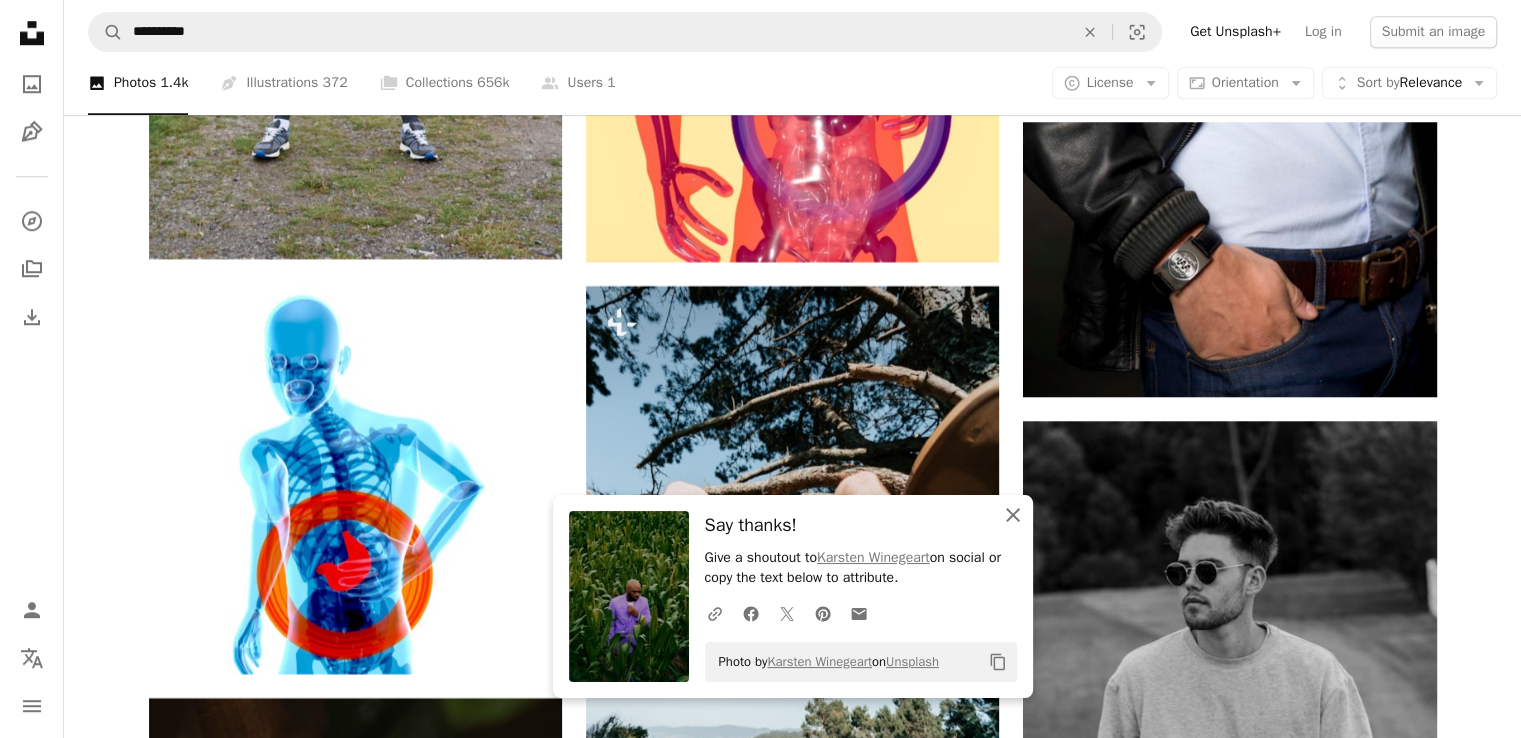 click 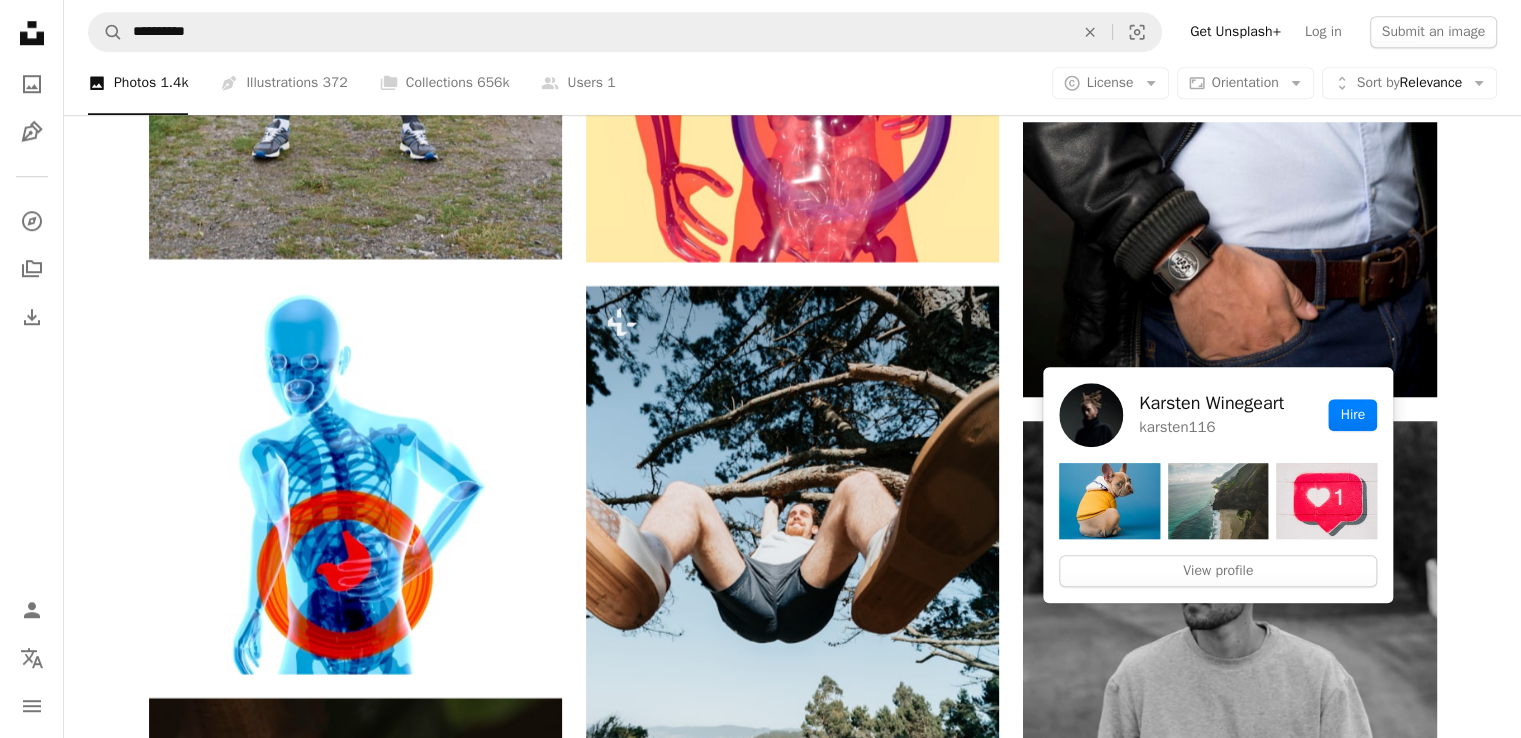 click on "Karsten Winegeart" at bounding box center (1143, 1954) 